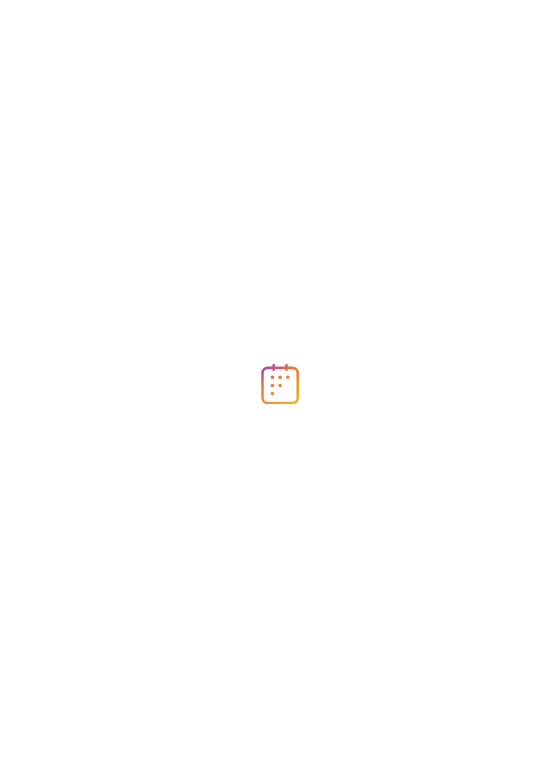 scroll, scrollTop: 0, scrollLeft: 0, axis: both 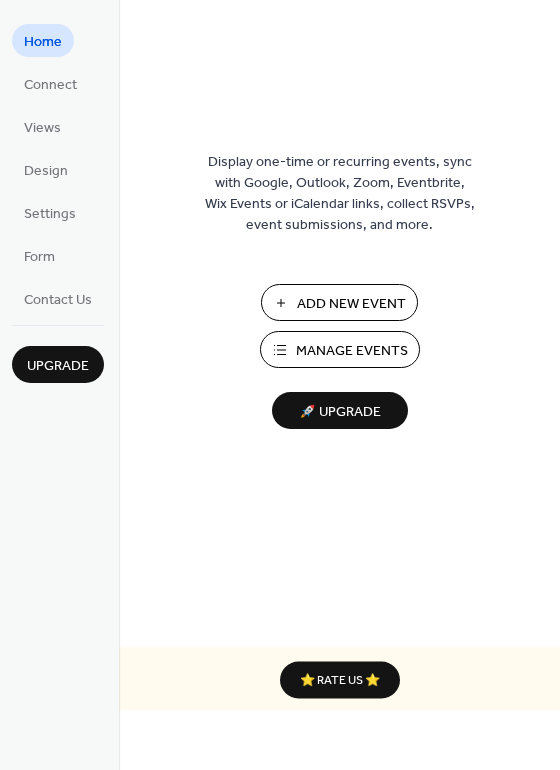 click on "Manage Events" at bounding box center [352, 351] 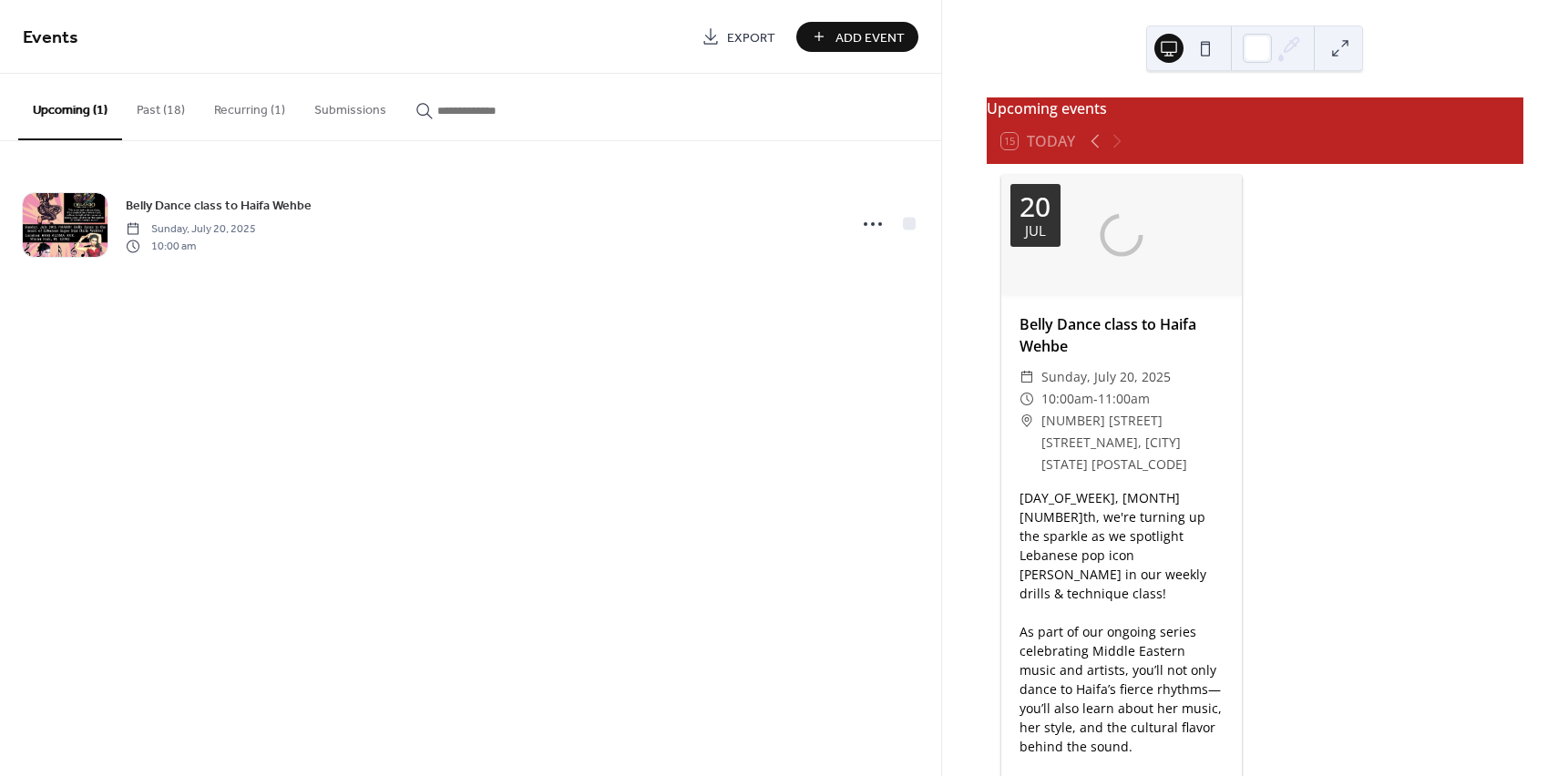 scroll, scrollTop: 0, scrollLeft: 0, axis: both 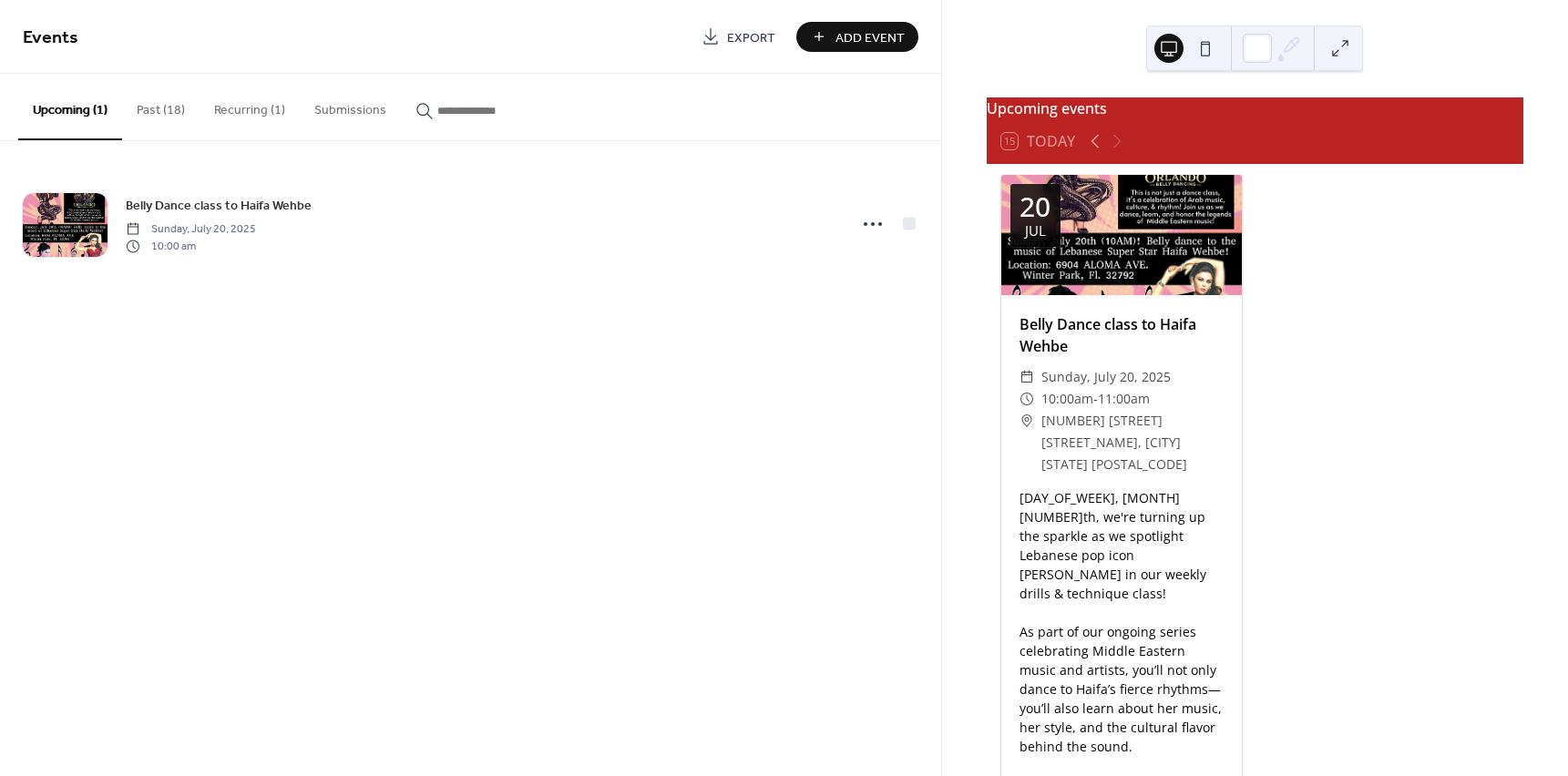 click on "Past (18)" at bounding box center [160, 106] 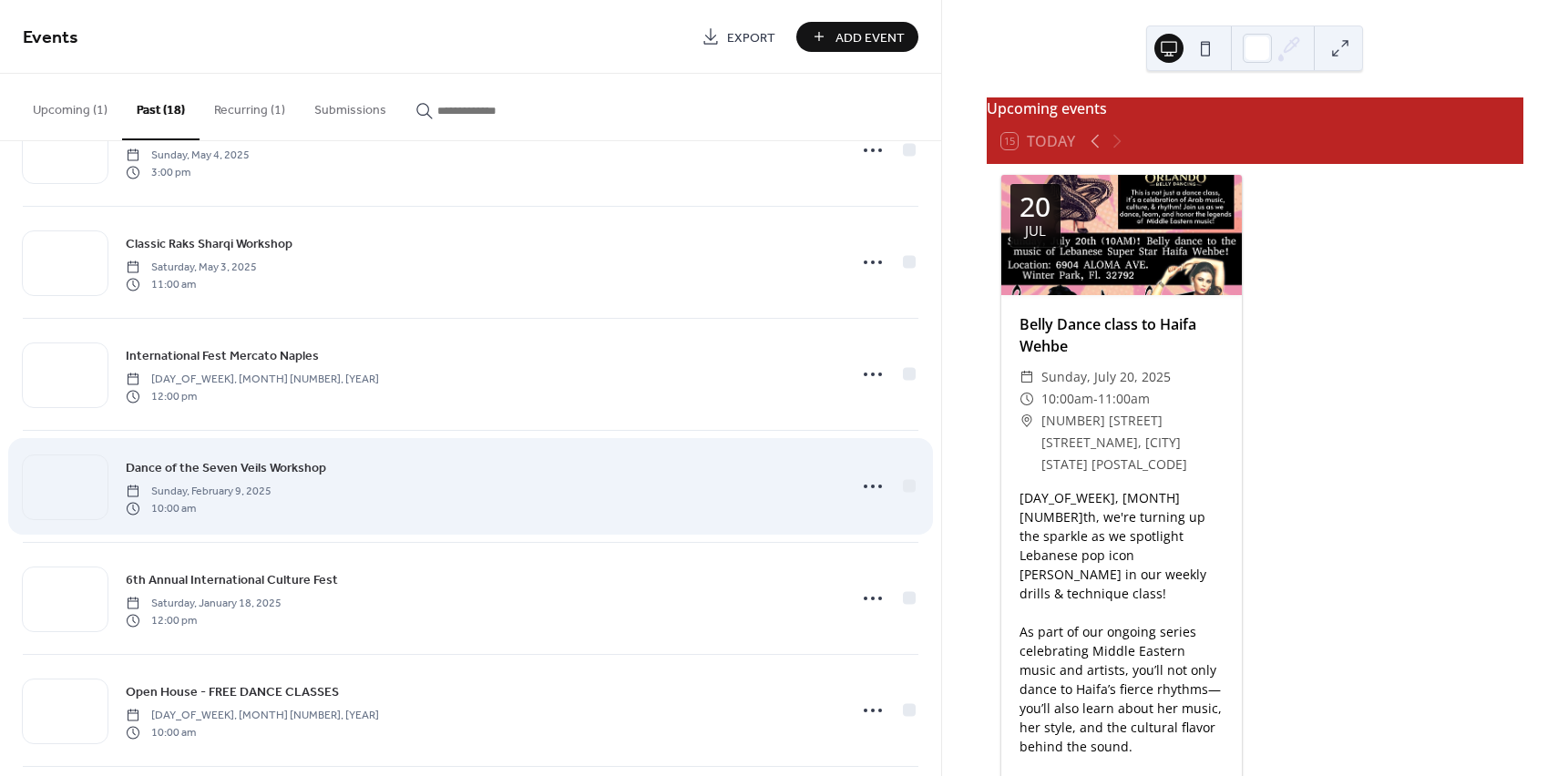 scroll, scrollTop: 0, scrollLeft: 0, axis: both 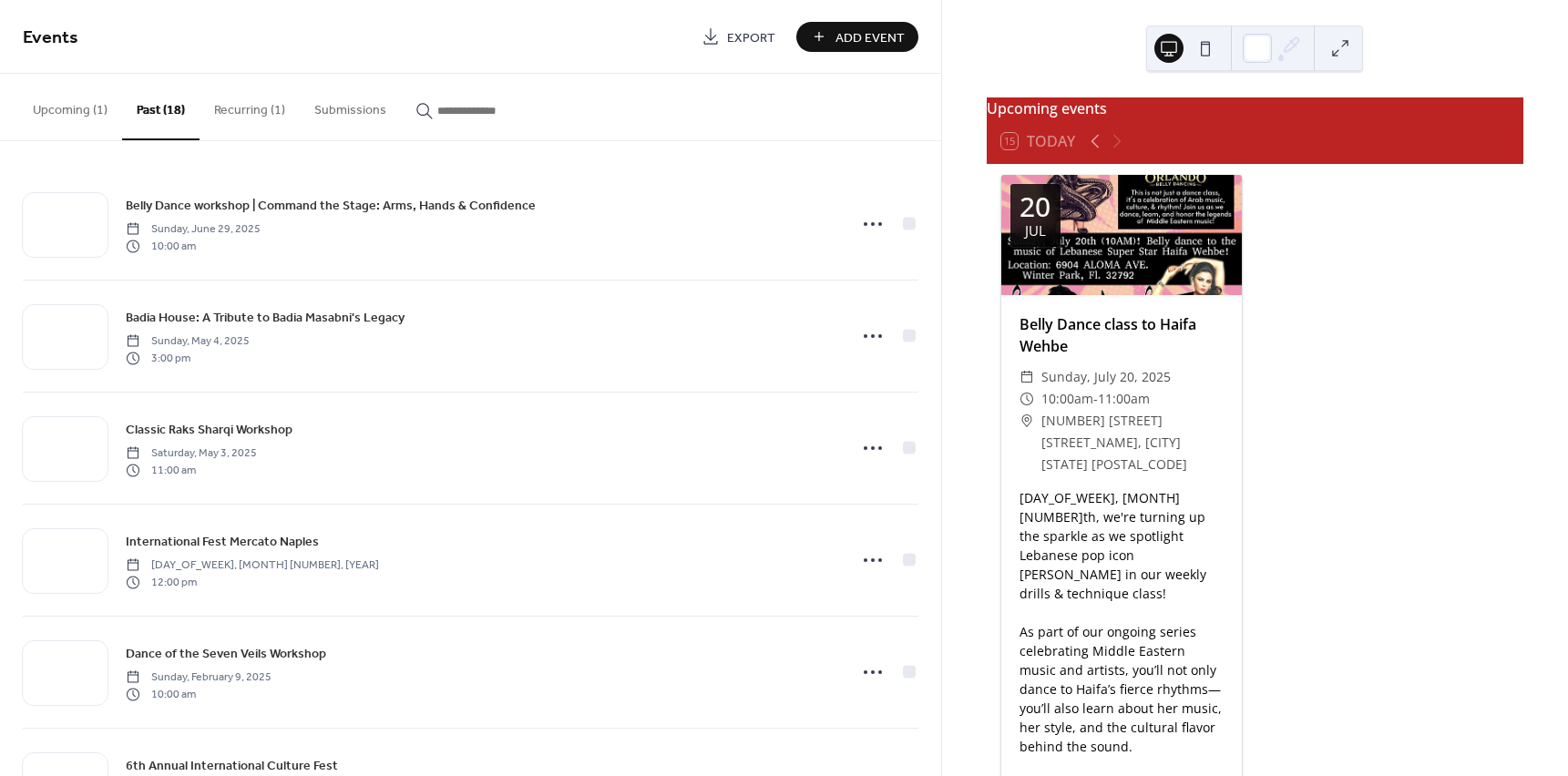 click on "Add Event" at bounding box center [870, 37] 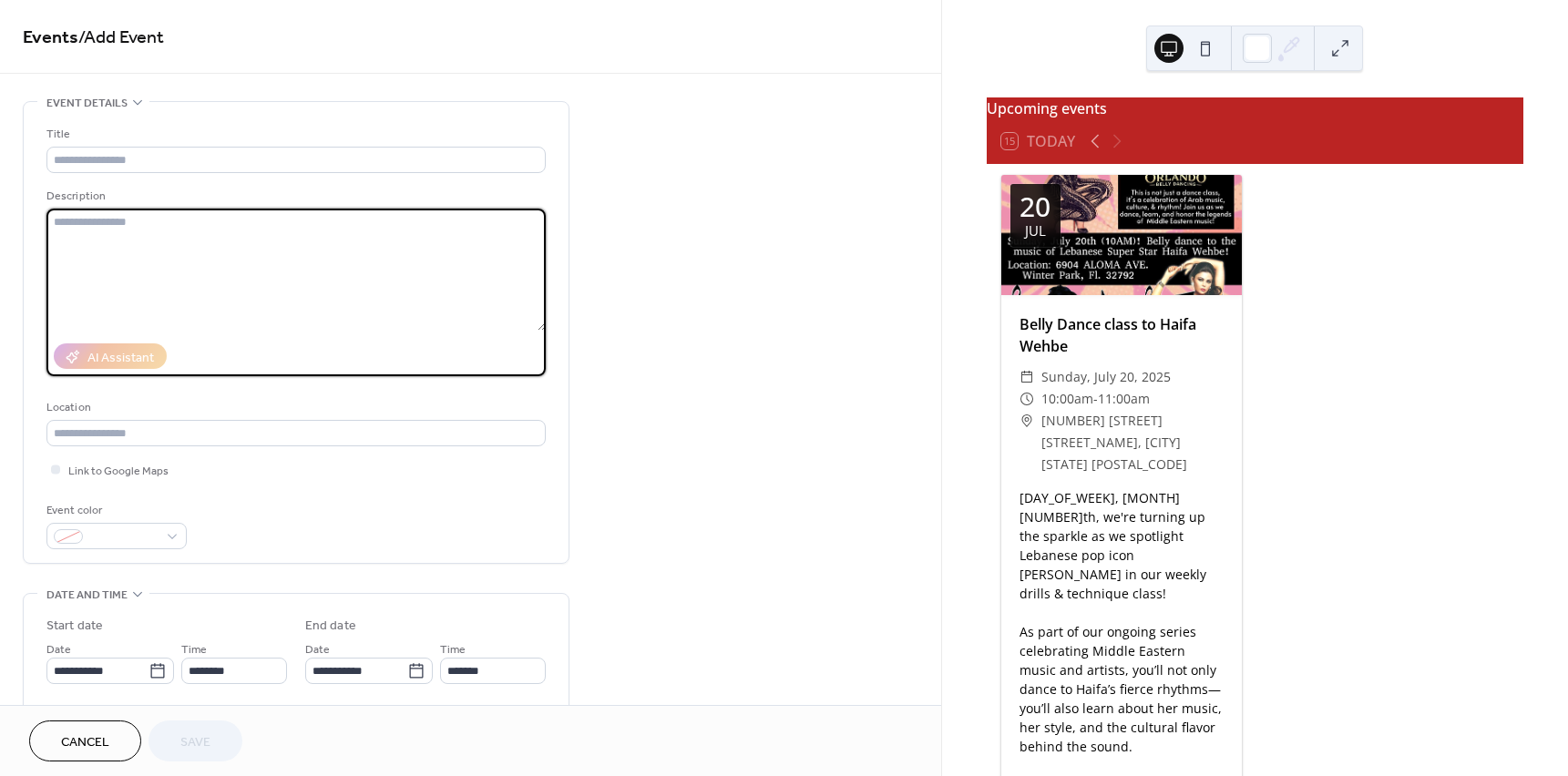 click at bounding box center [296, 270] 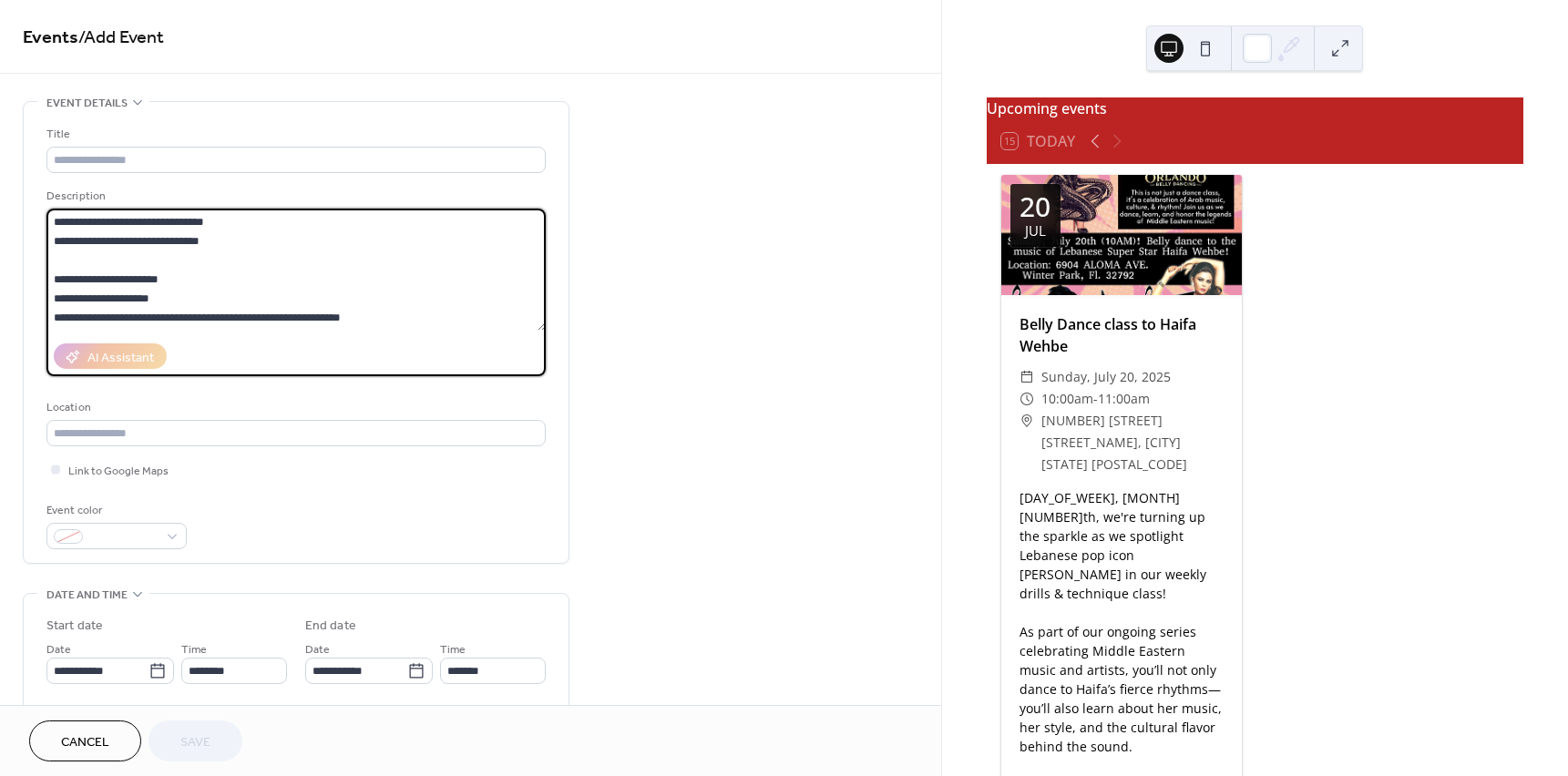 scroll, scrollTop: 533, scrollLeft: 0, axis: vertical 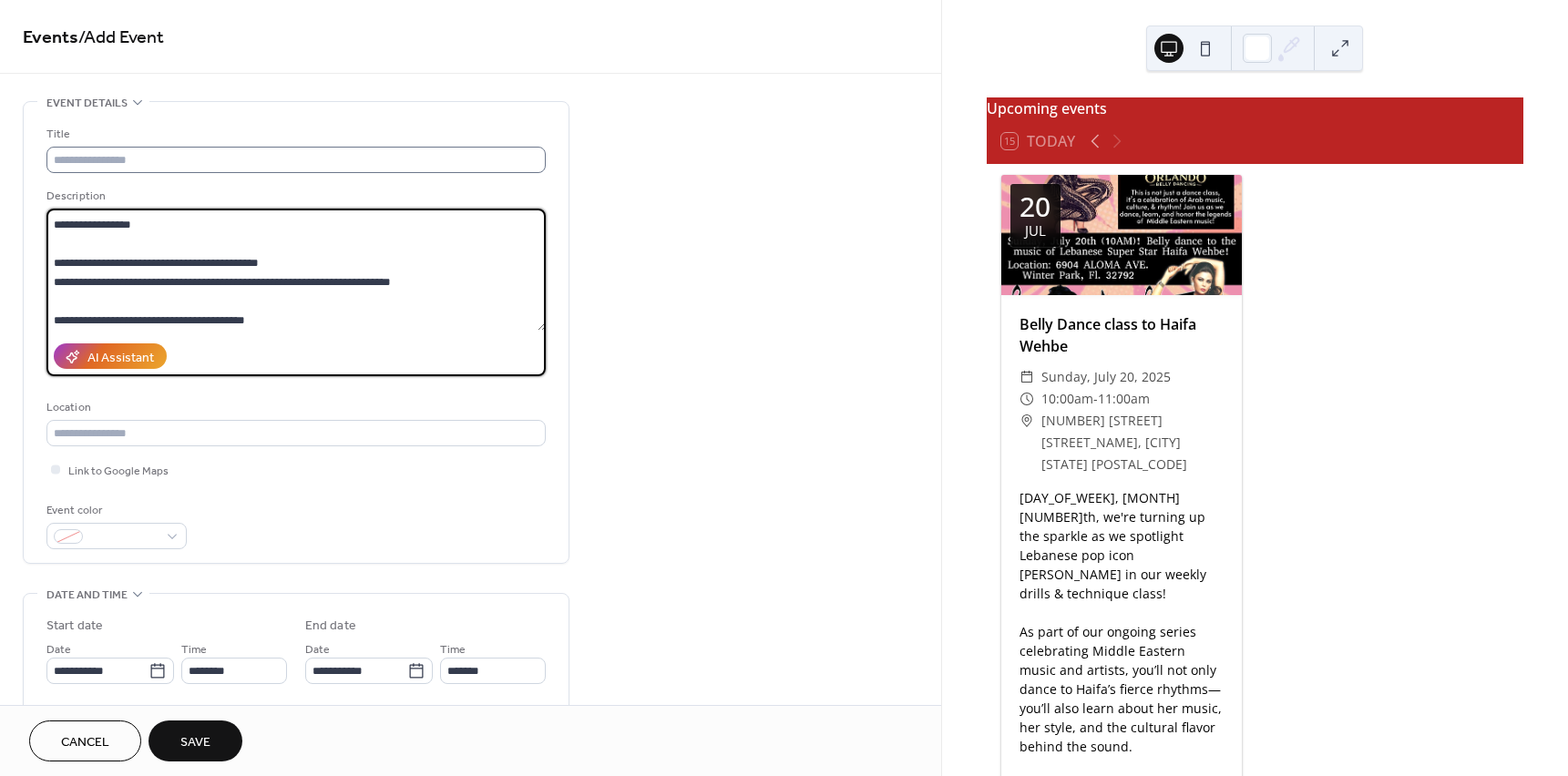 type on "**********" 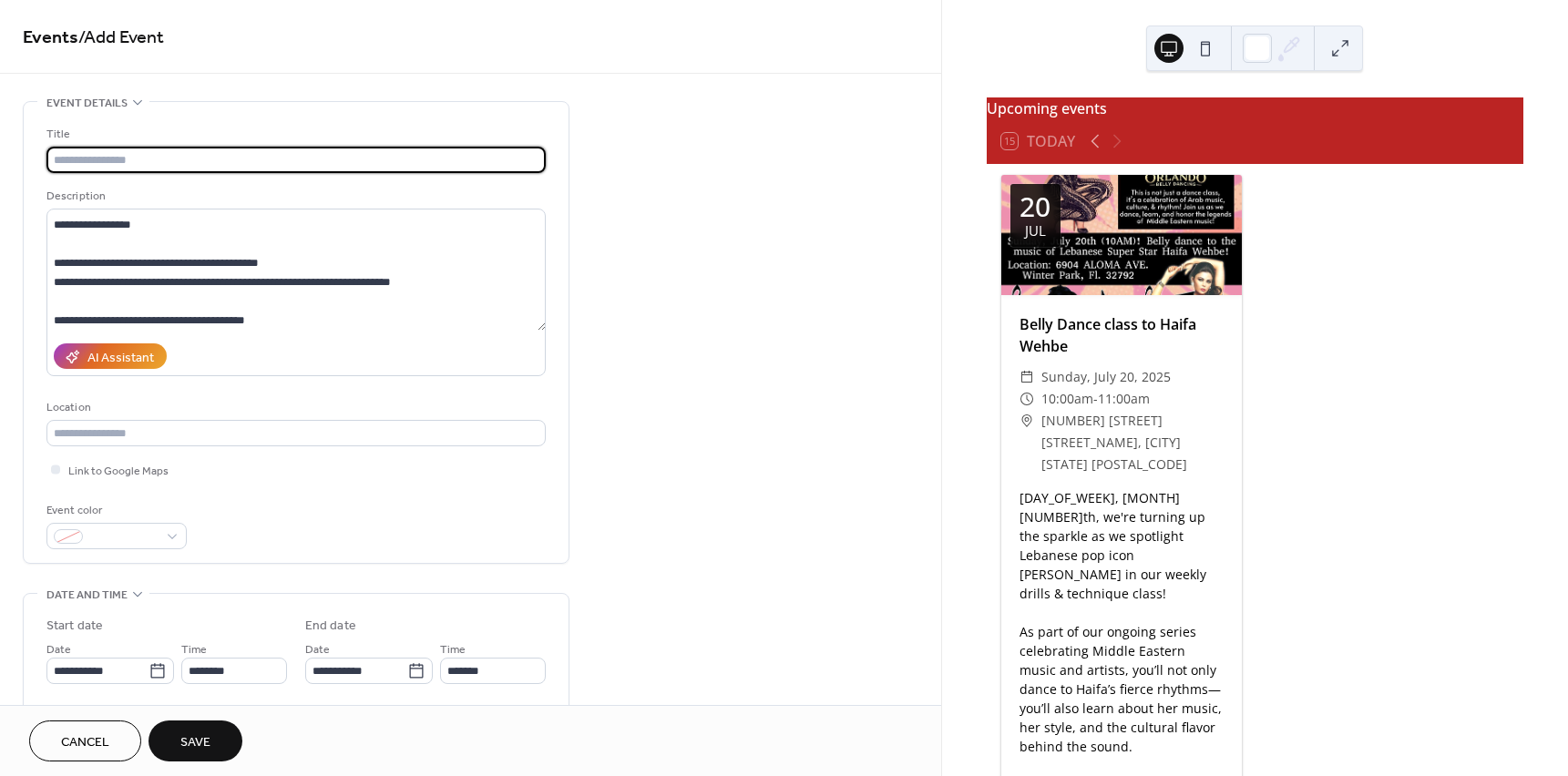 click at bounding box center (296, 159) 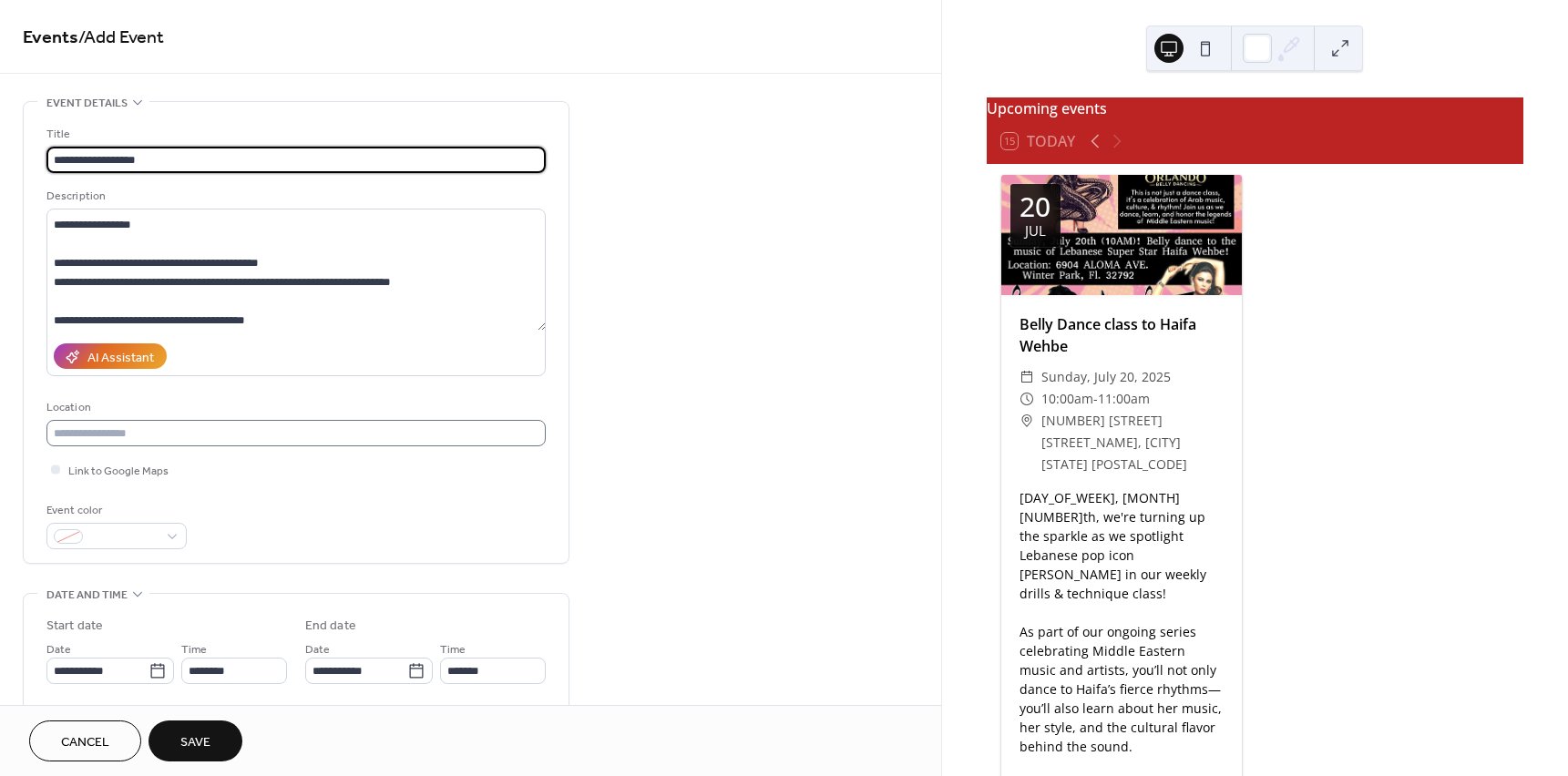 type on "**********" 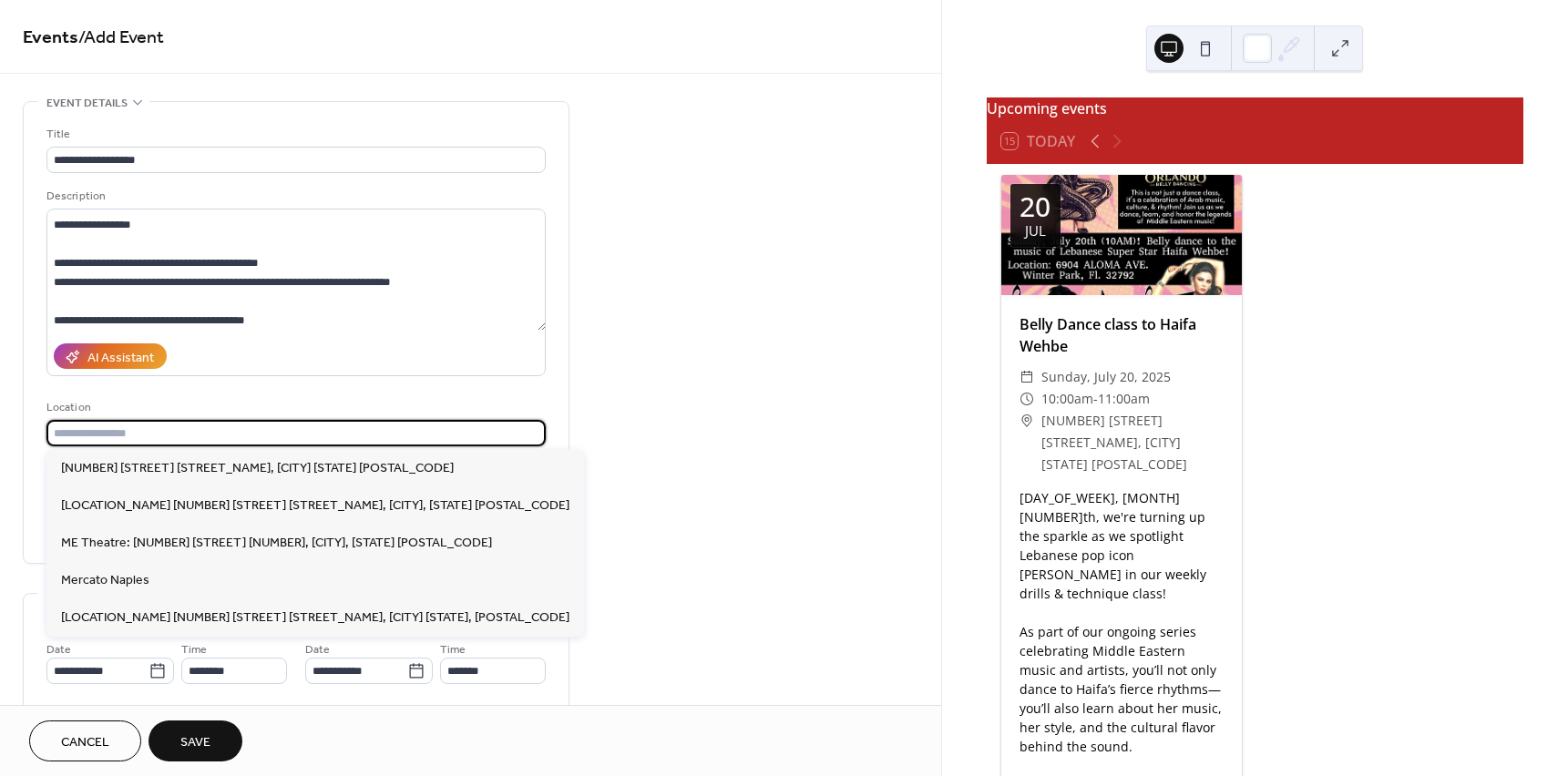 click at bounding box center (296, 433) 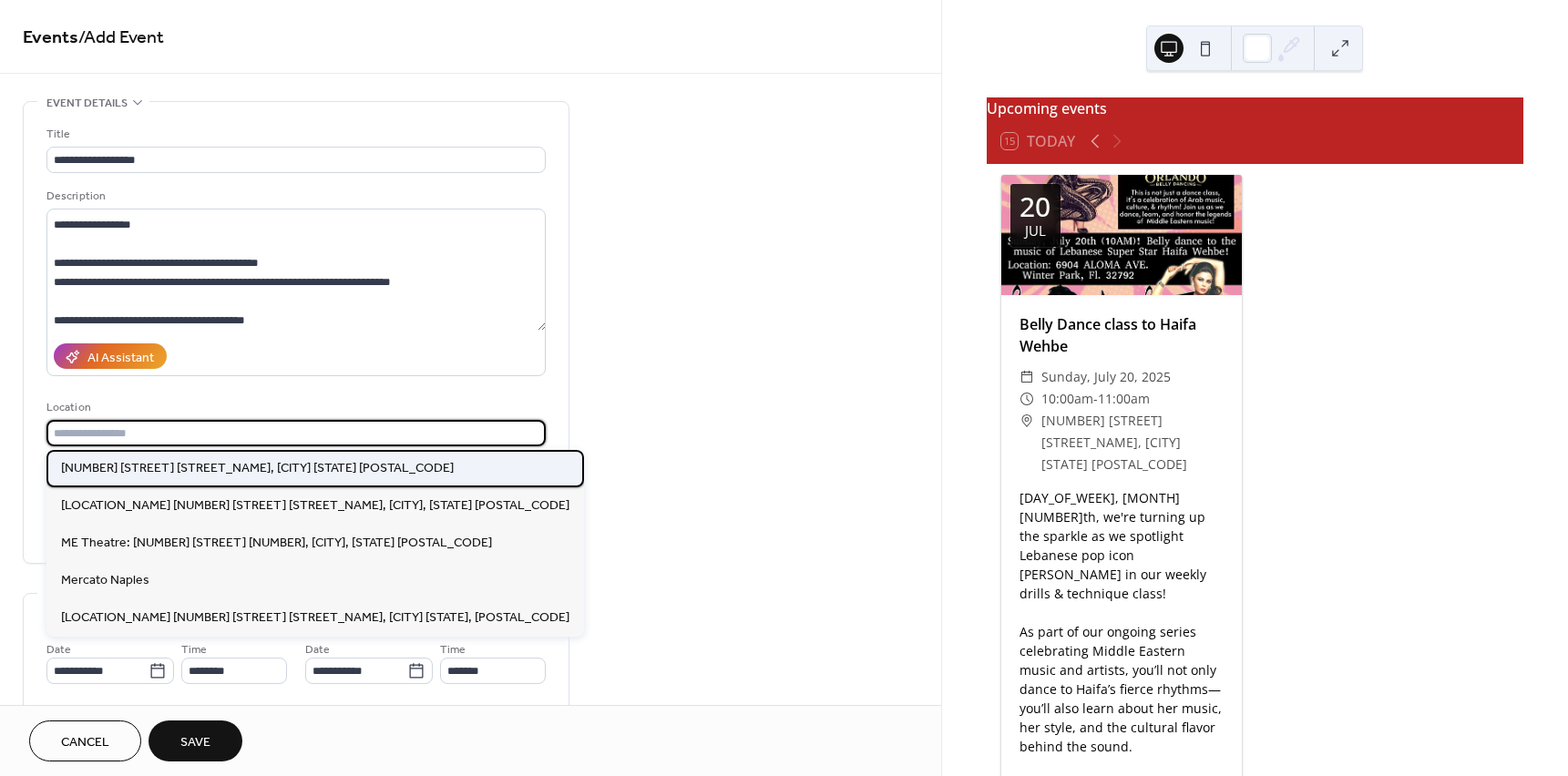 click on "[NUMBER] [STREET] [STREET_NAME], [CITY] [STATE] [POSTAL_CODE]" at bounding box center [257, 468] 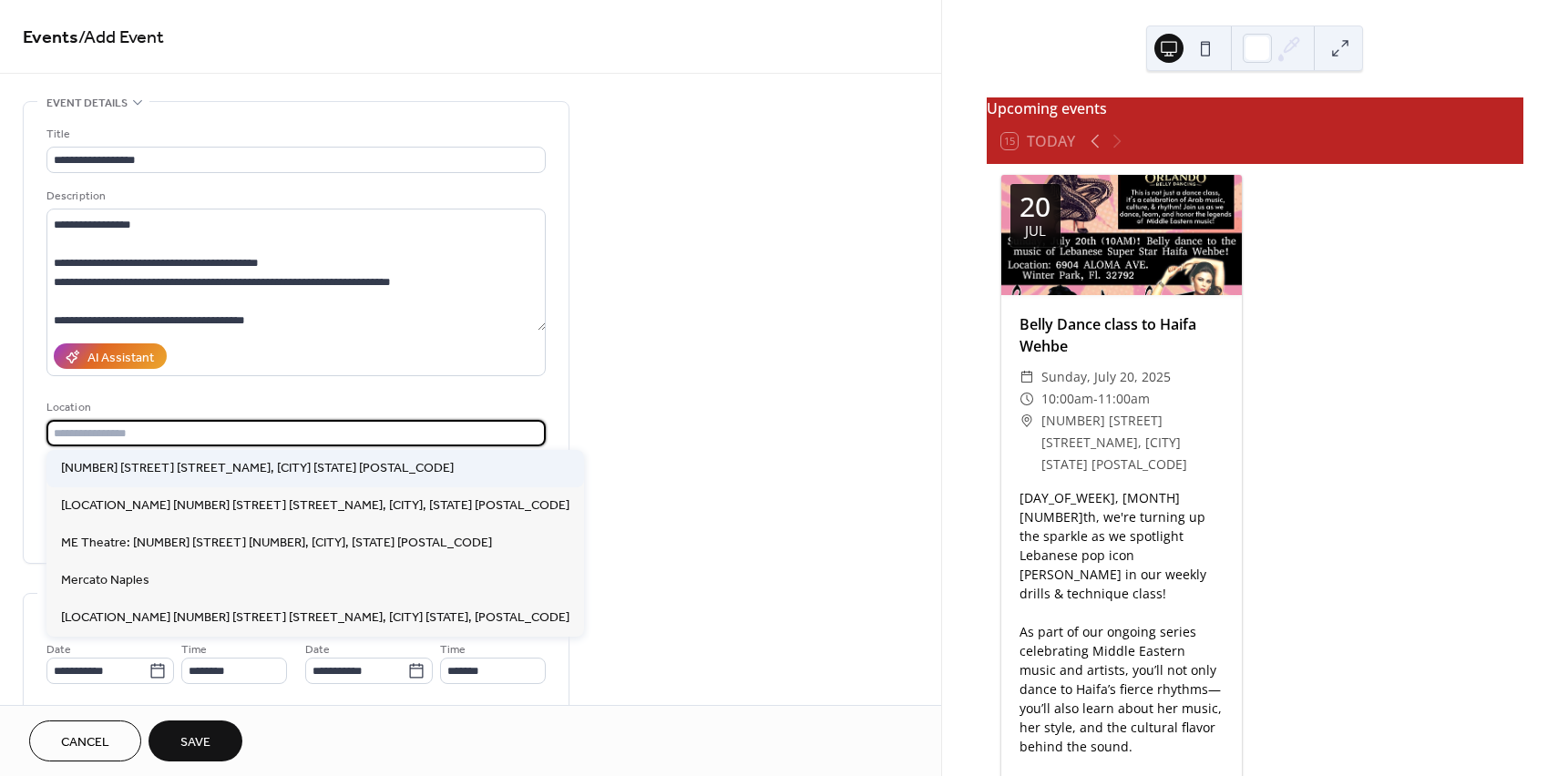 type on "**********" 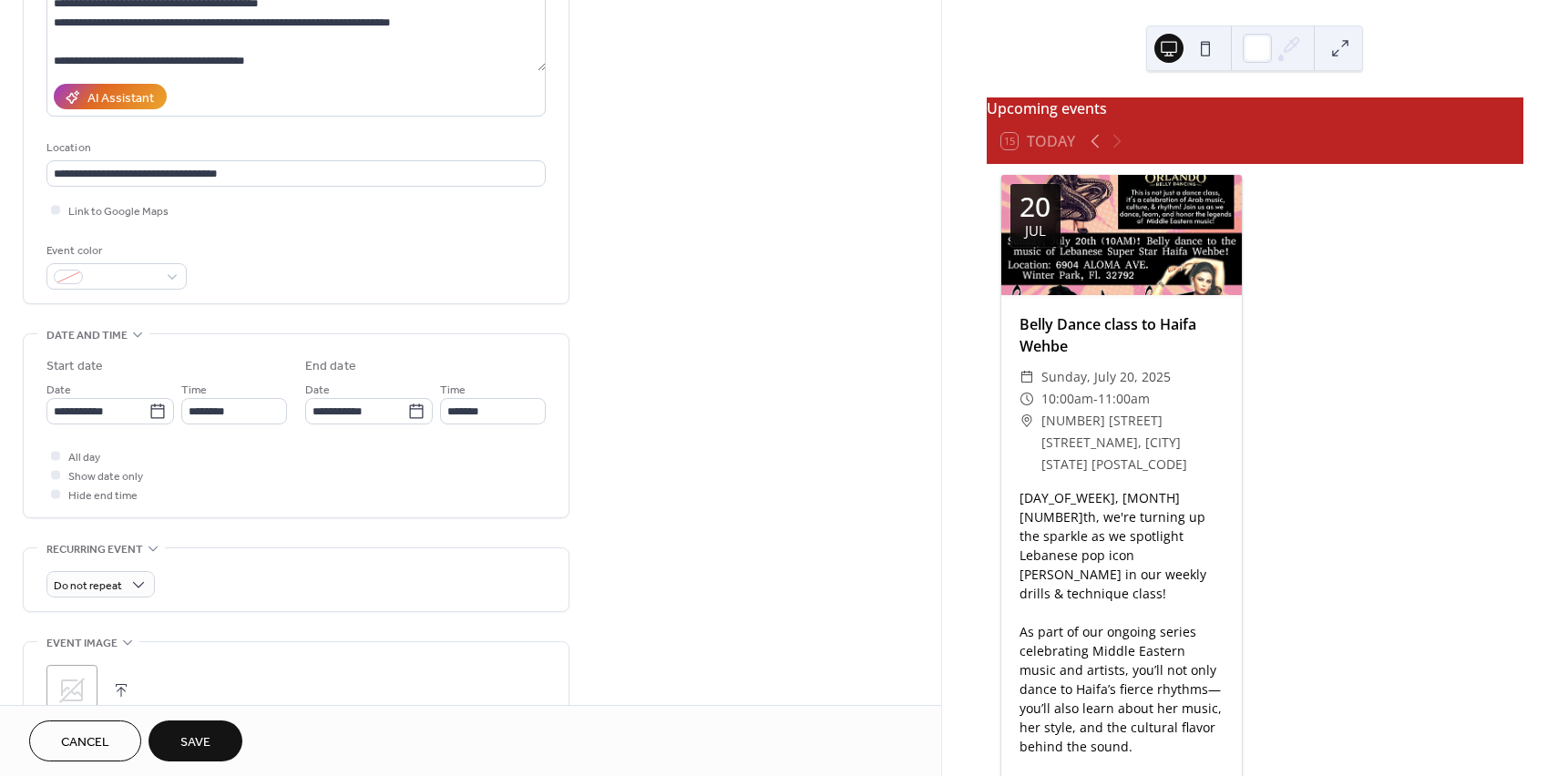 scroll, scrollTop: 364, scrollLeft: 0, axis: vertical 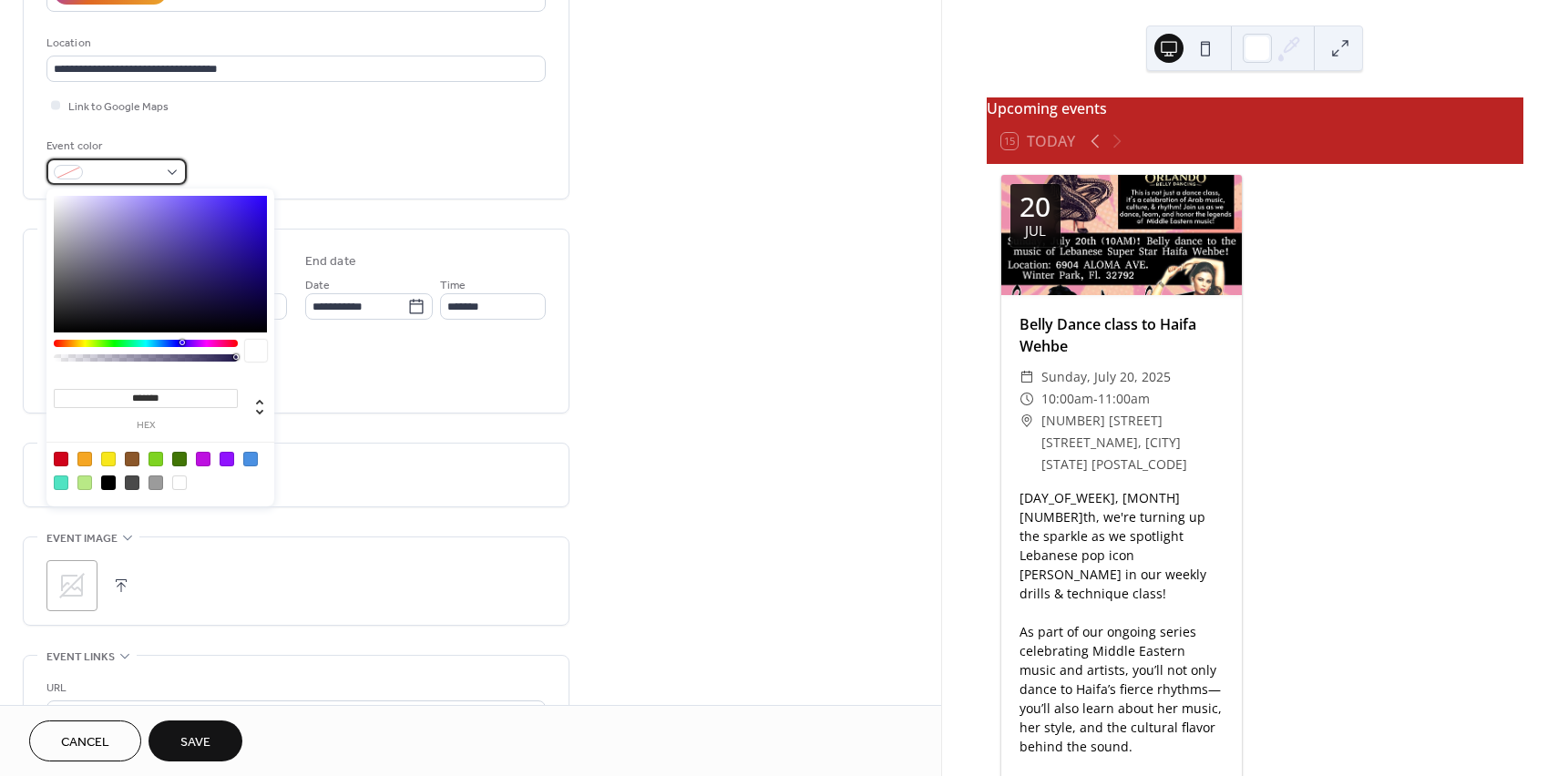 click at bounding box center (117, 171) 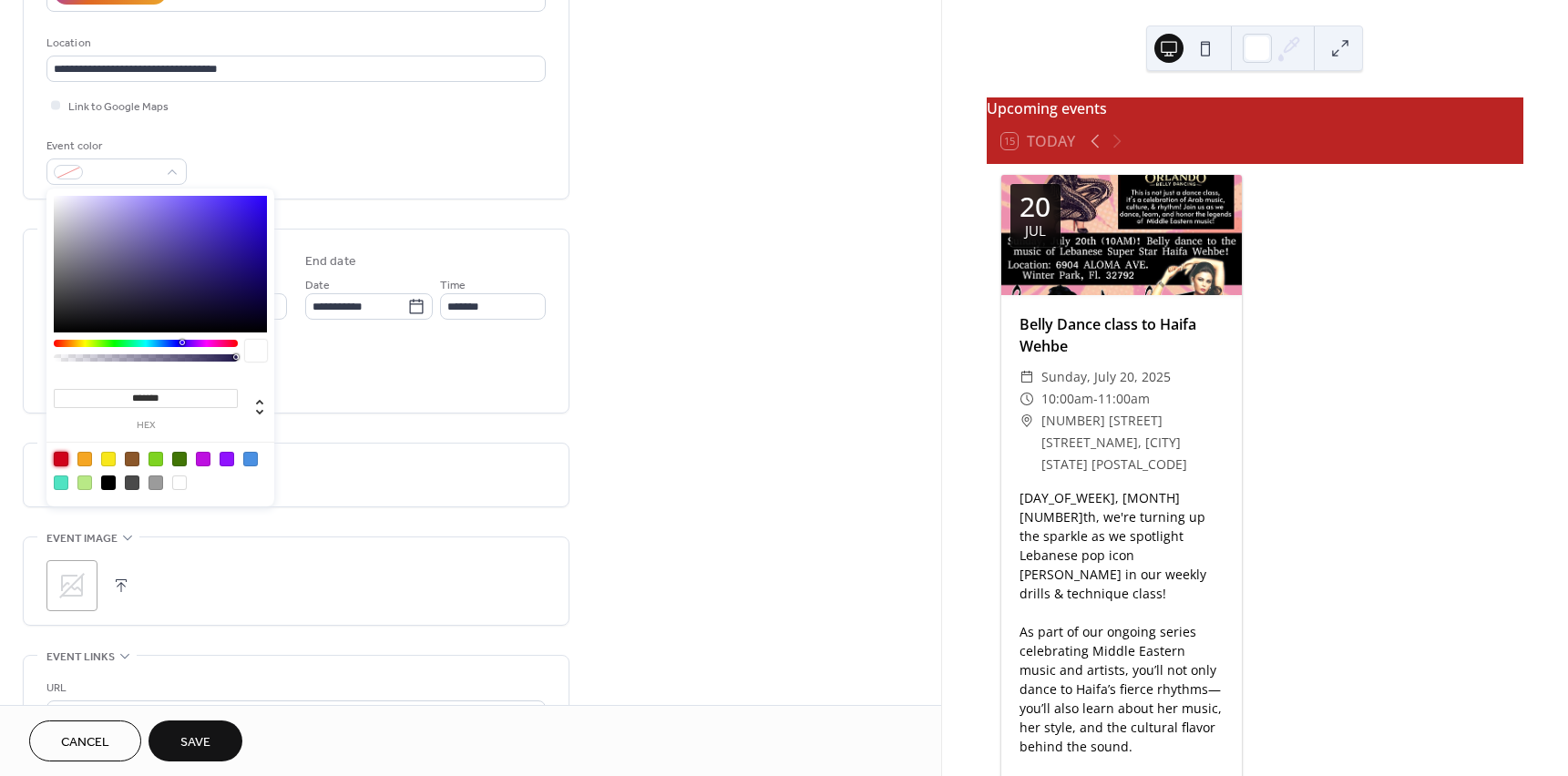 drag, startPoint x: 56, startPoint y: 459, endPoint x: 74, endPoint y: 462, distance: 18.248288 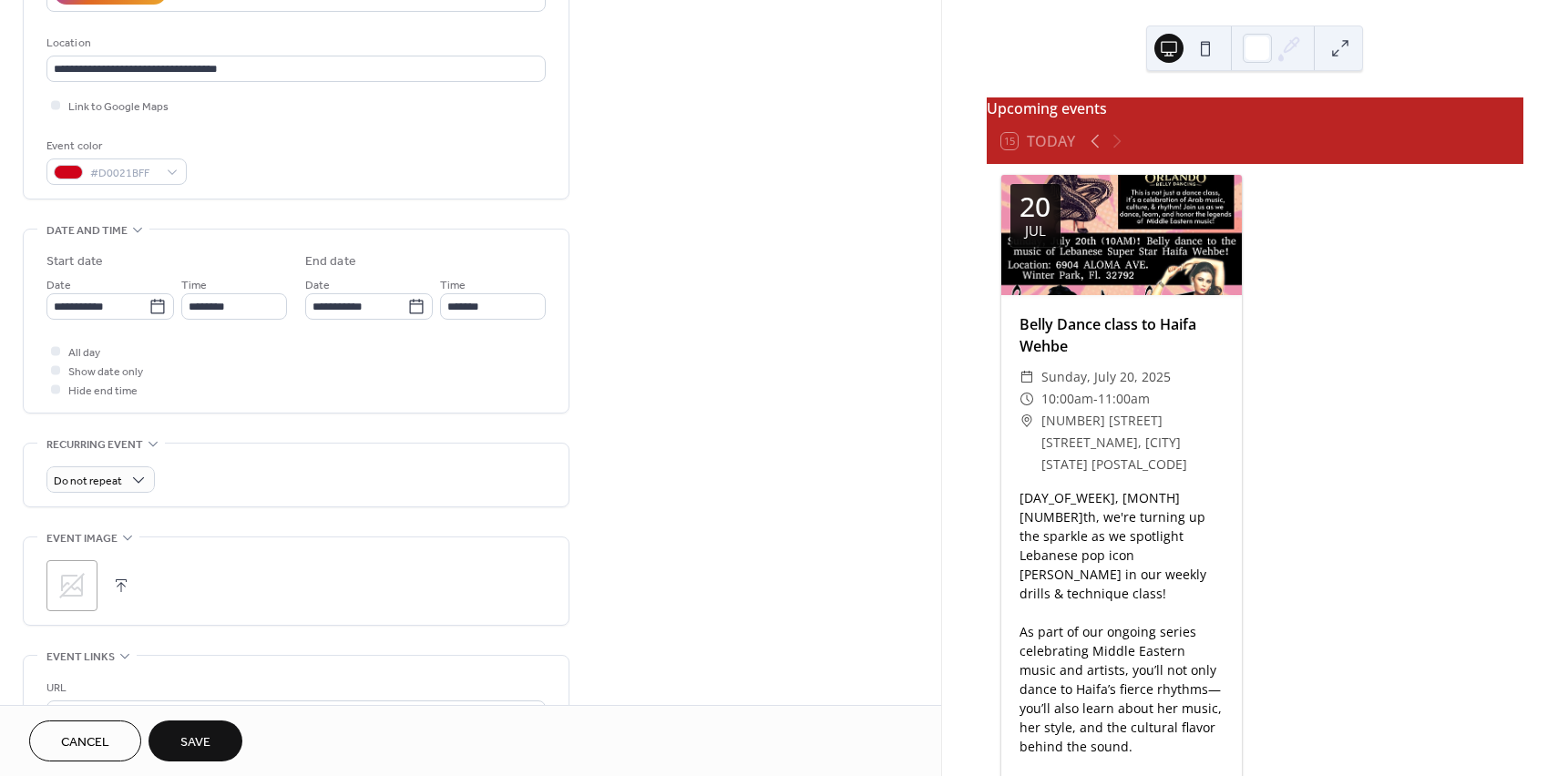 click on "All day Show date only Hide end time" at bounding box center [296, 370] 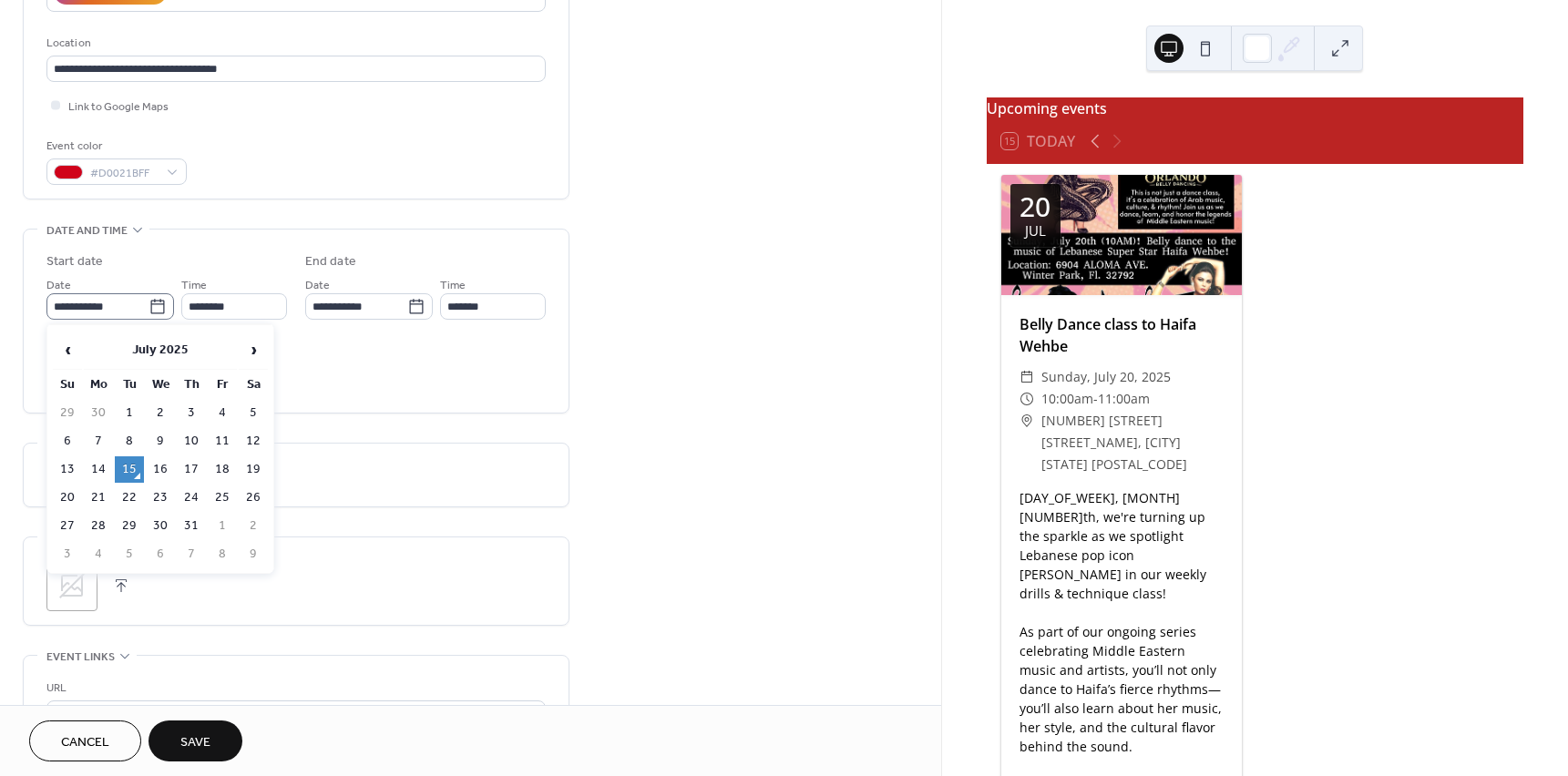 click 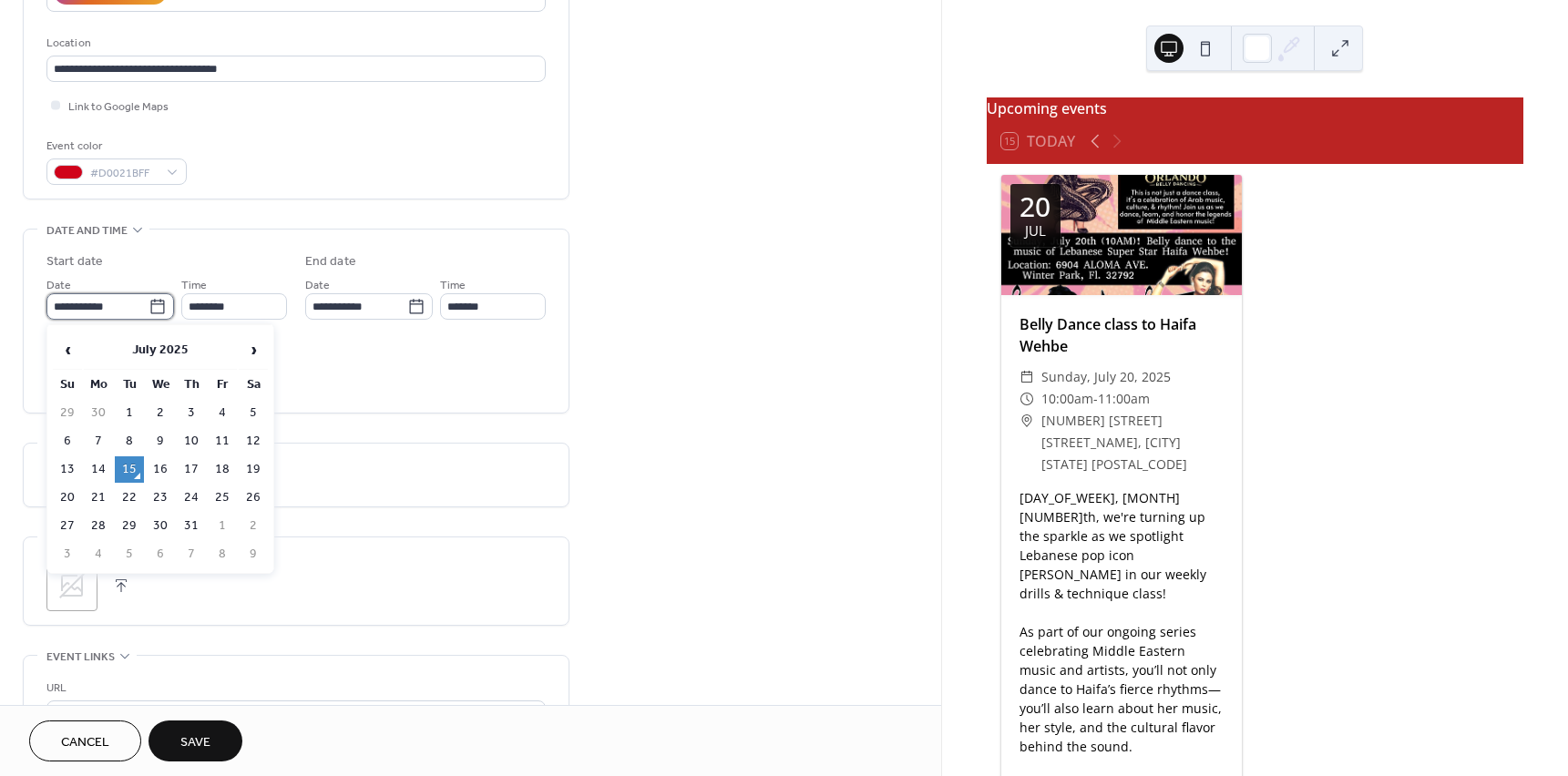 click on "**********" at bounding box center [97, 306] 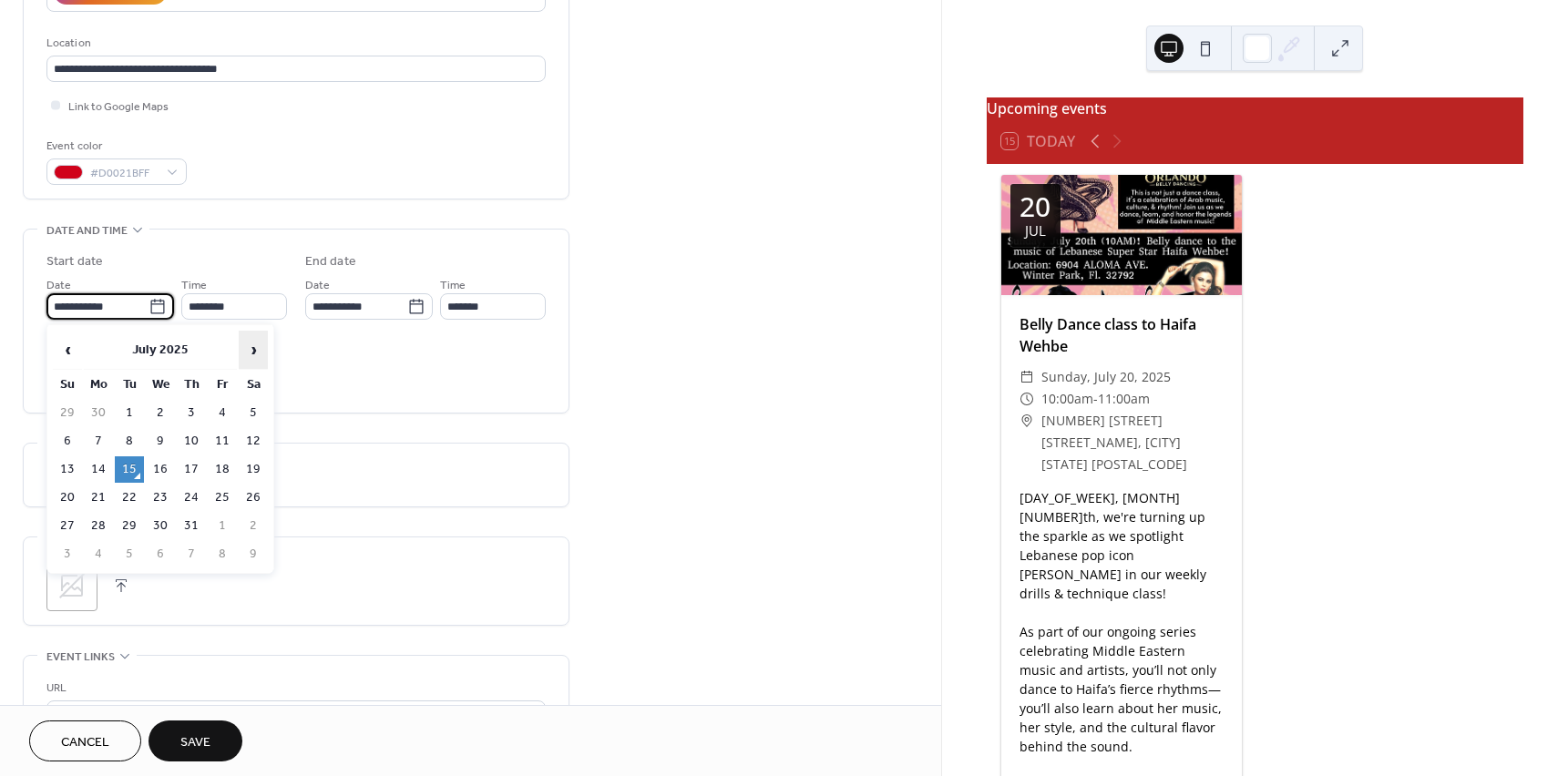 click on "›" at bounding box center (253, 350) 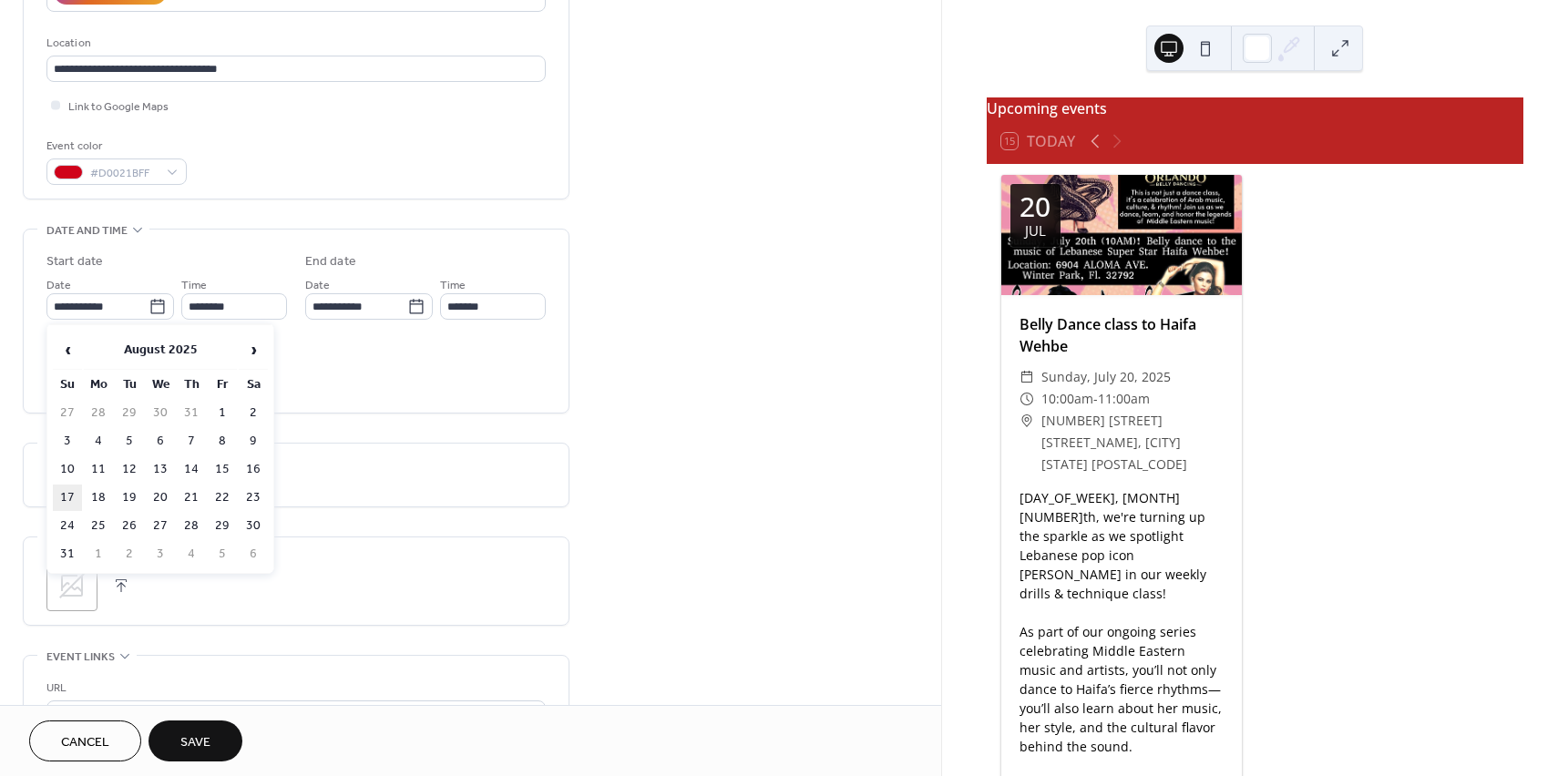 click on "17" at bounding box center (67, 497) 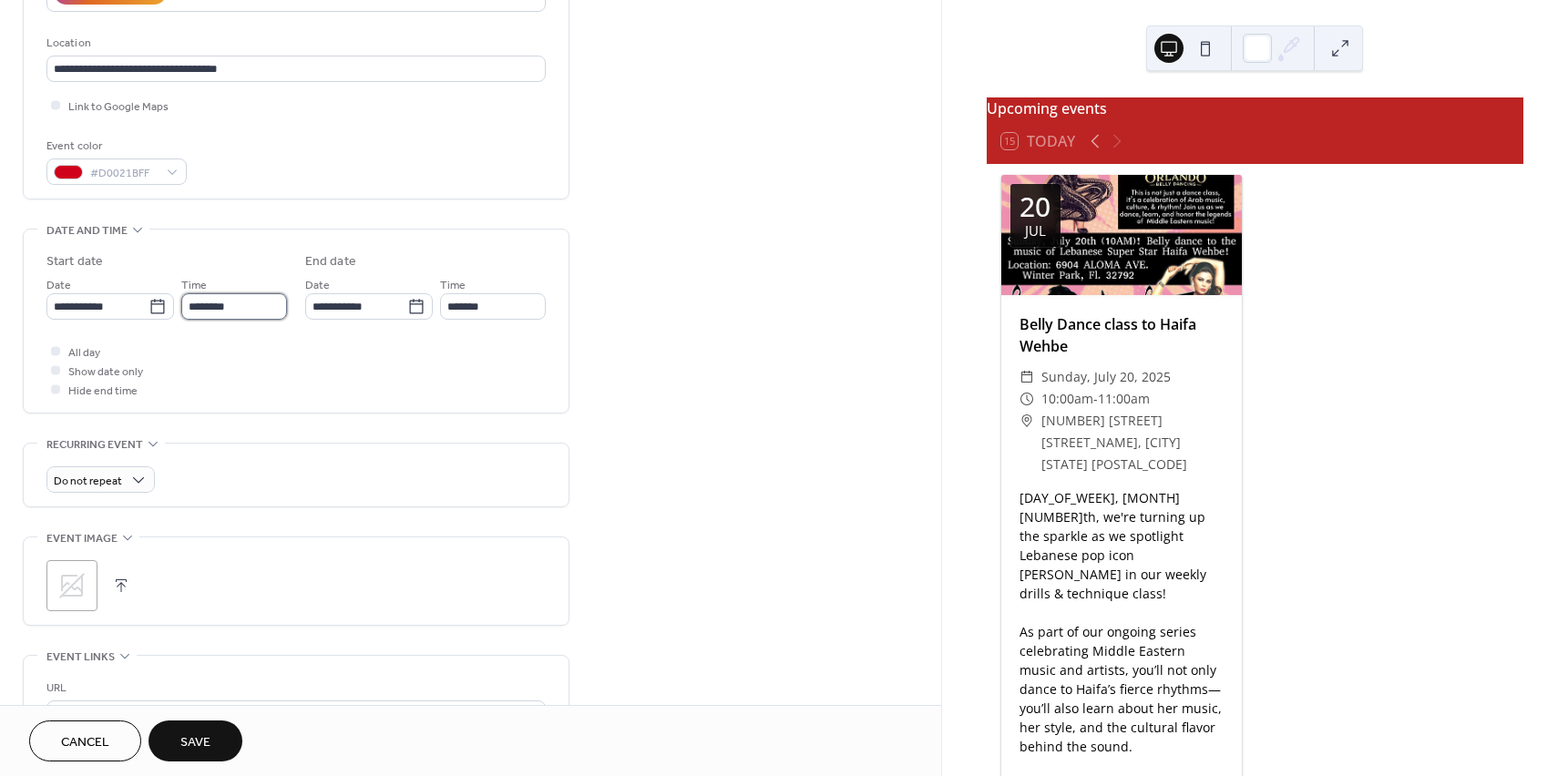 click on "********" at bounding box center [234, 306] 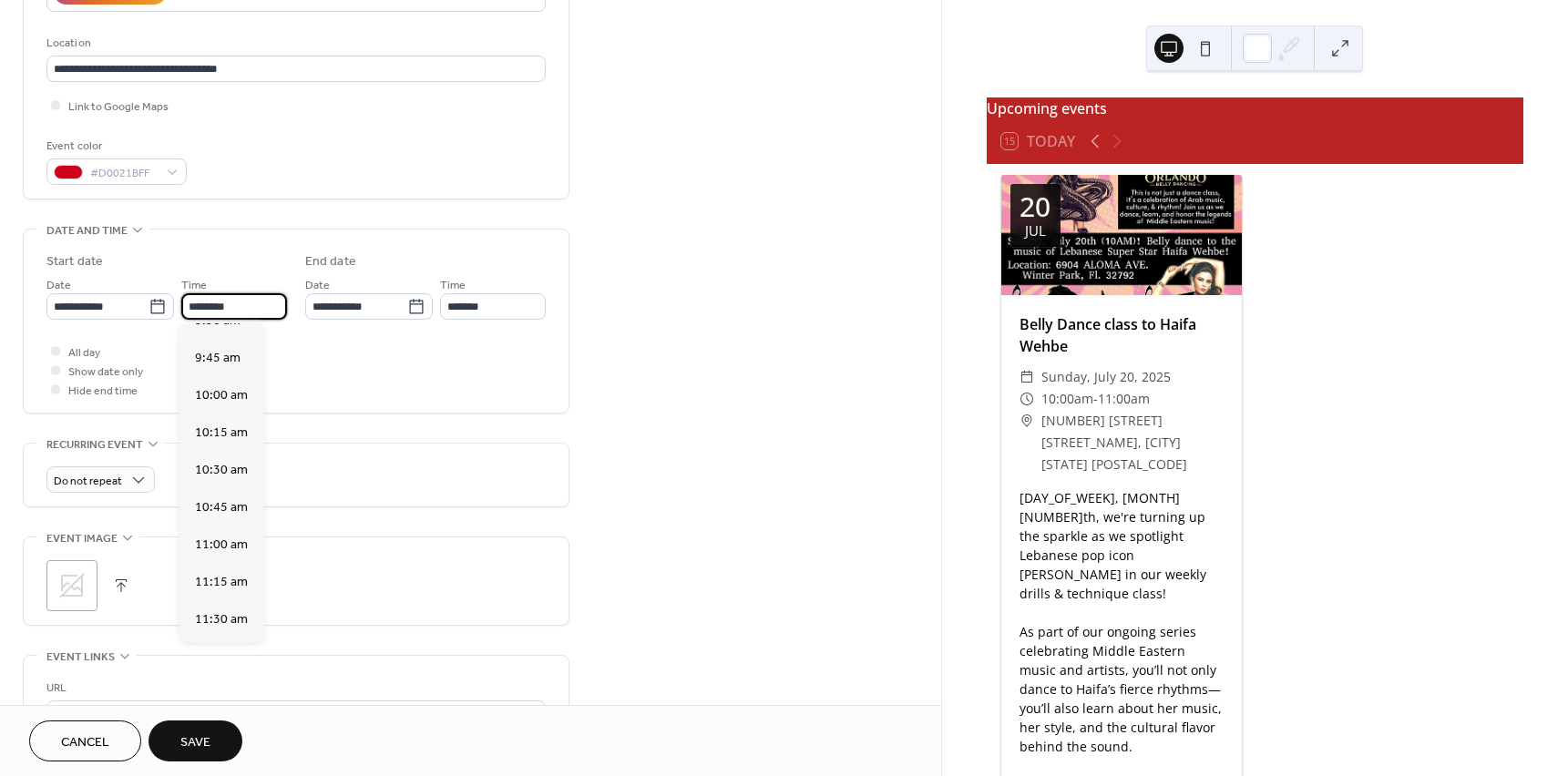 scroll, scrollTop: 1428, scrollLeft: 0, axis: vertical 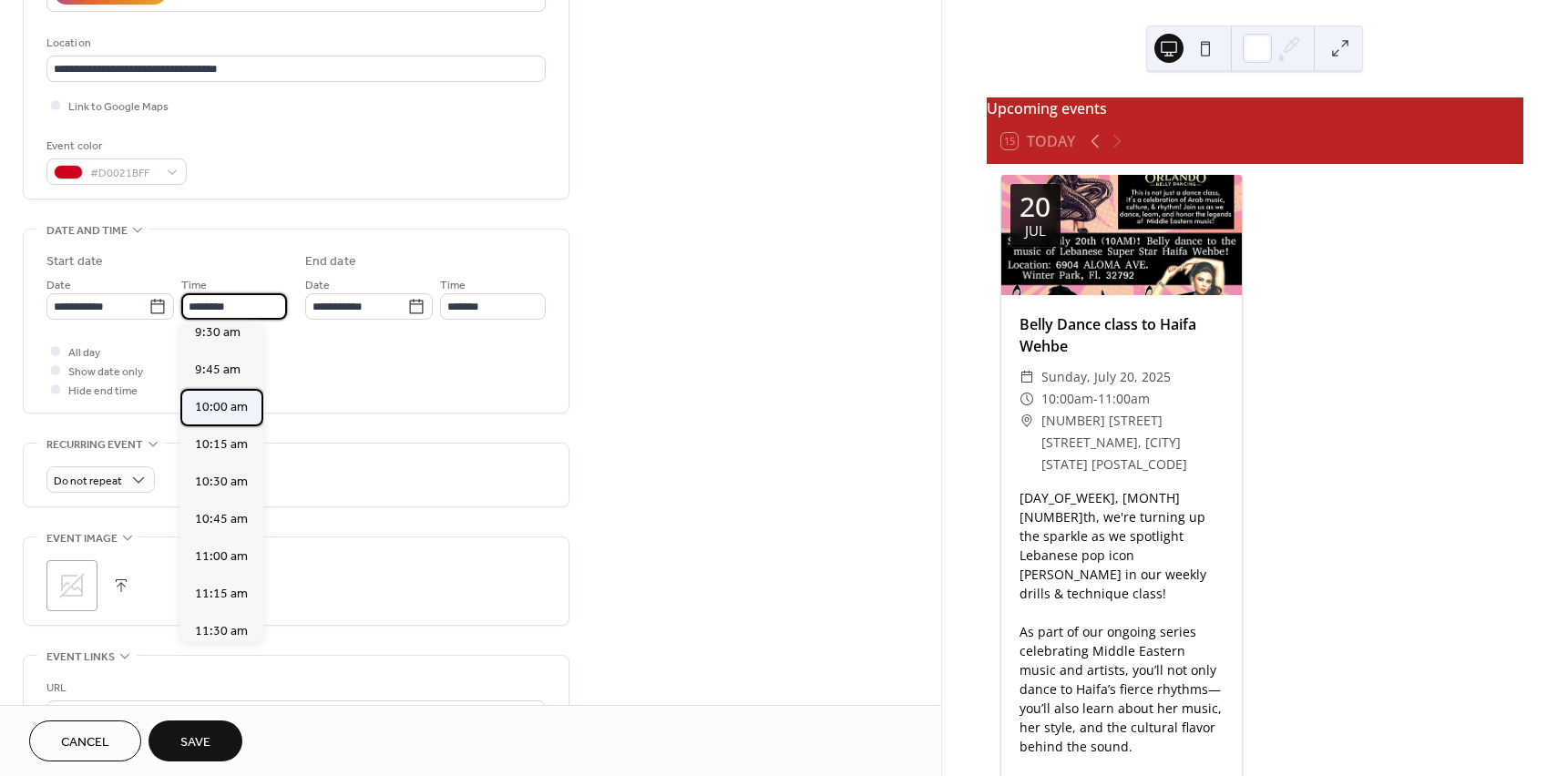 click on "10:00 am" at bounding box center (221, 407) 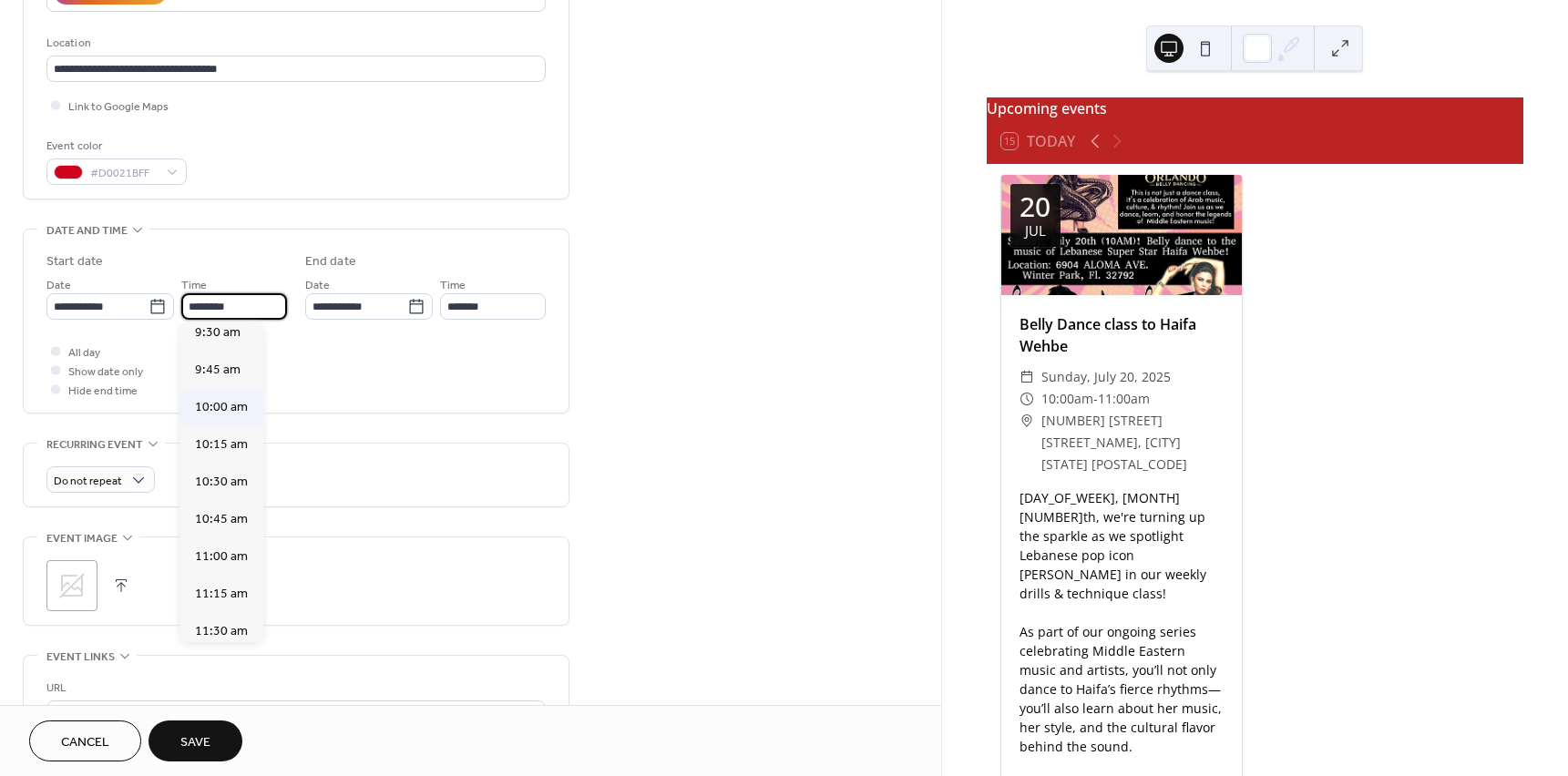 type on "********" 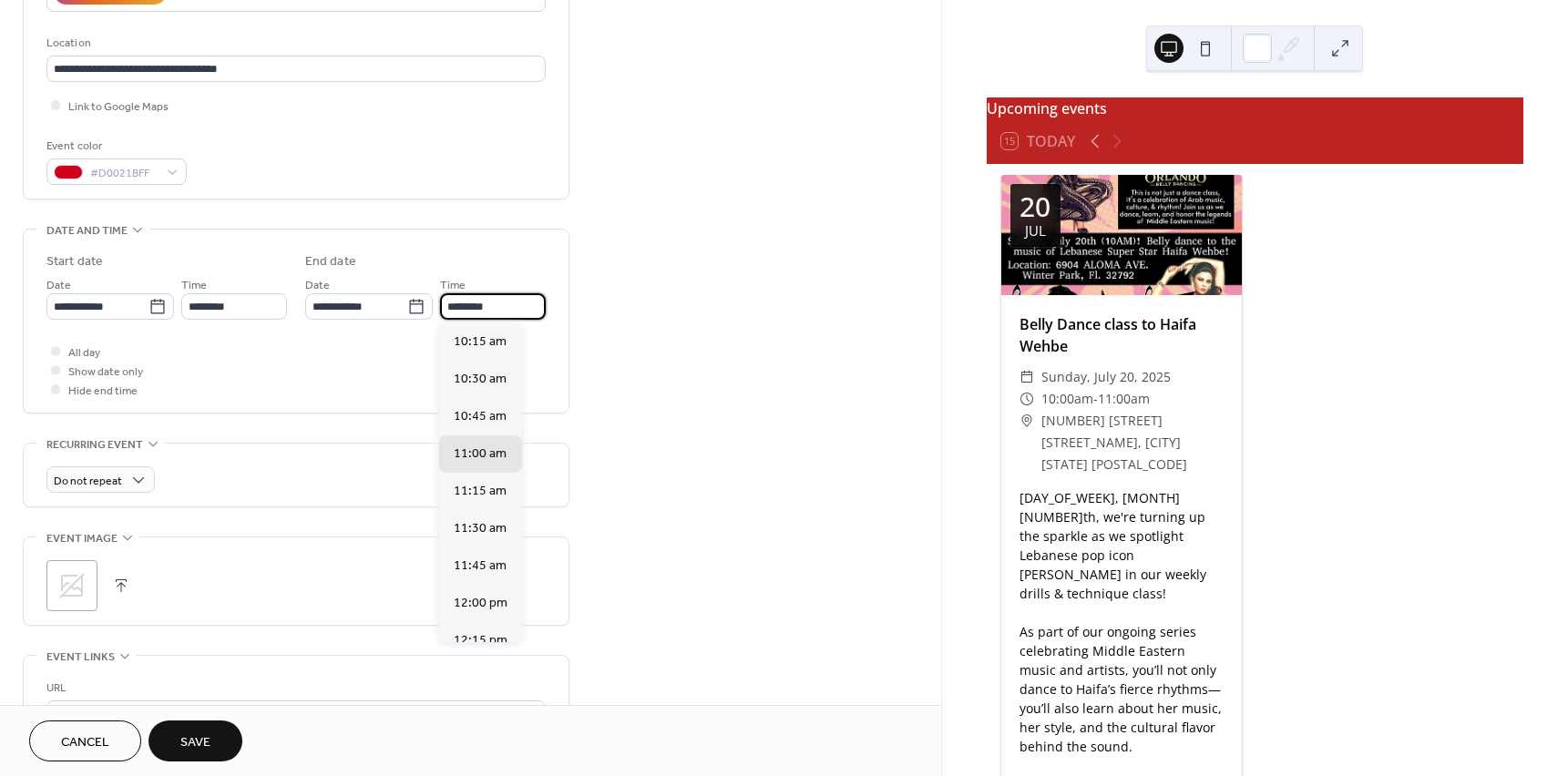 click on "********" at bounding box center (493, 306) 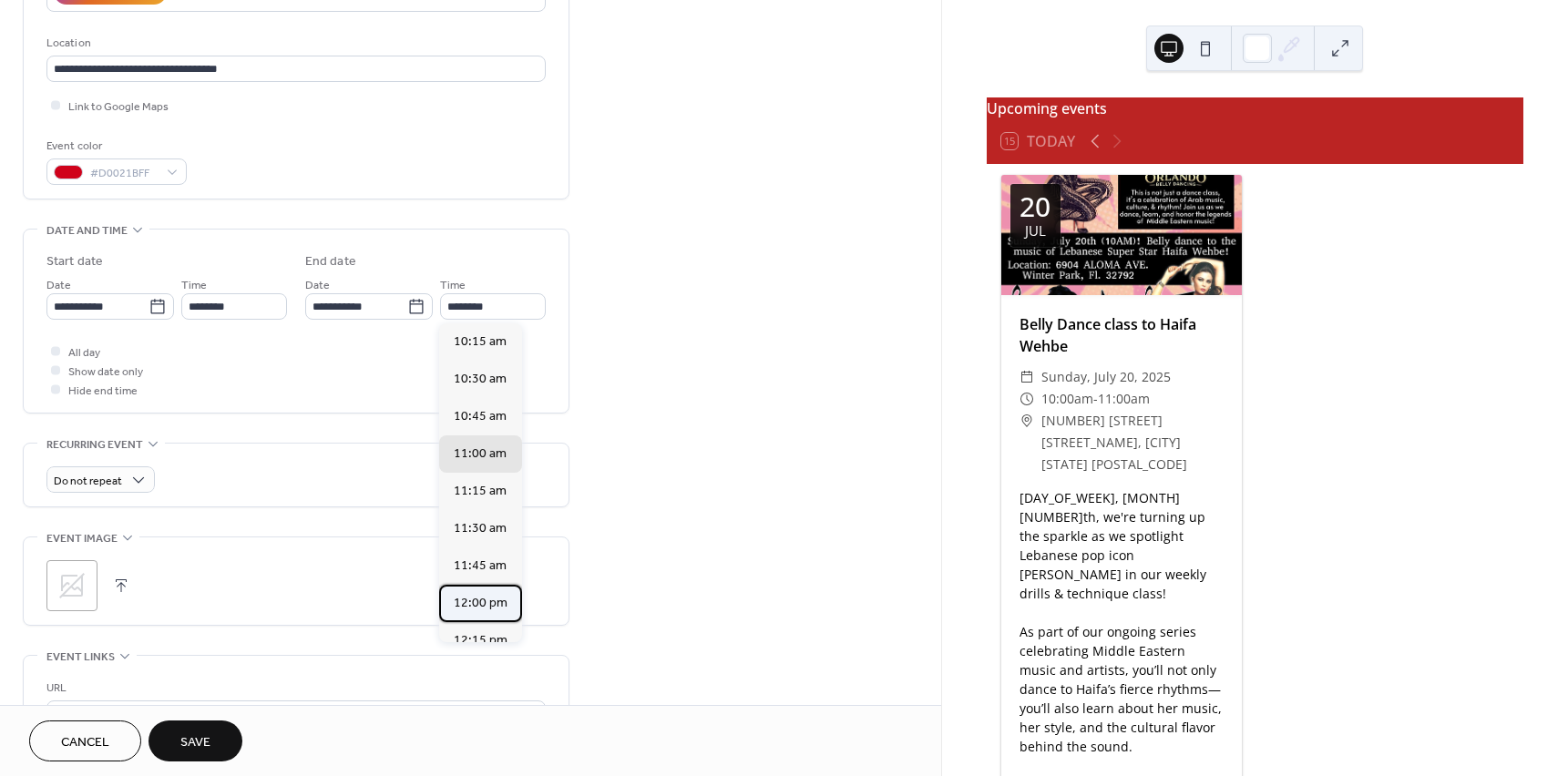 click on "12:00 pm" at bounding box center (480, 603) 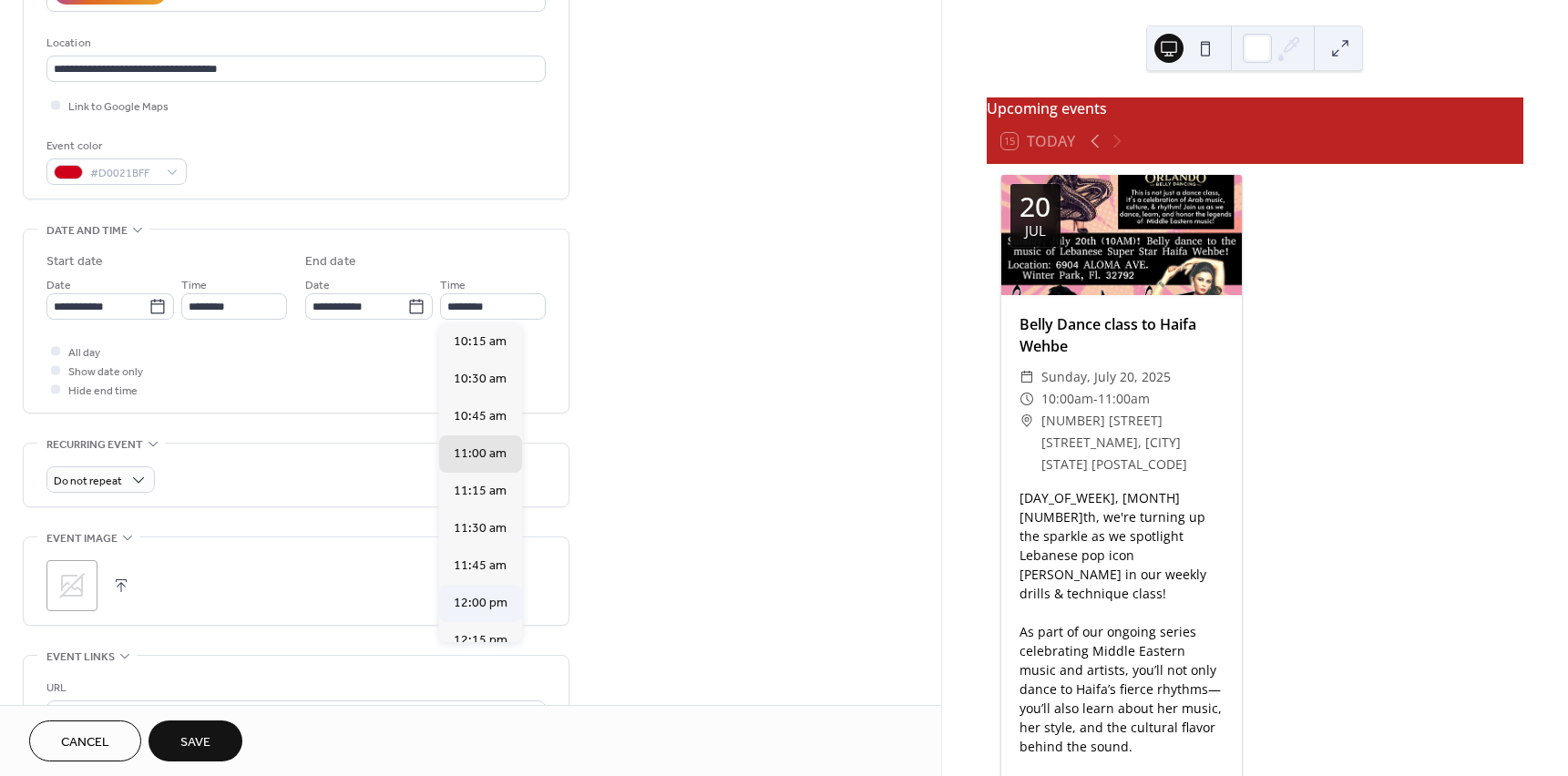 type on "********" 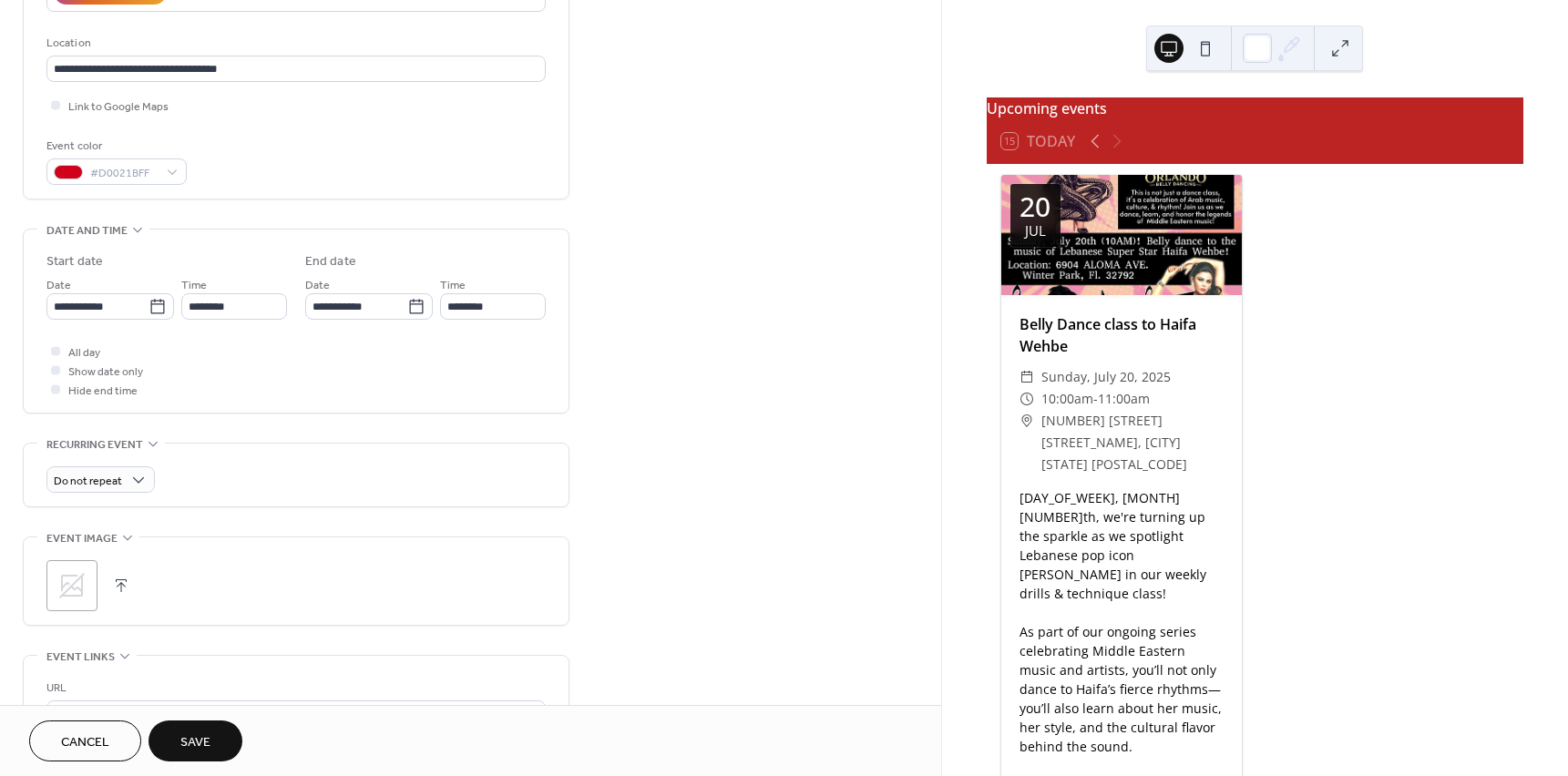 click on "Do not repeat" at bounding box center (296, 479) 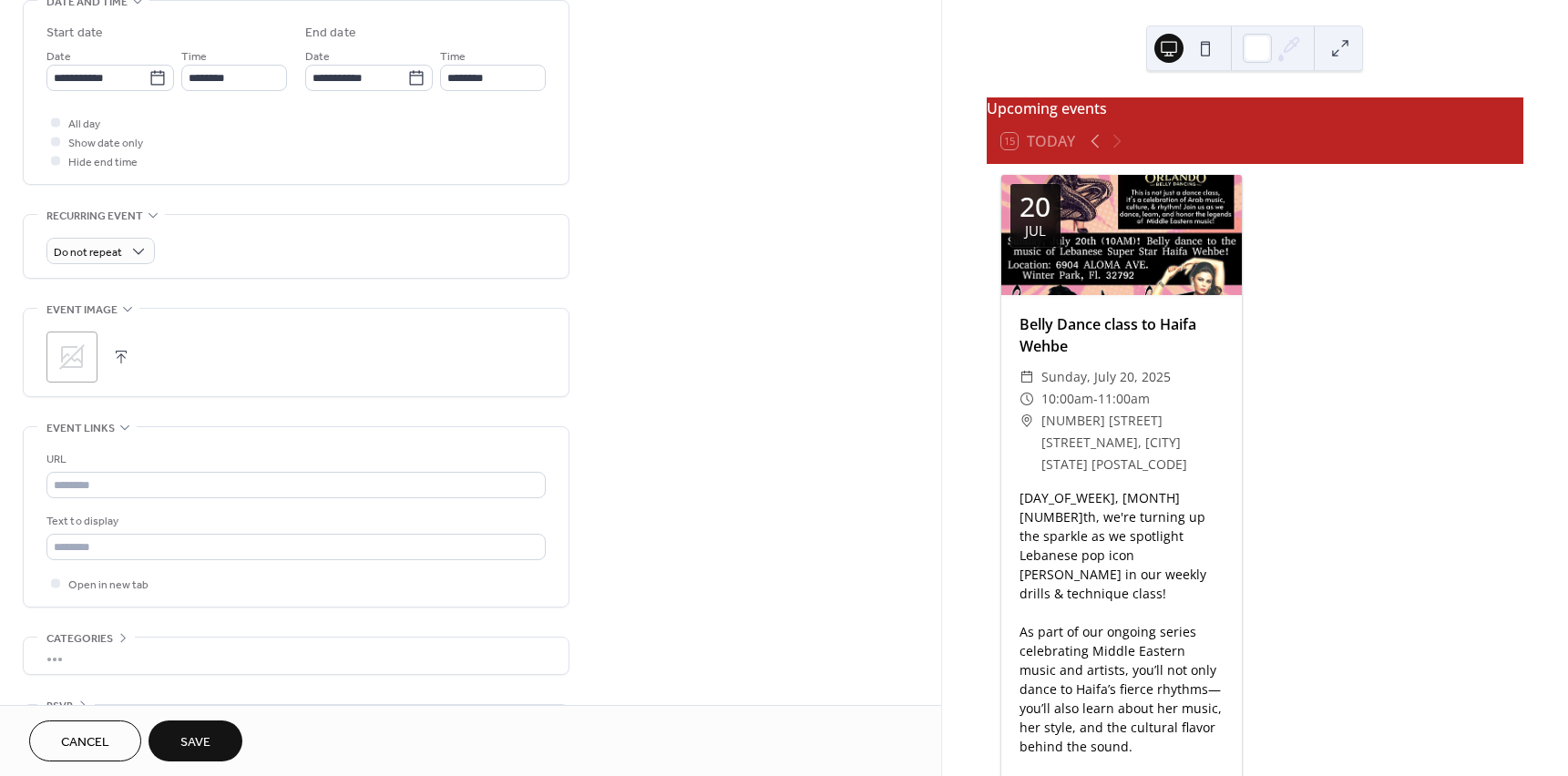 scroll, scrollTop: 638, scrollLeft: 0, axis: vertical 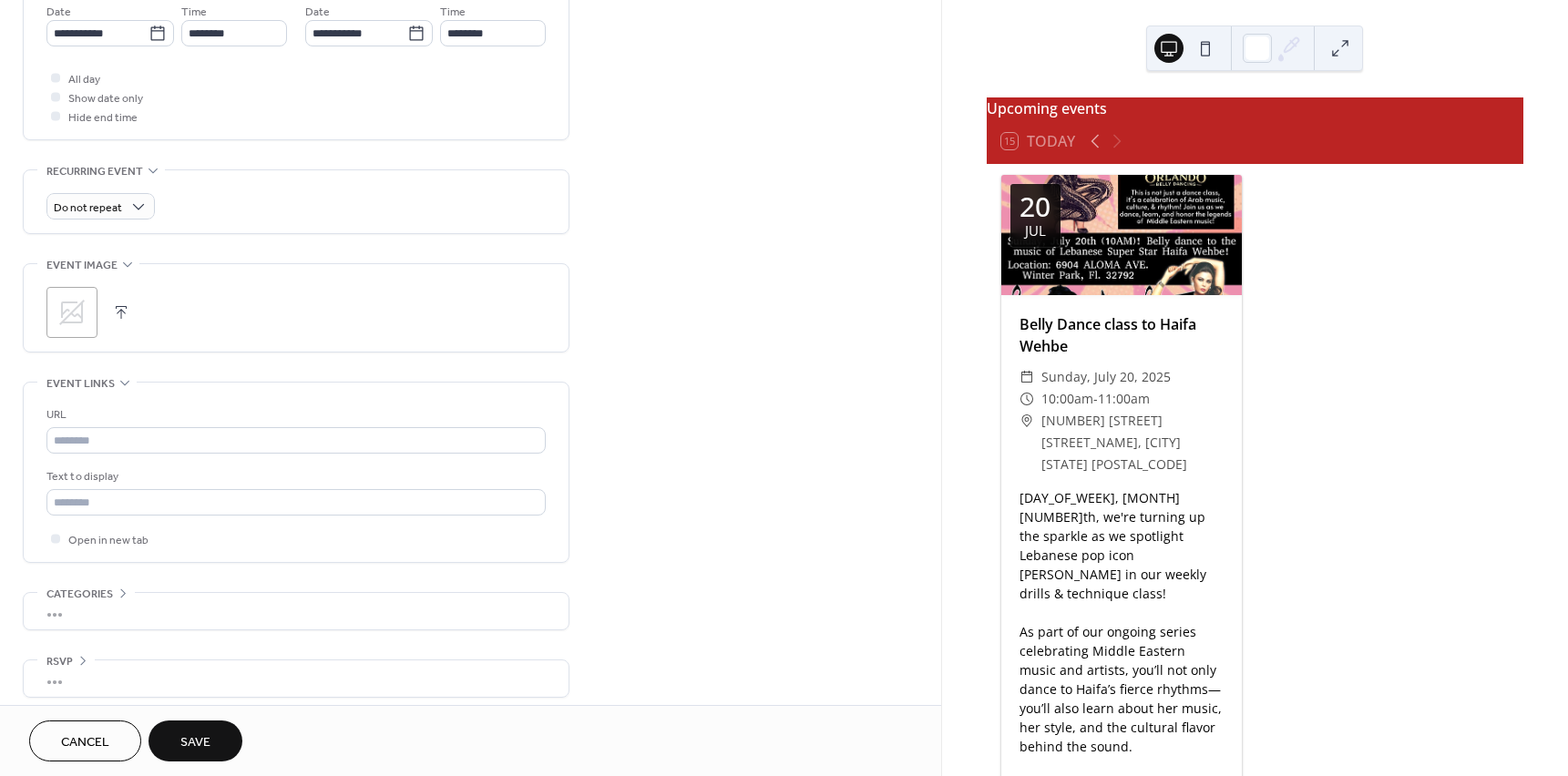 click on ";" at bounding box center (296, 308) 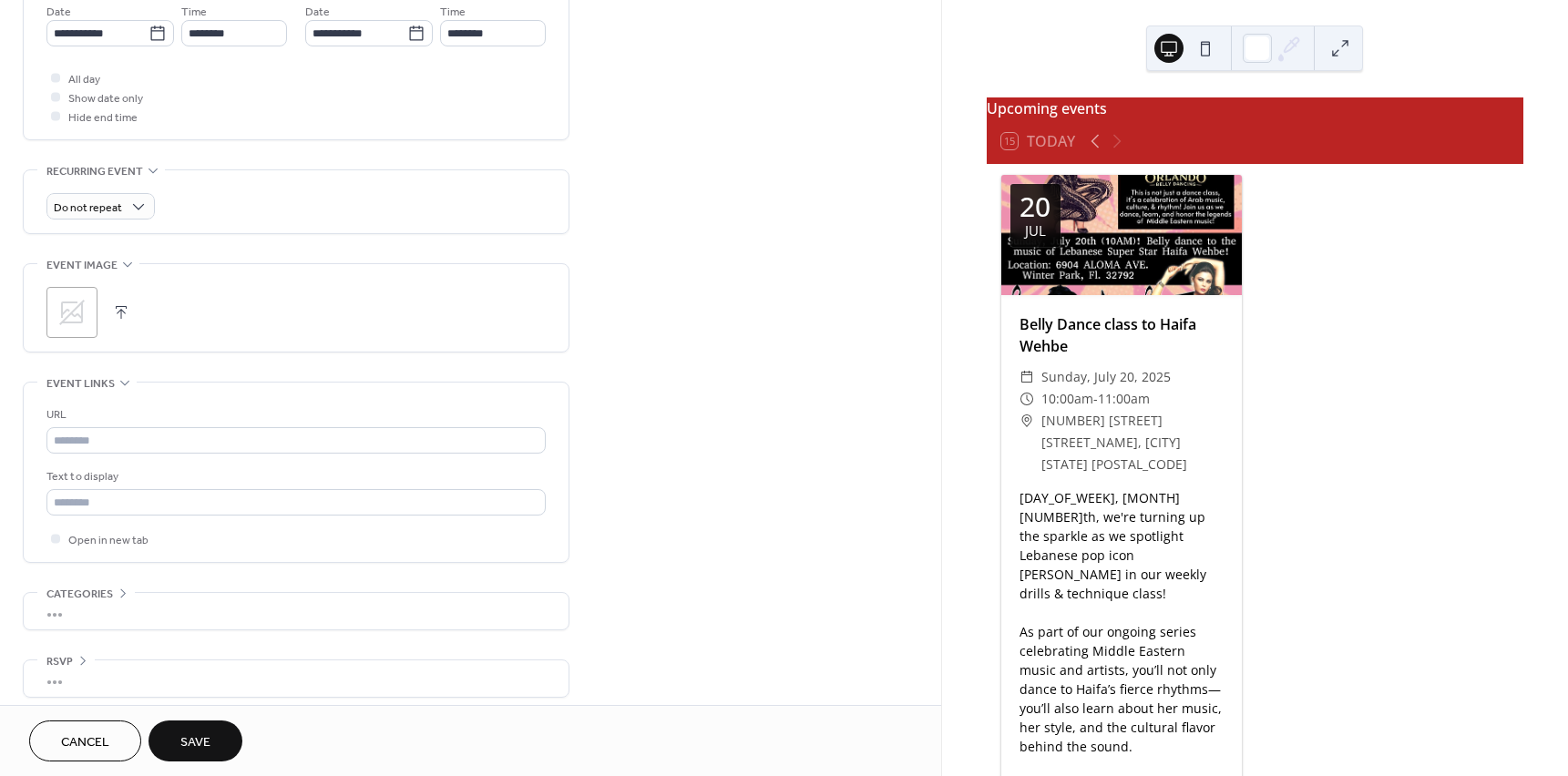 click 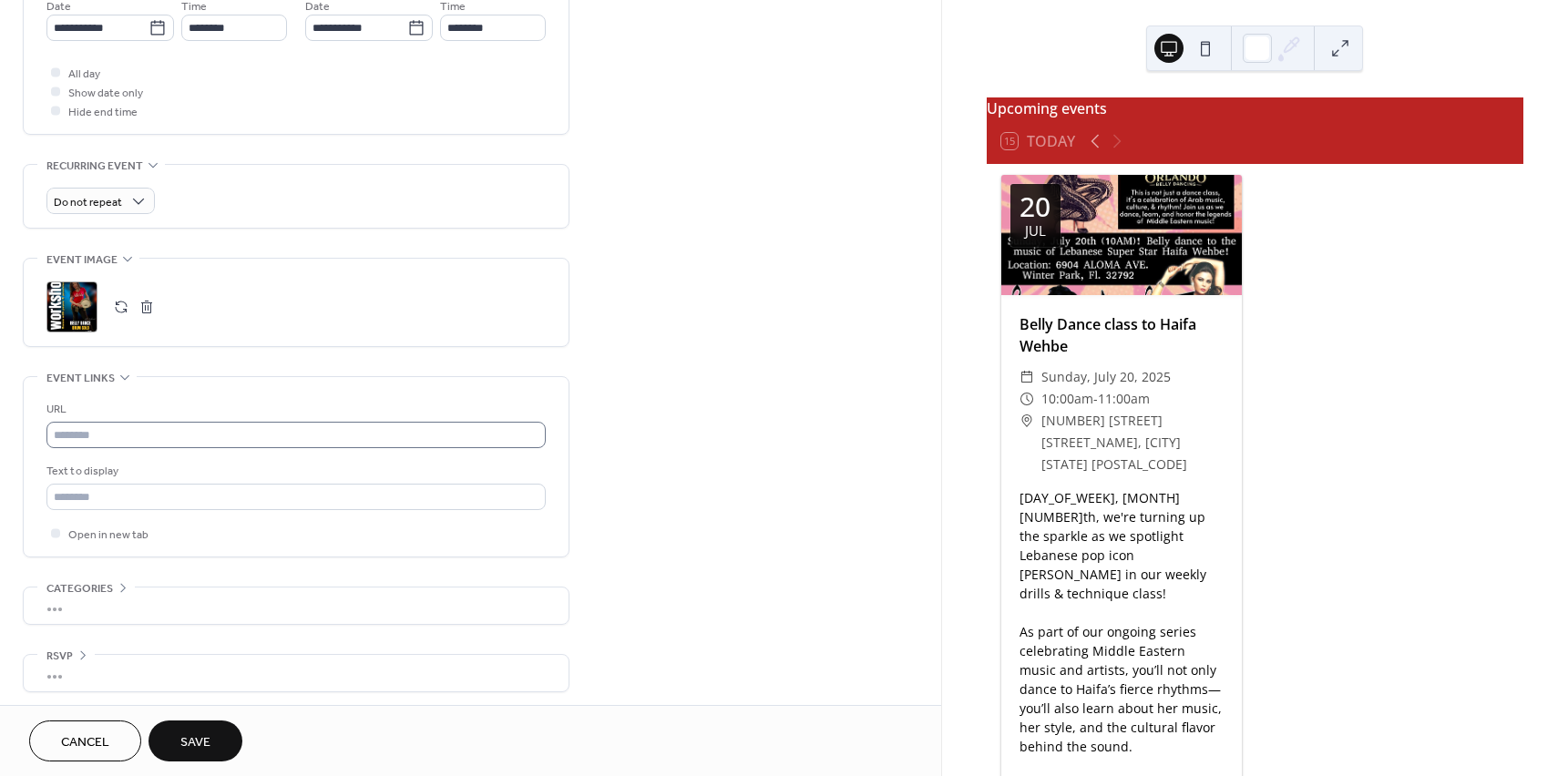 scroll, scrollTop: 648, scrollLeft: 0, axis: vertical 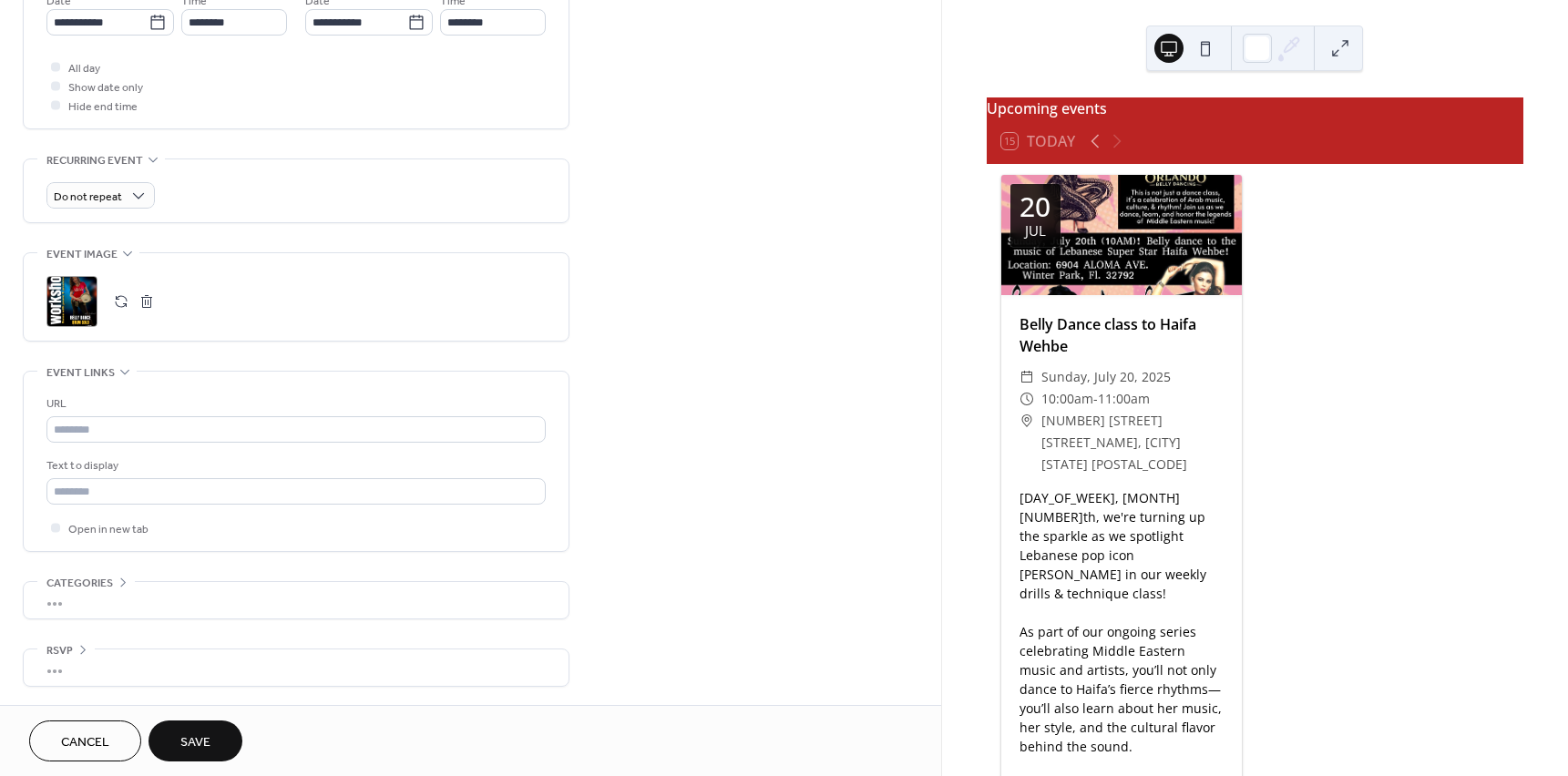 click on "Save" at bounding box center [195, 740] 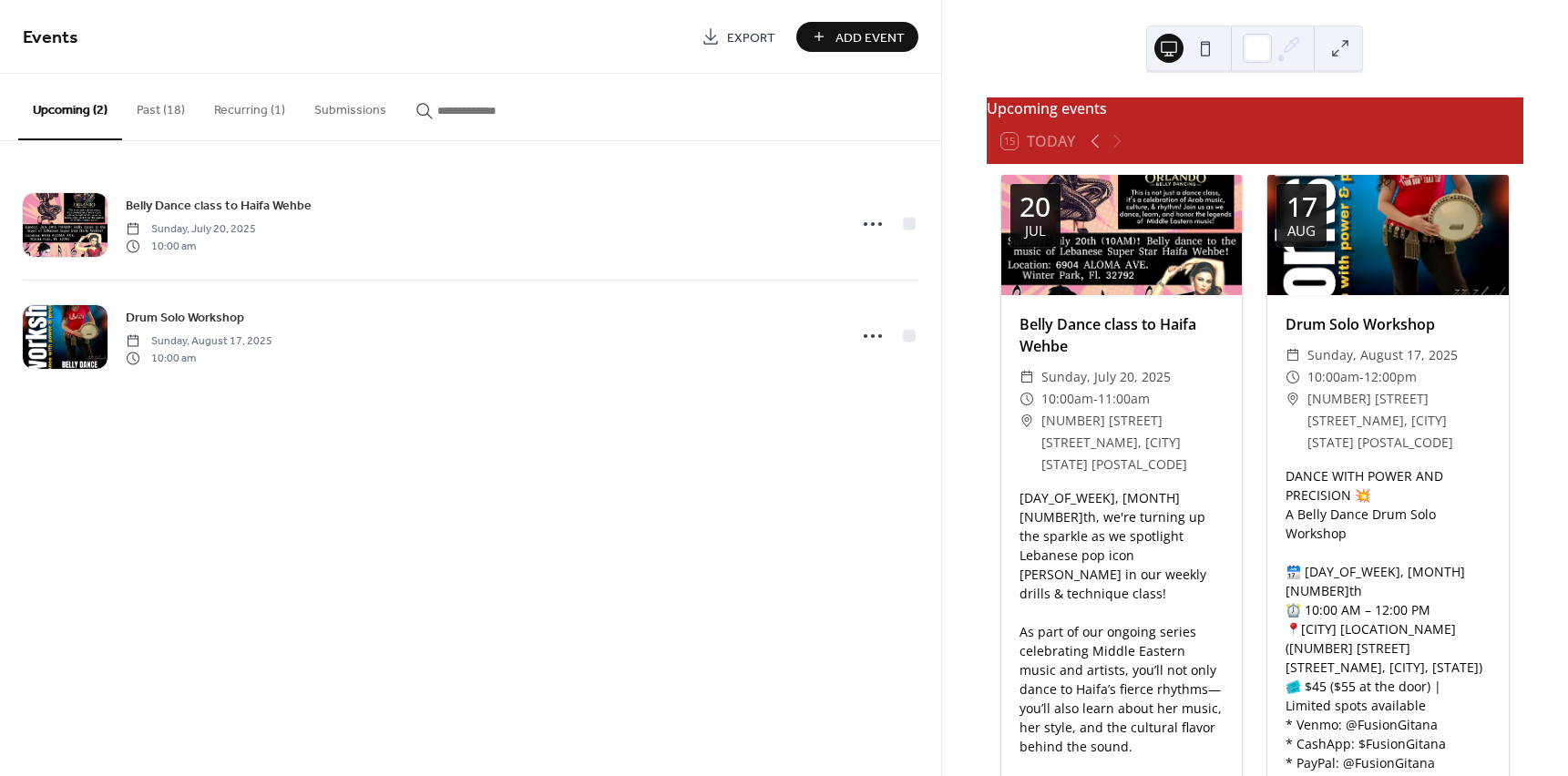 click on "Past (18)" at bounding box center [160, 106] 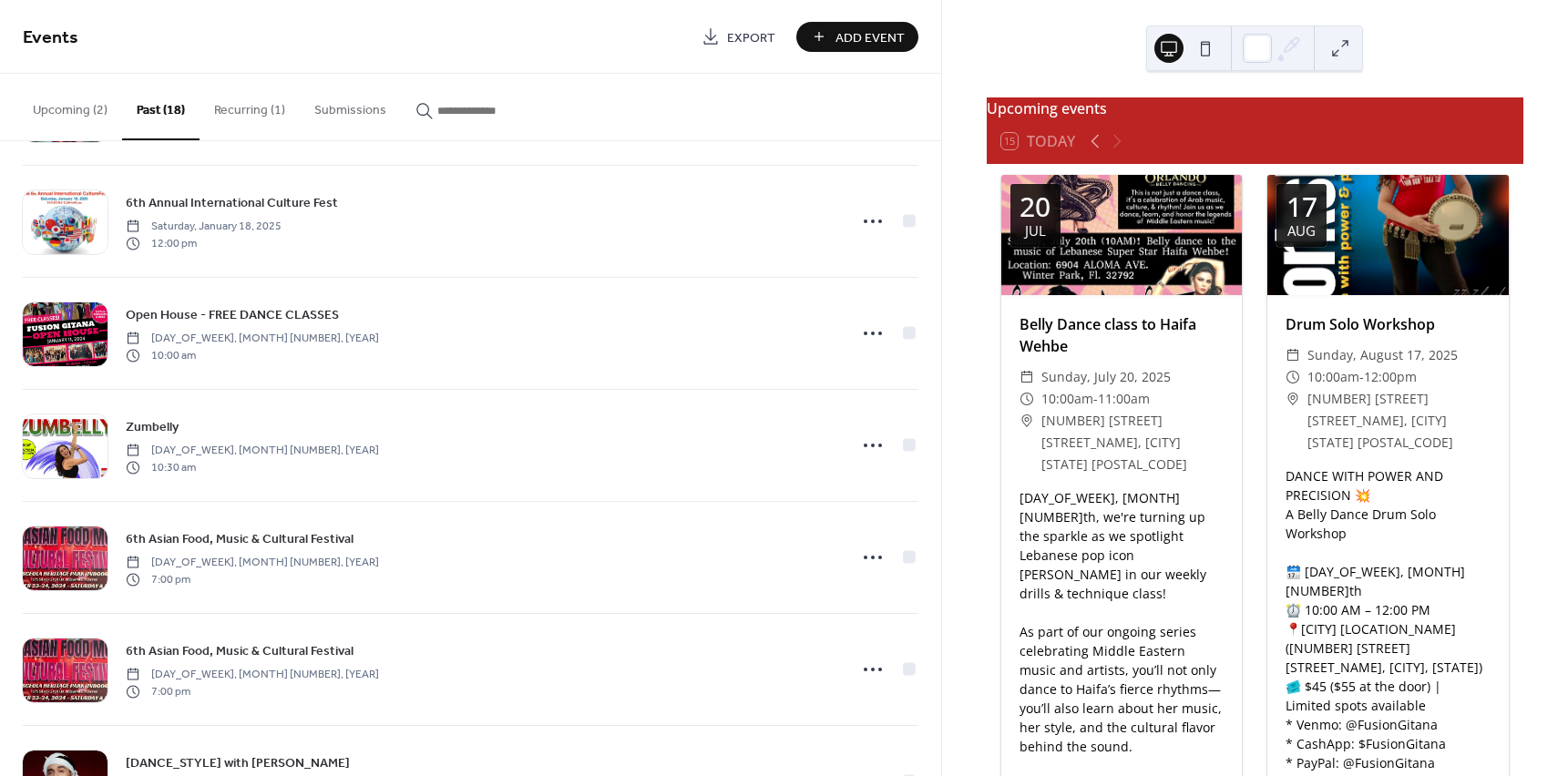 scroll, scrollTop: 638, scrollLeft: 0, axis: vertical 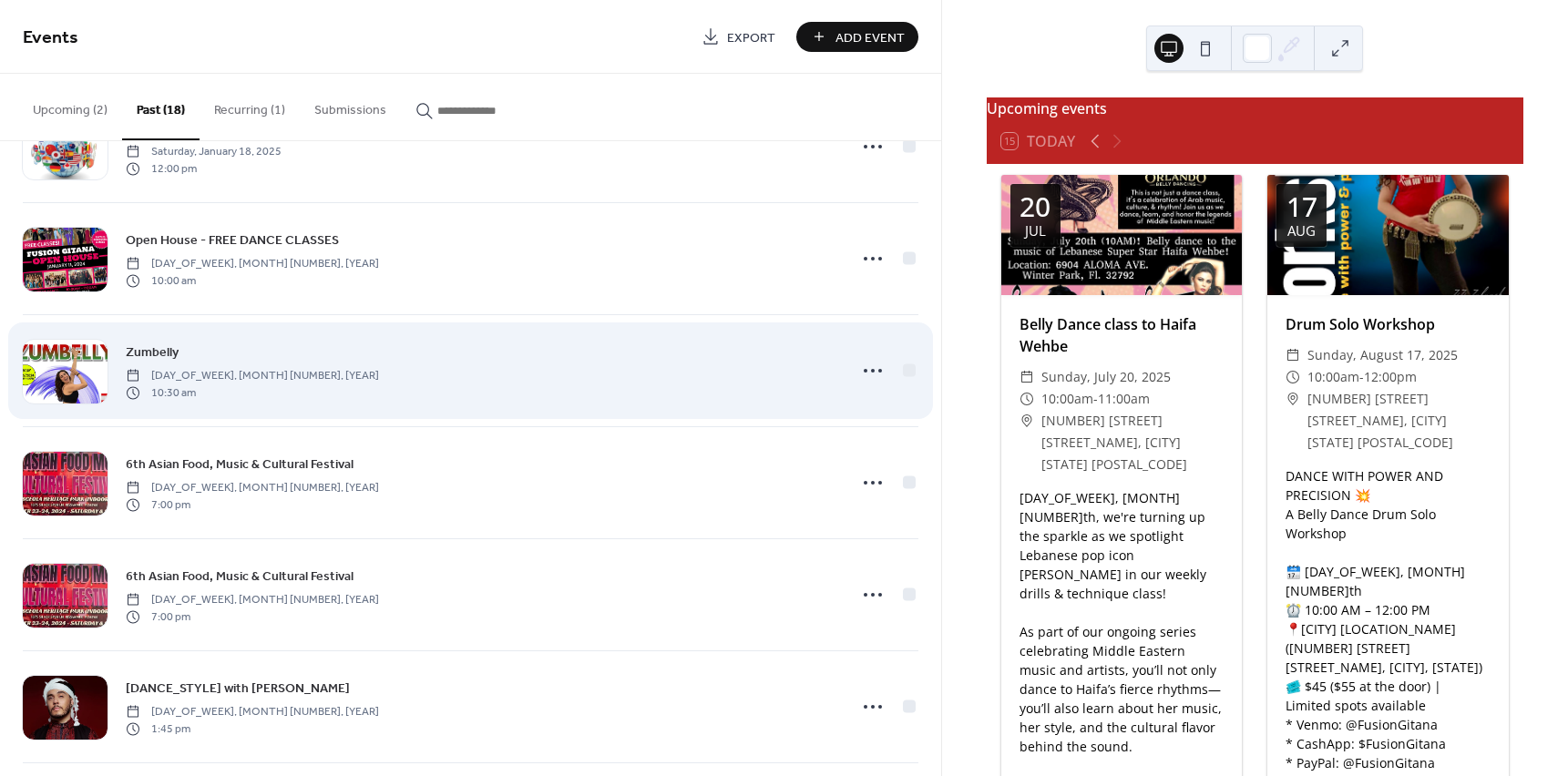 click on "[DANCE_STYLE] [DAY_OF_WEEK], [MONTH] [NUMBER], [YEAR] [TIME]" at bounding box center [470, 371] 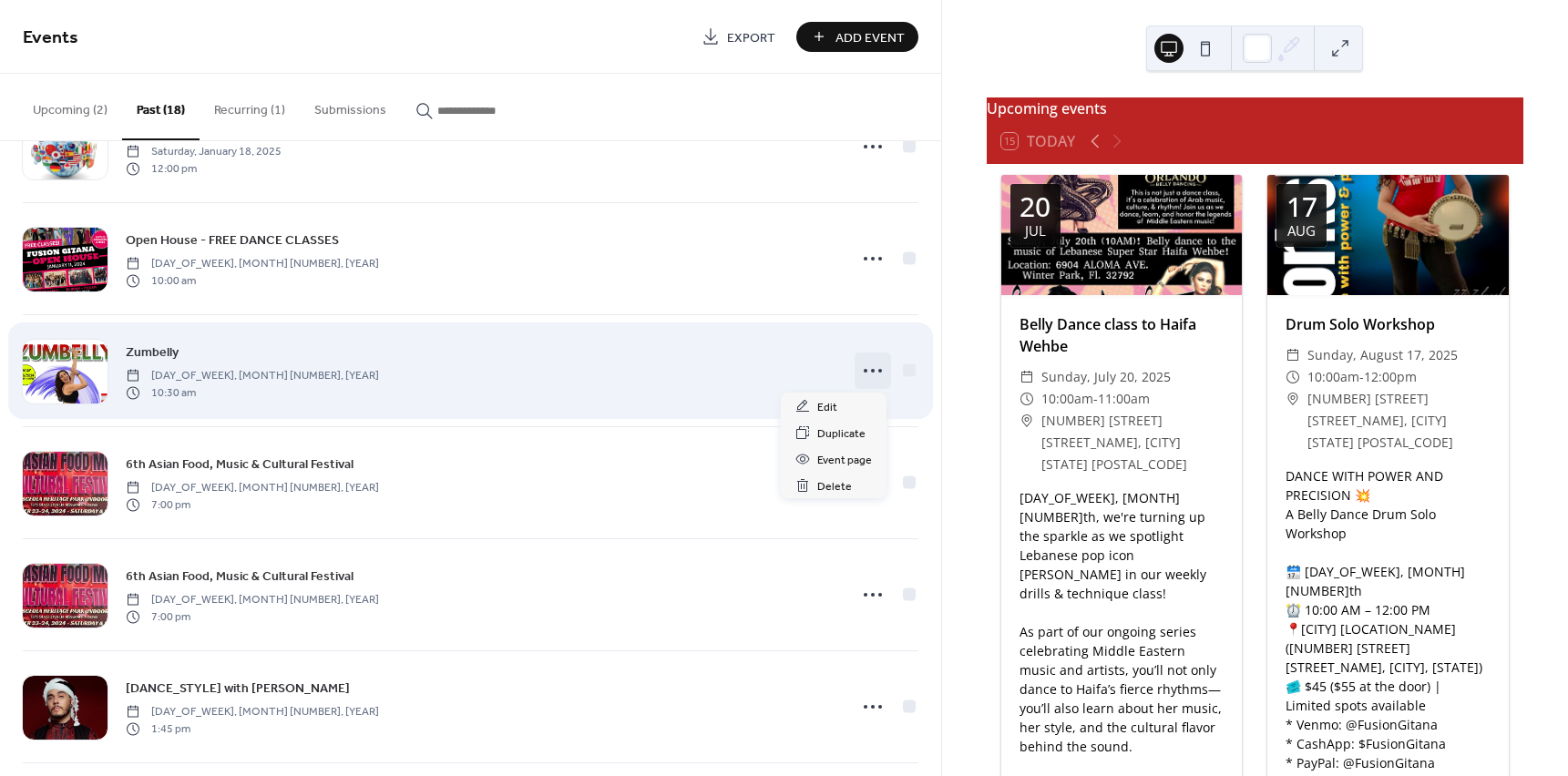 click 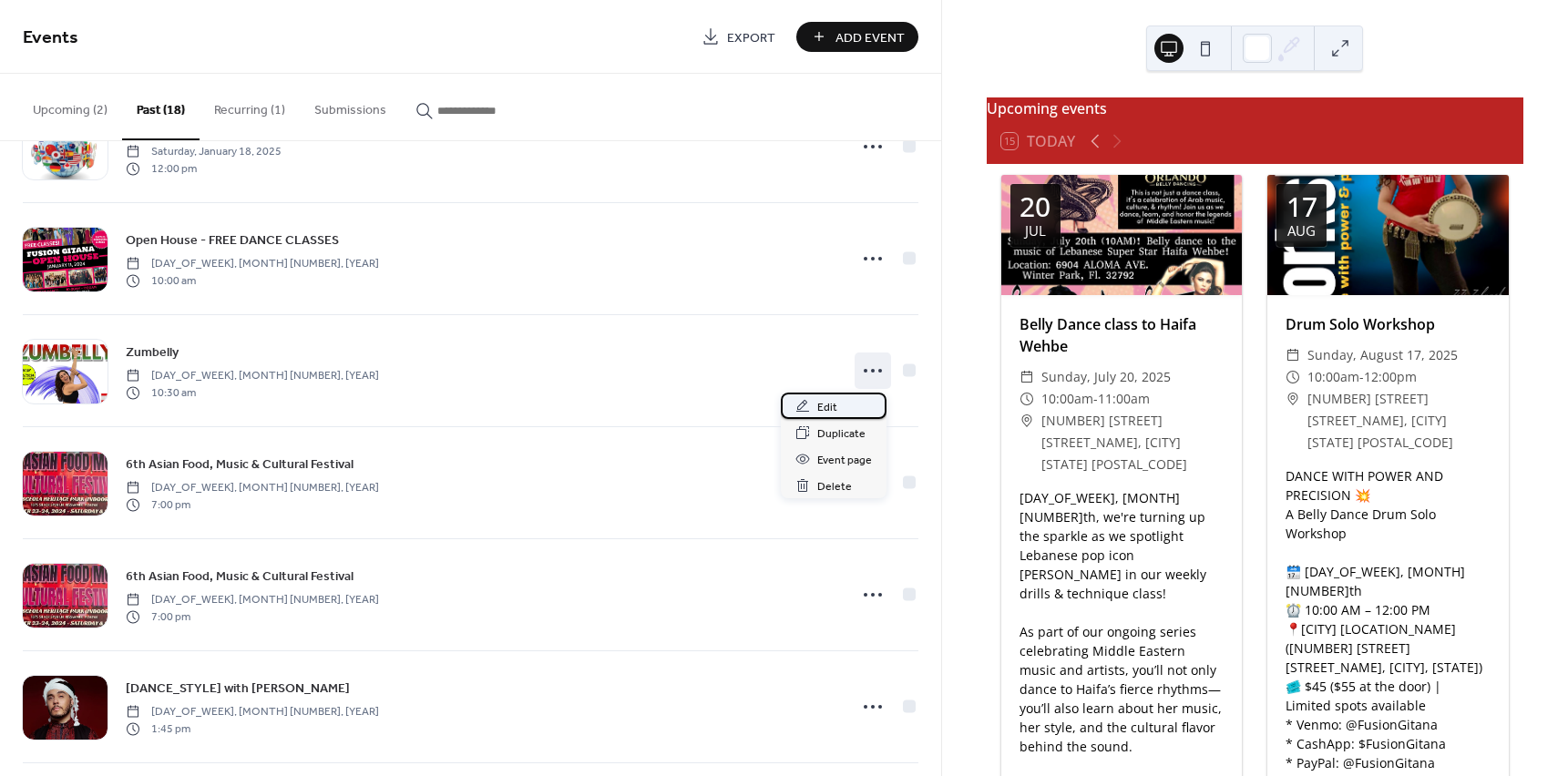 click on "Edit" at bounding box center (834, 405) 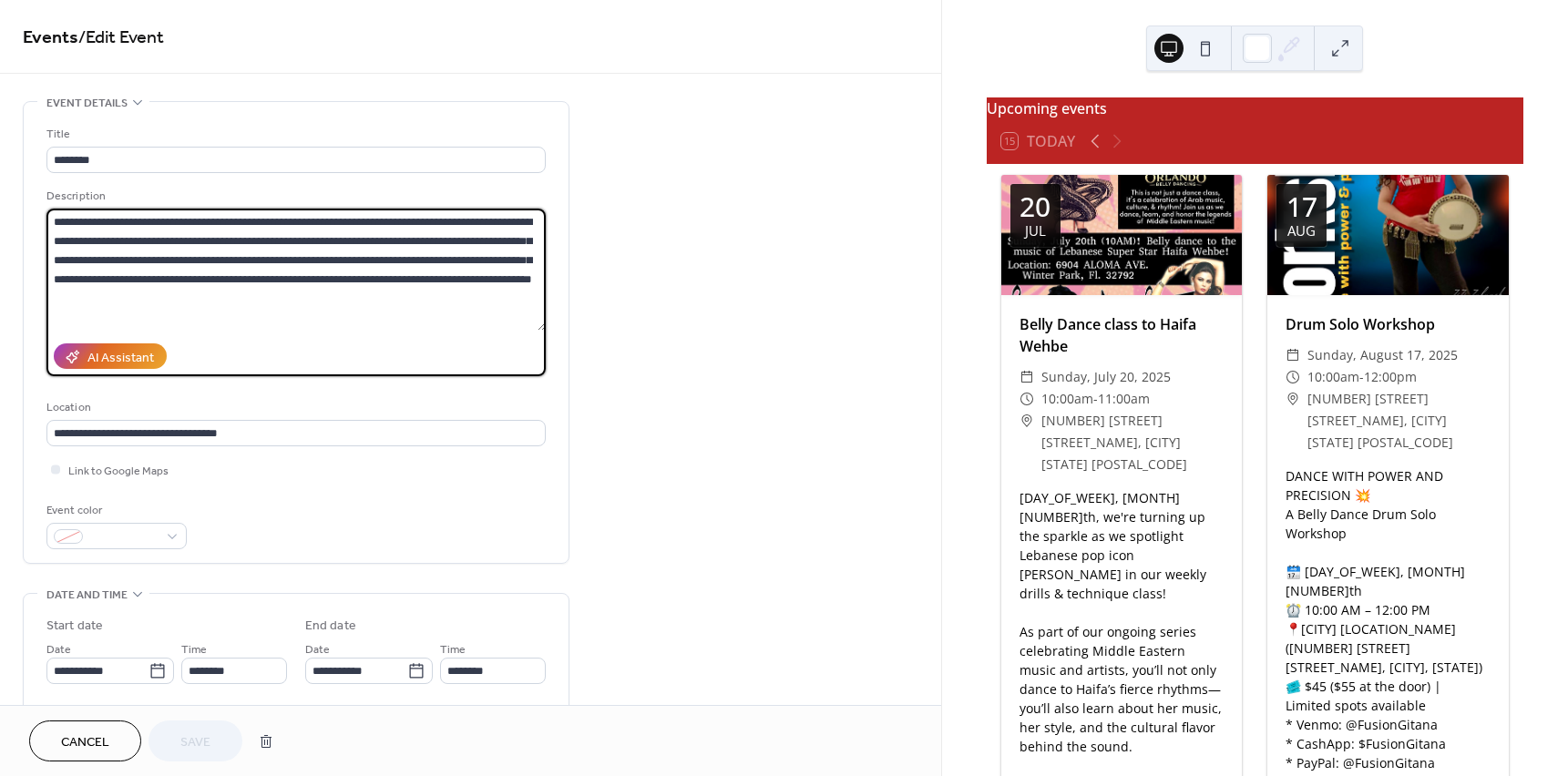 click on "**********" at bounding box center [296, 270] 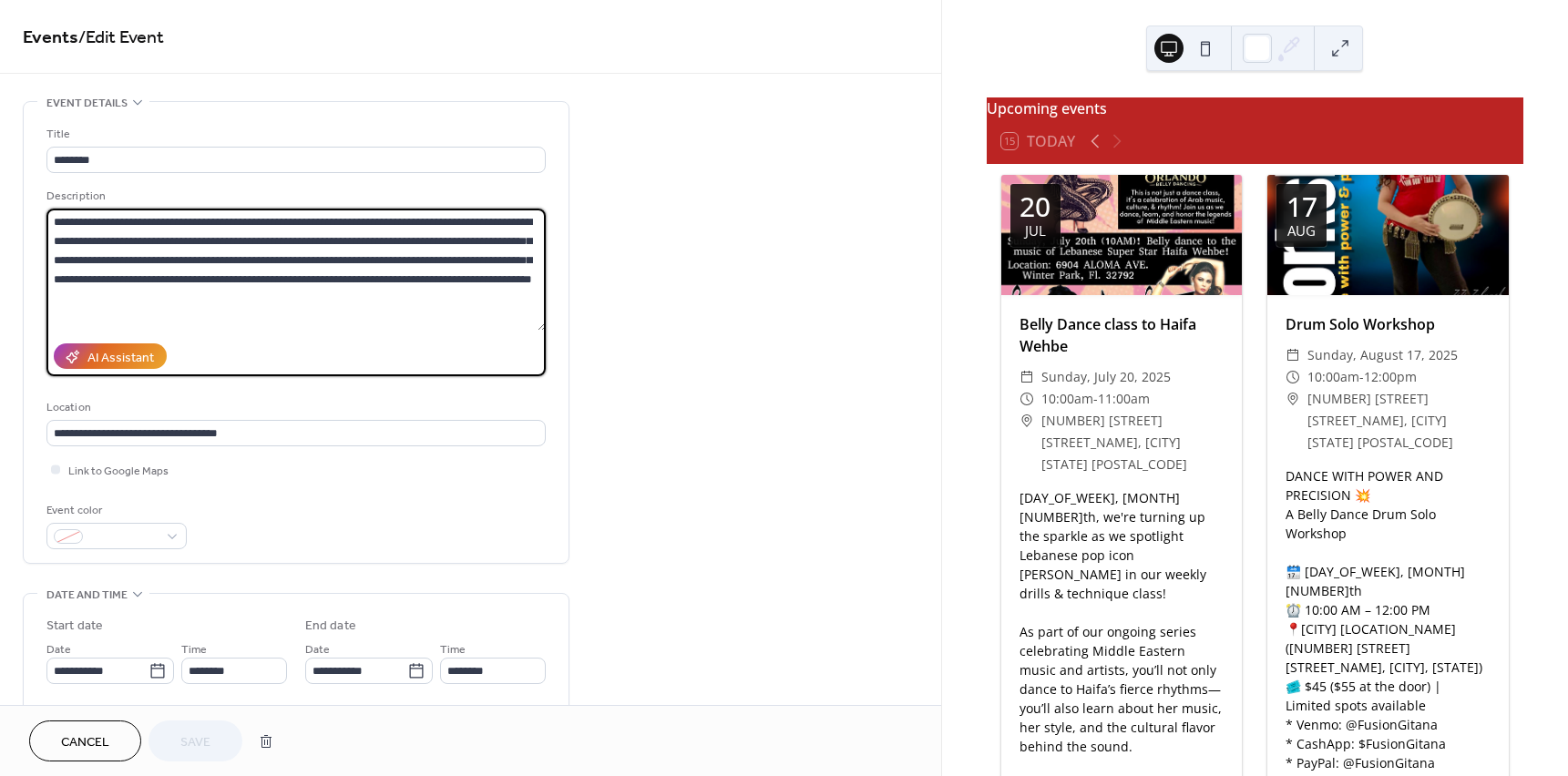 drag, startPoint x: 169, startPoint y: 318, endPoint x: 0, endPoint y: 198, distance: 207.27035 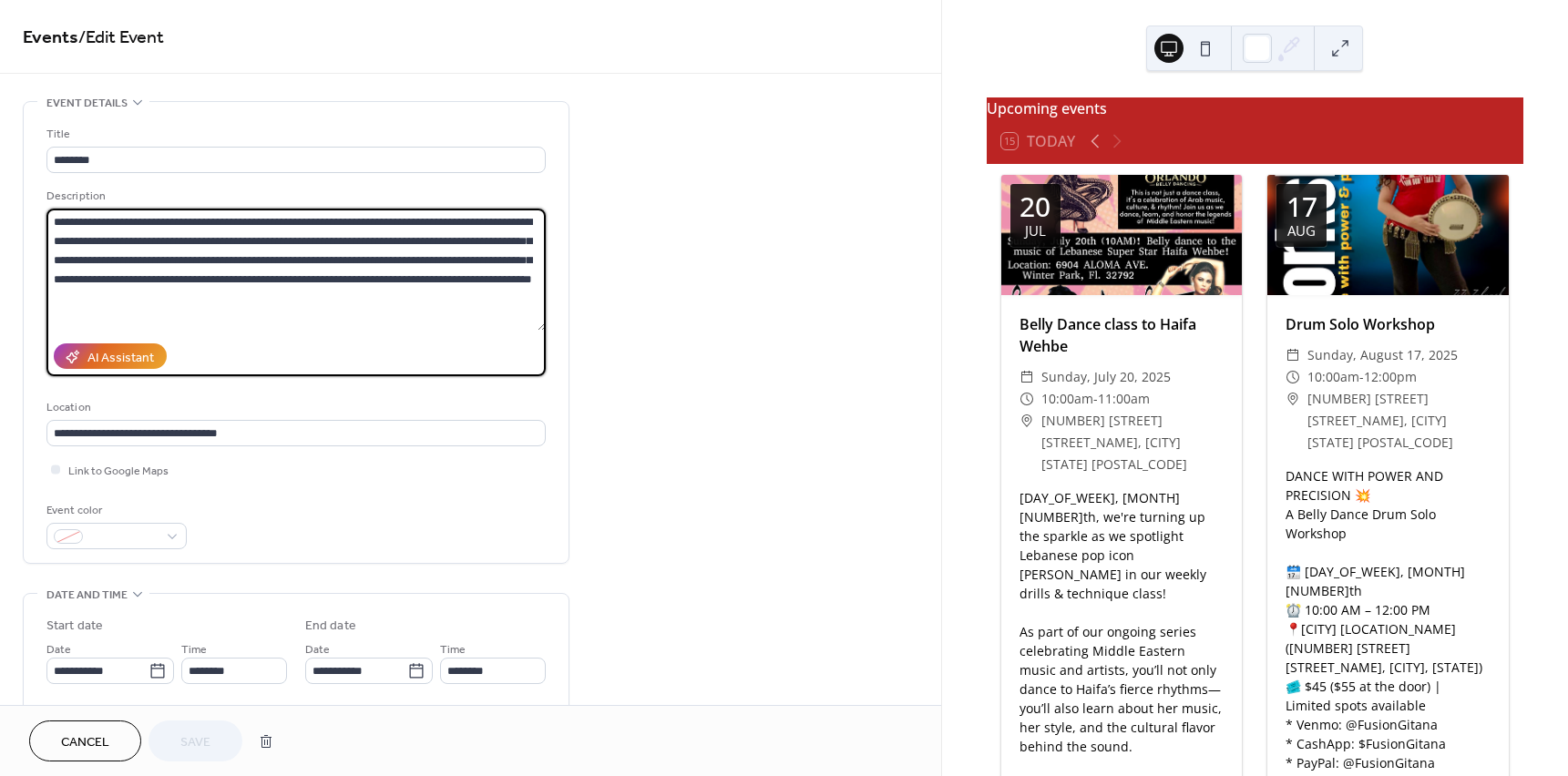 paste on "**********" 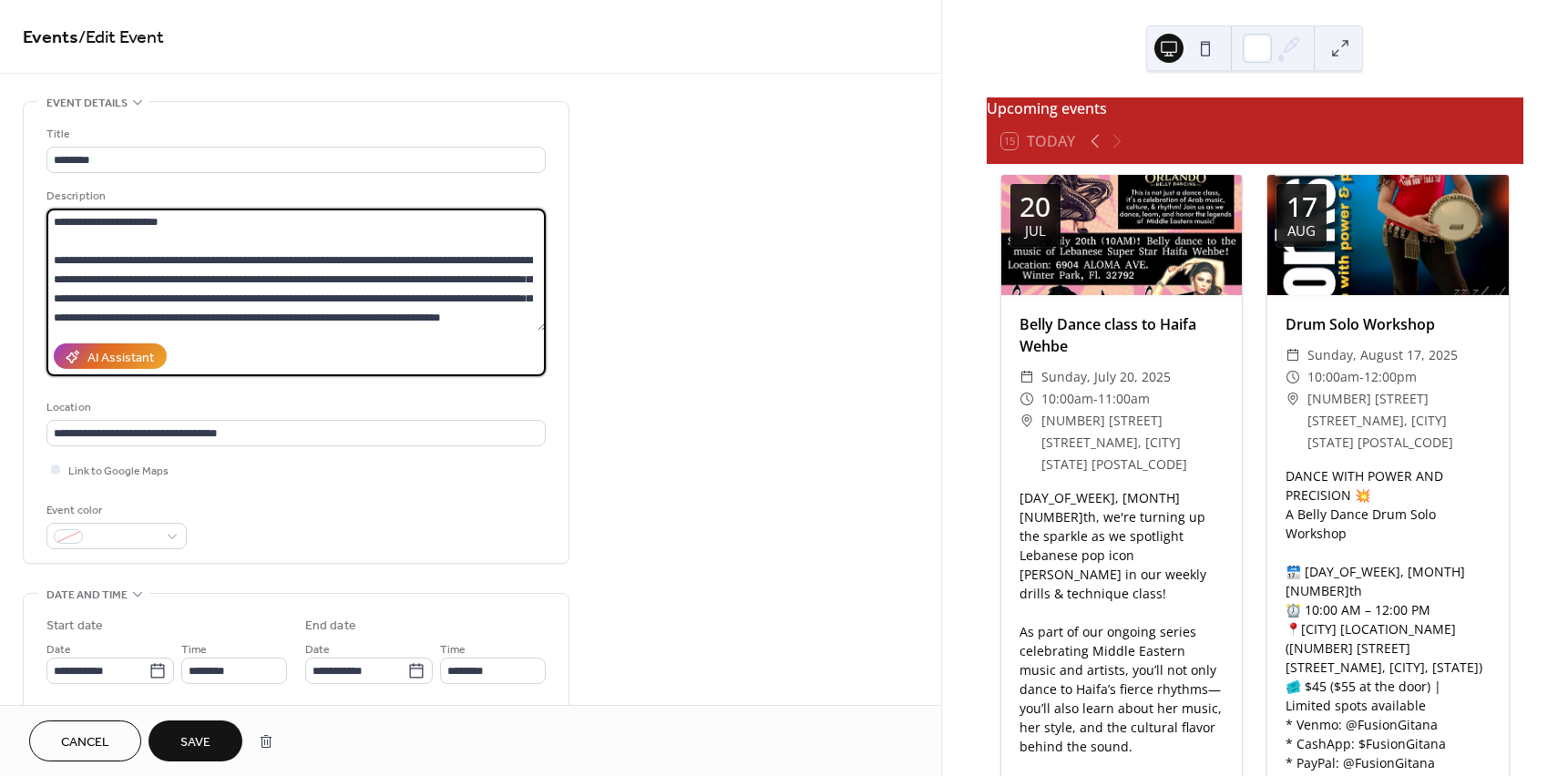 scroll, scrollTop: 571, scrollLeft: 0, axis: vertical 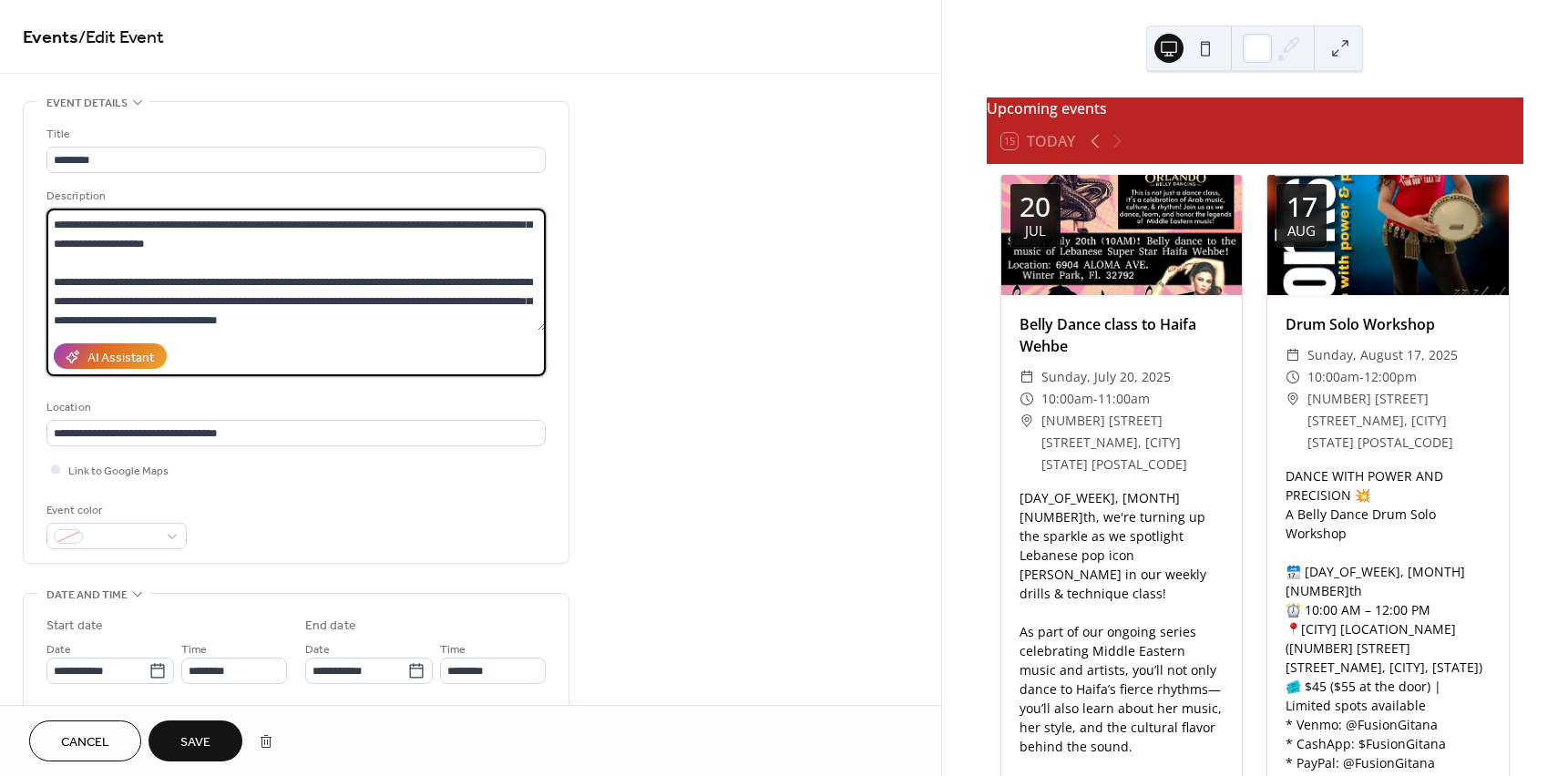 type on "**********" 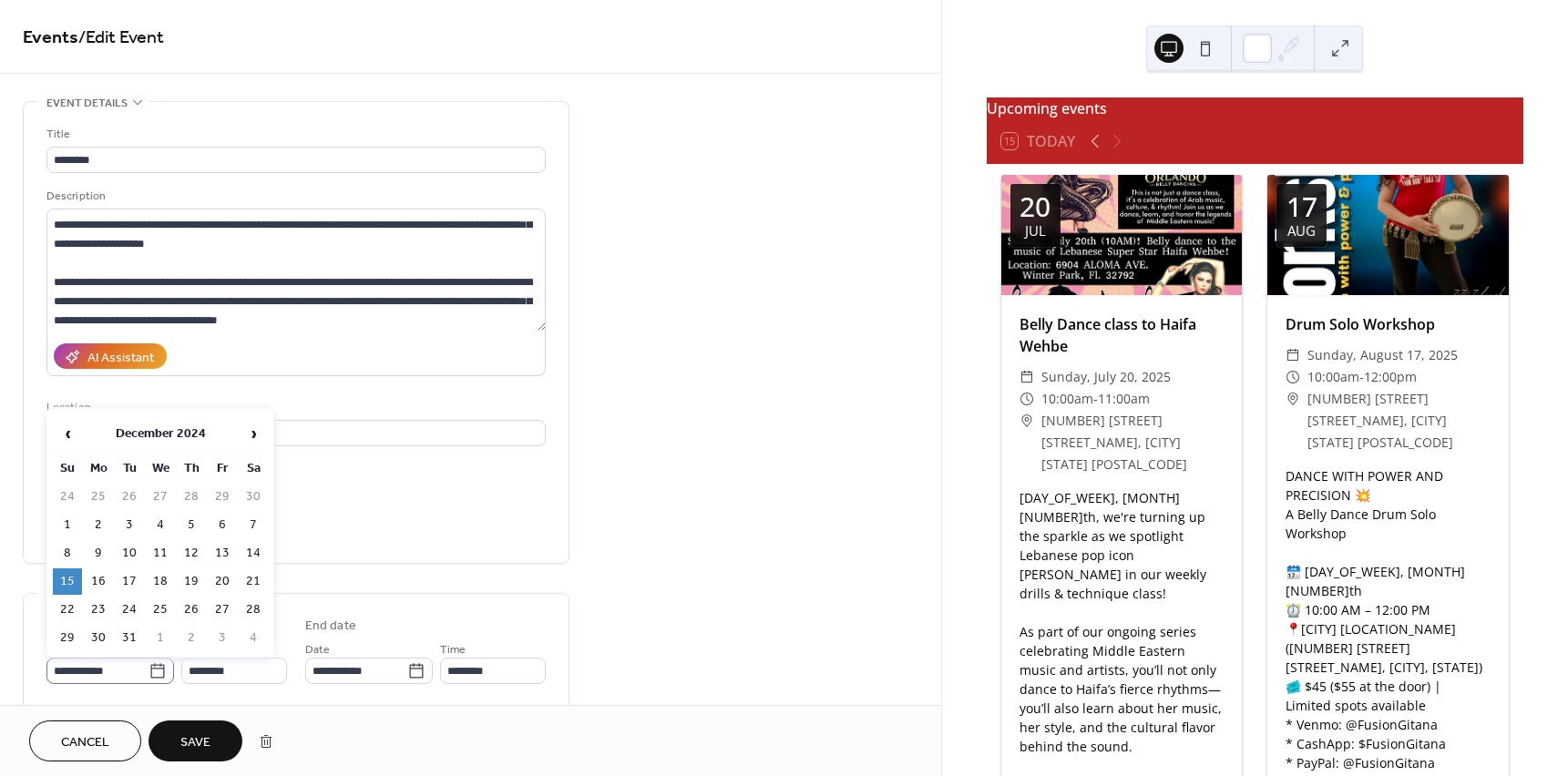click 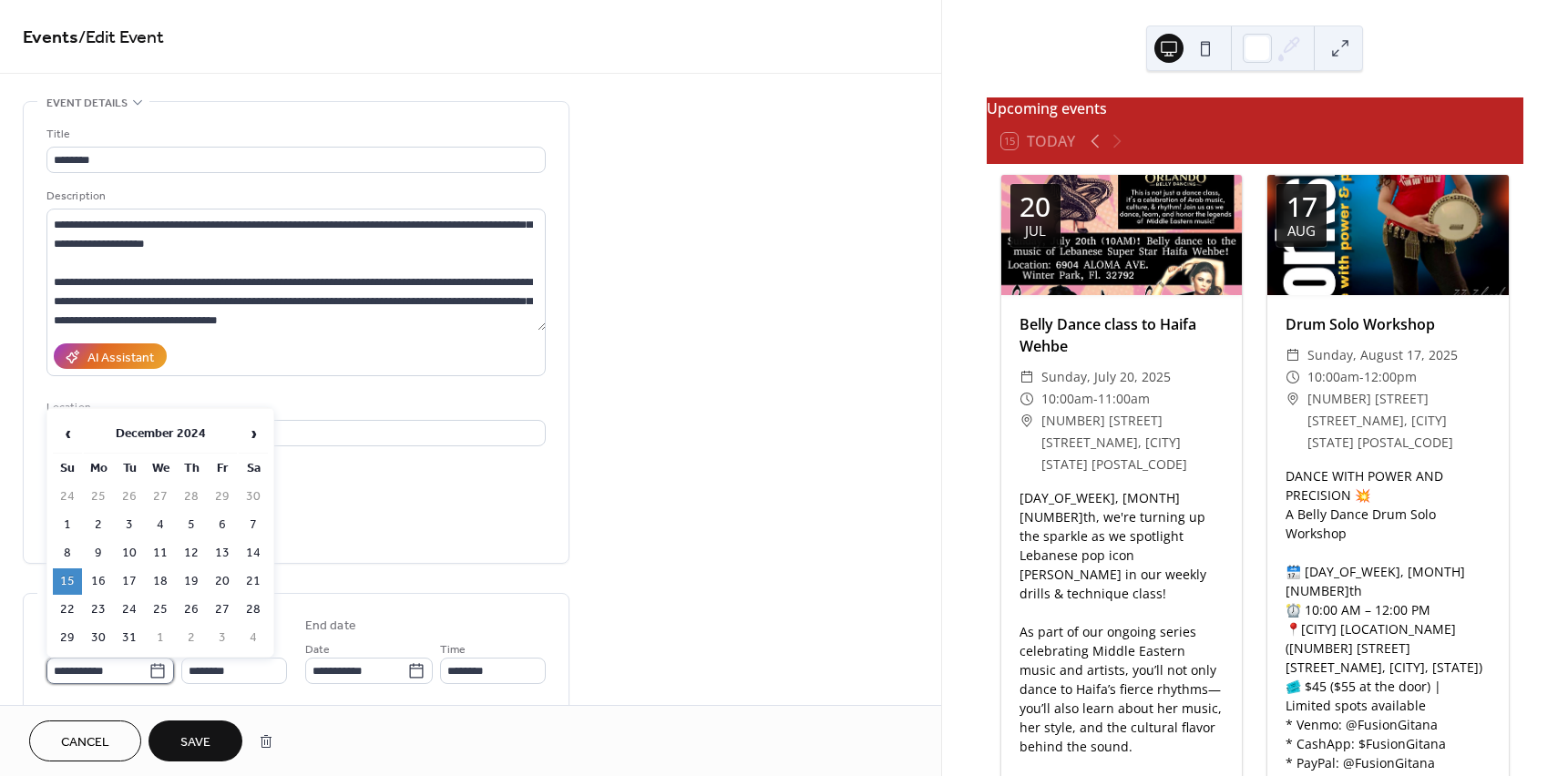 click on "**********" at bounding box center [97, 670] 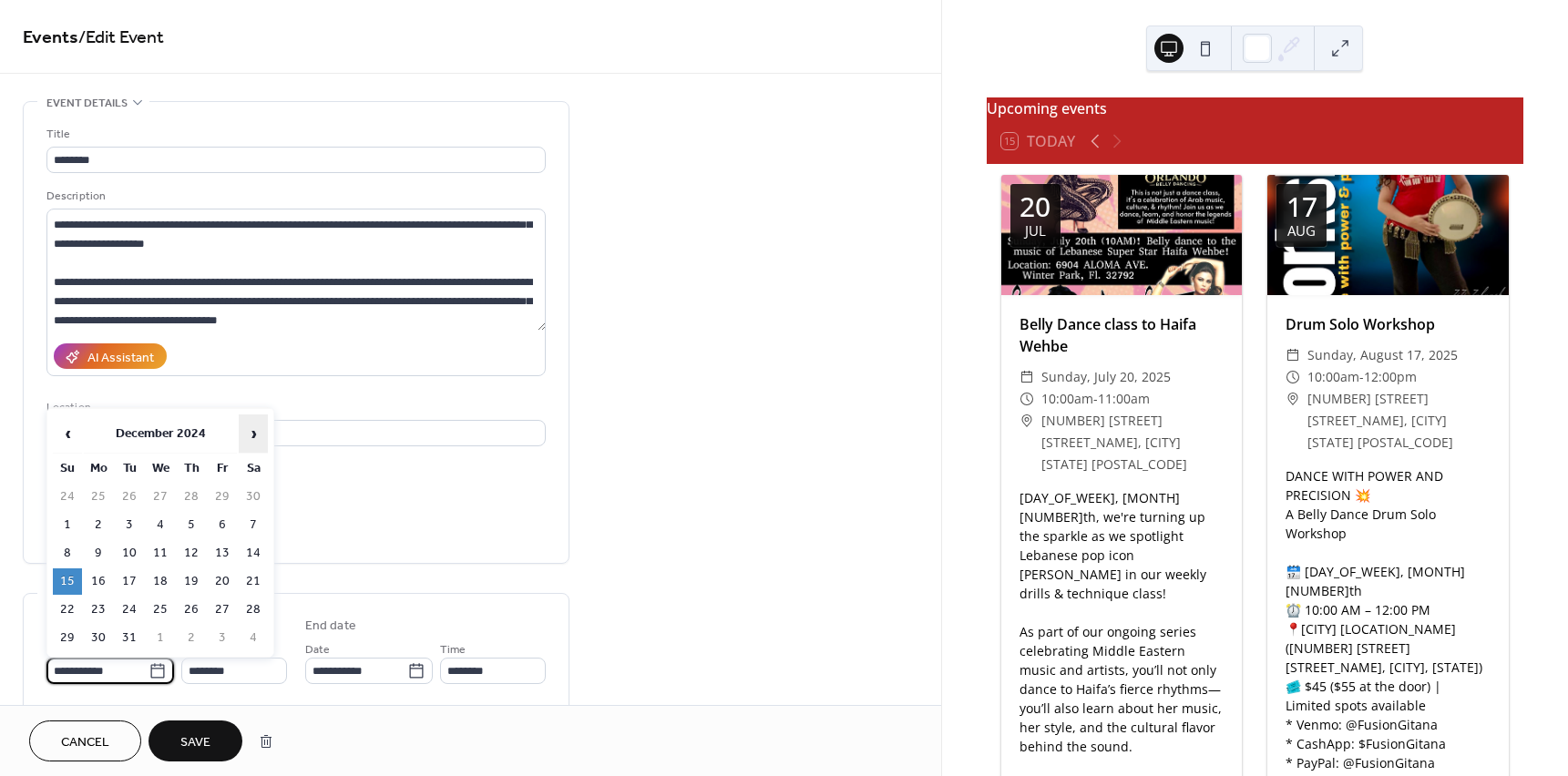 click on "›" at bounding box center [253, 434] 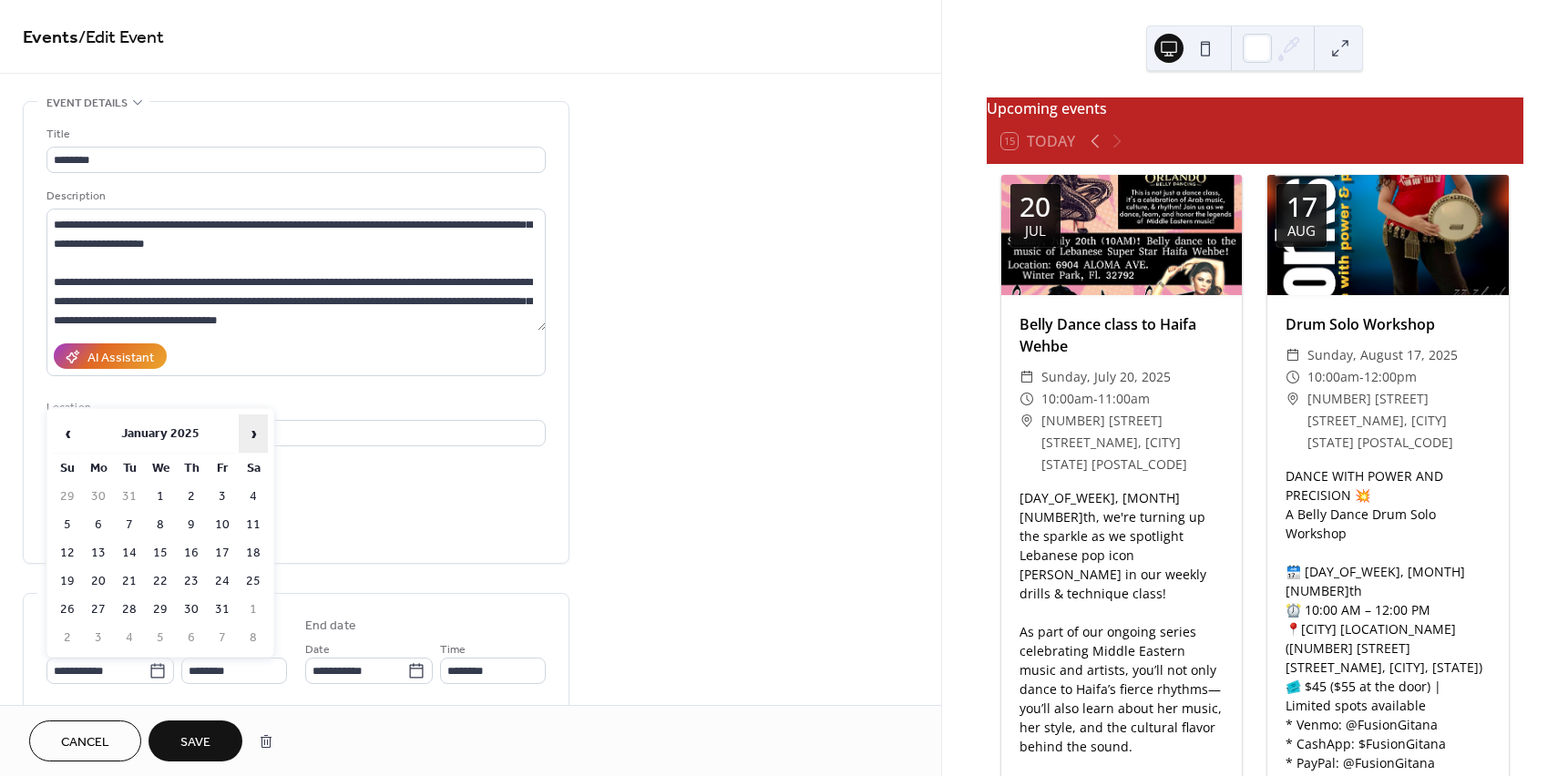click on "›" at bounding box center (253, 434) 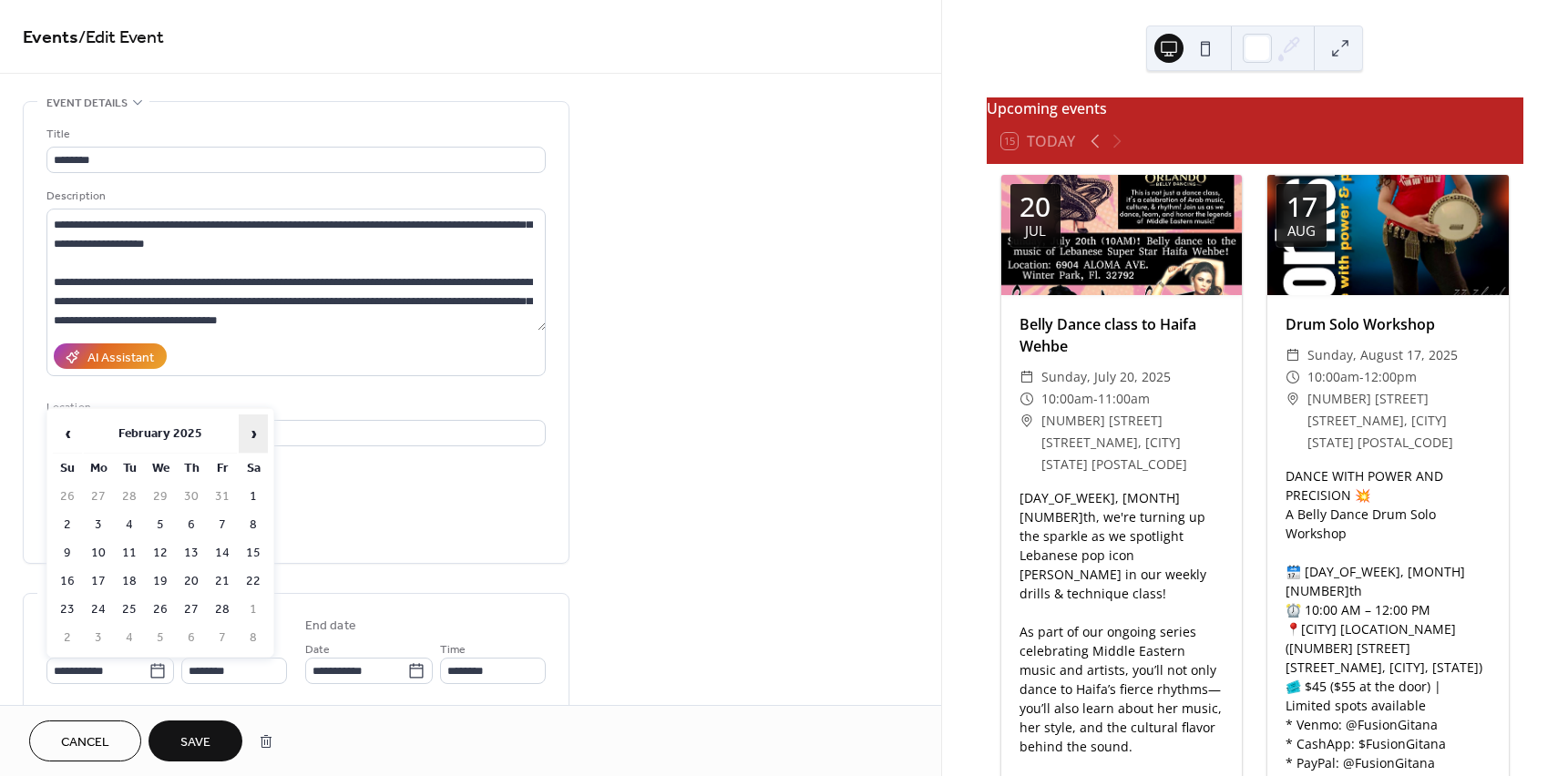 click on "›" at bounding box center [253, 434] 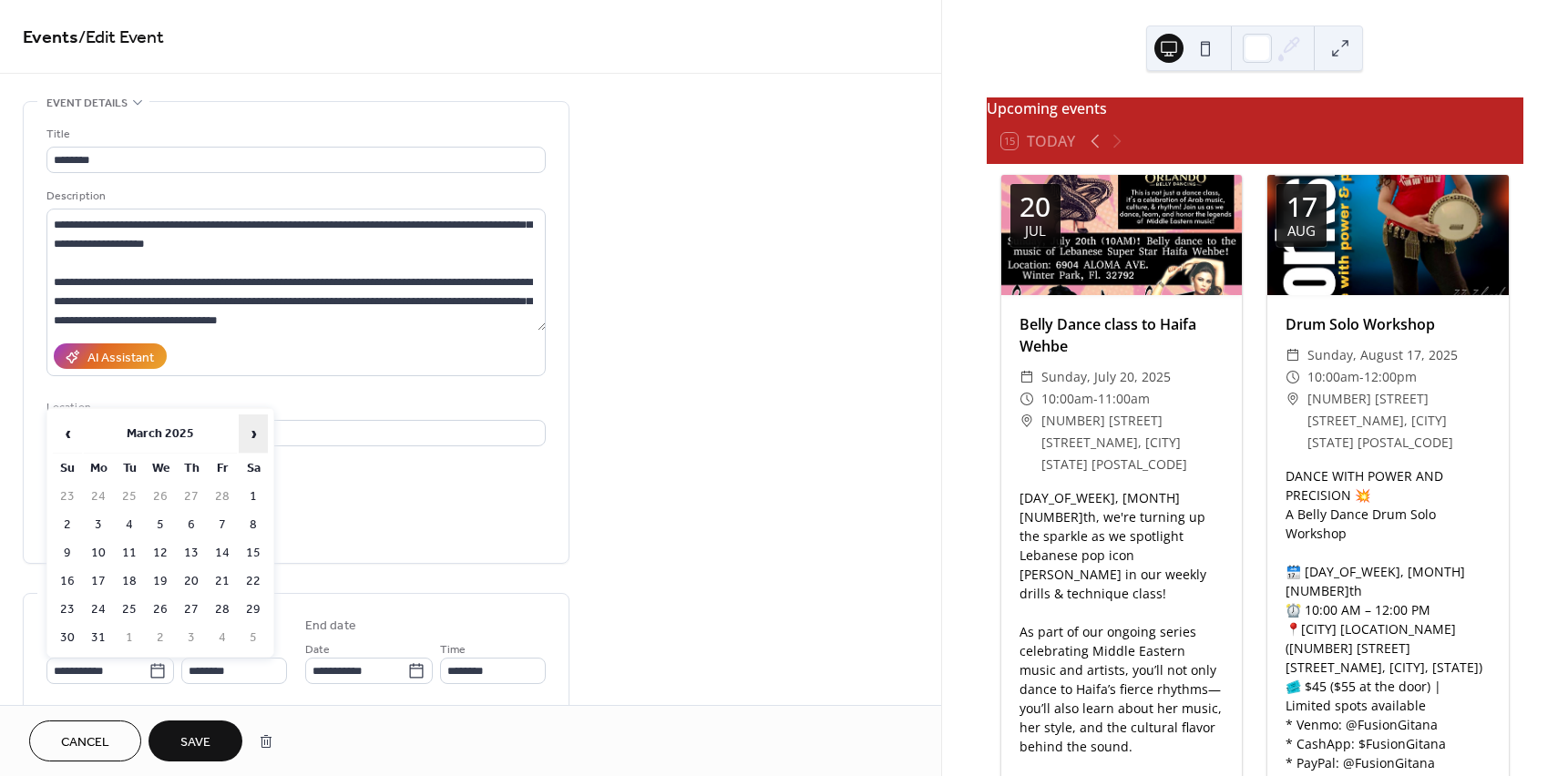 click on "›" at bounding box center [253, 434] 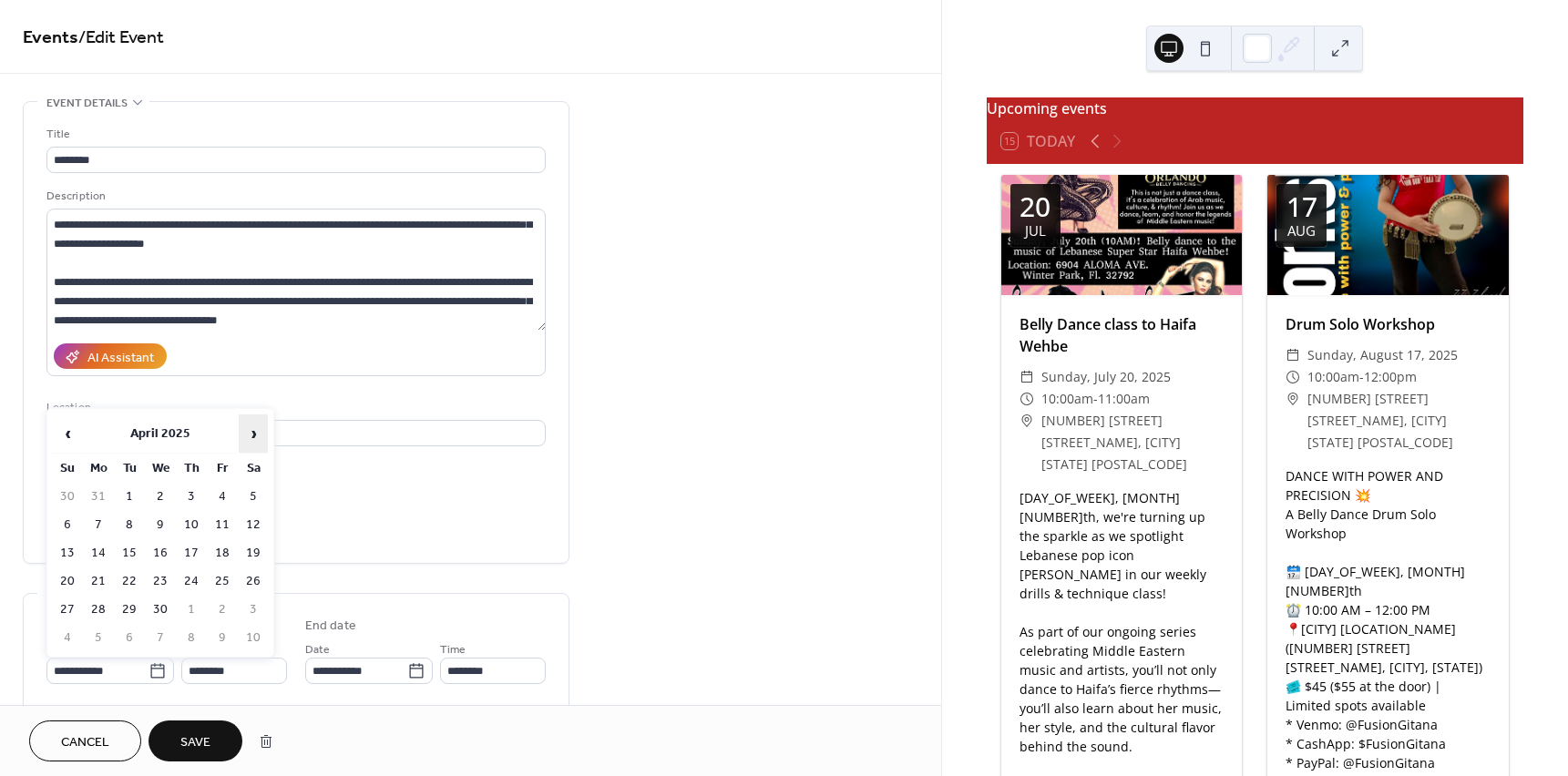 click on "›" at bounding box center (253, 434) 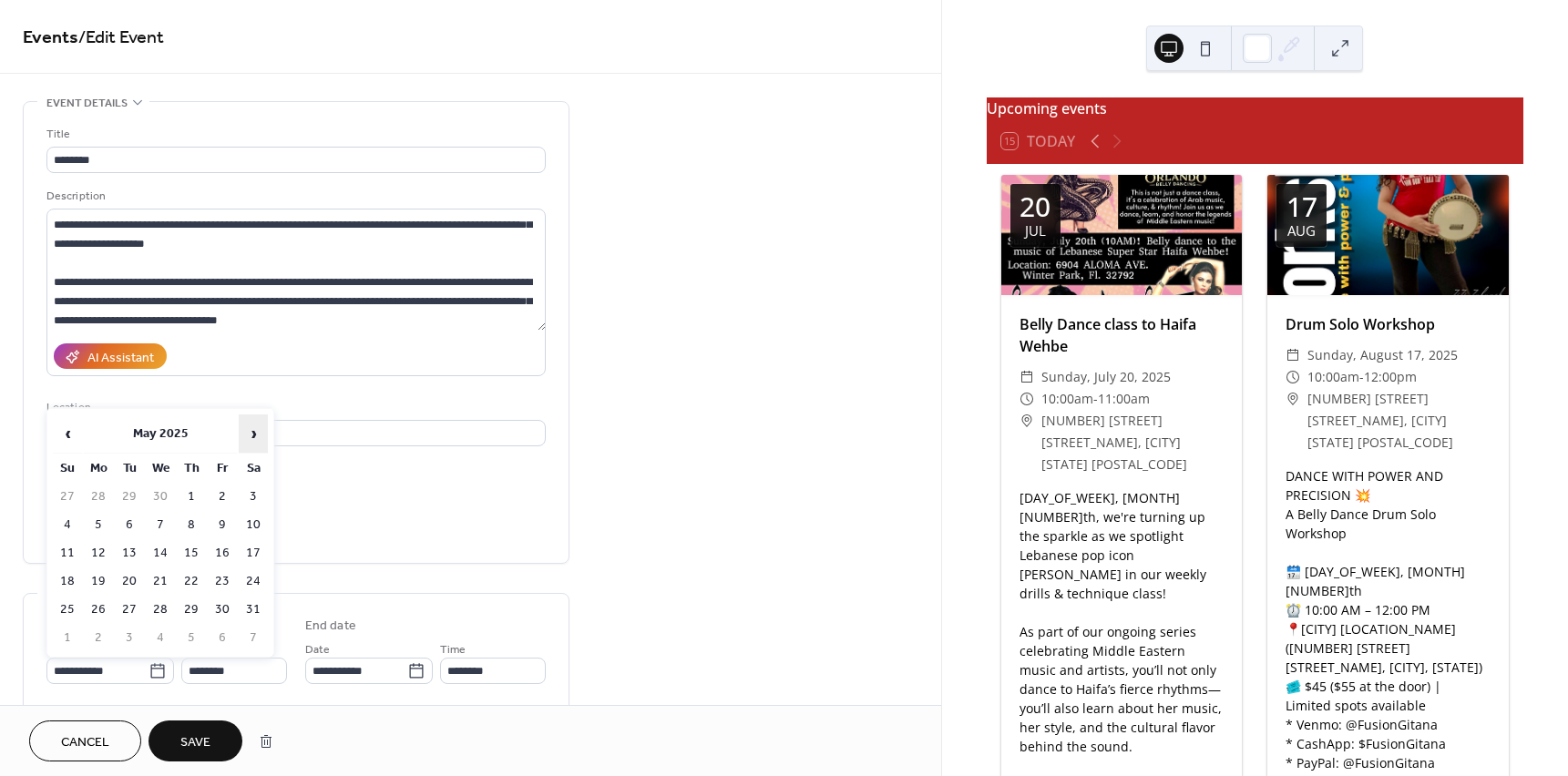 click on "›" at bounding box center [253, 434] 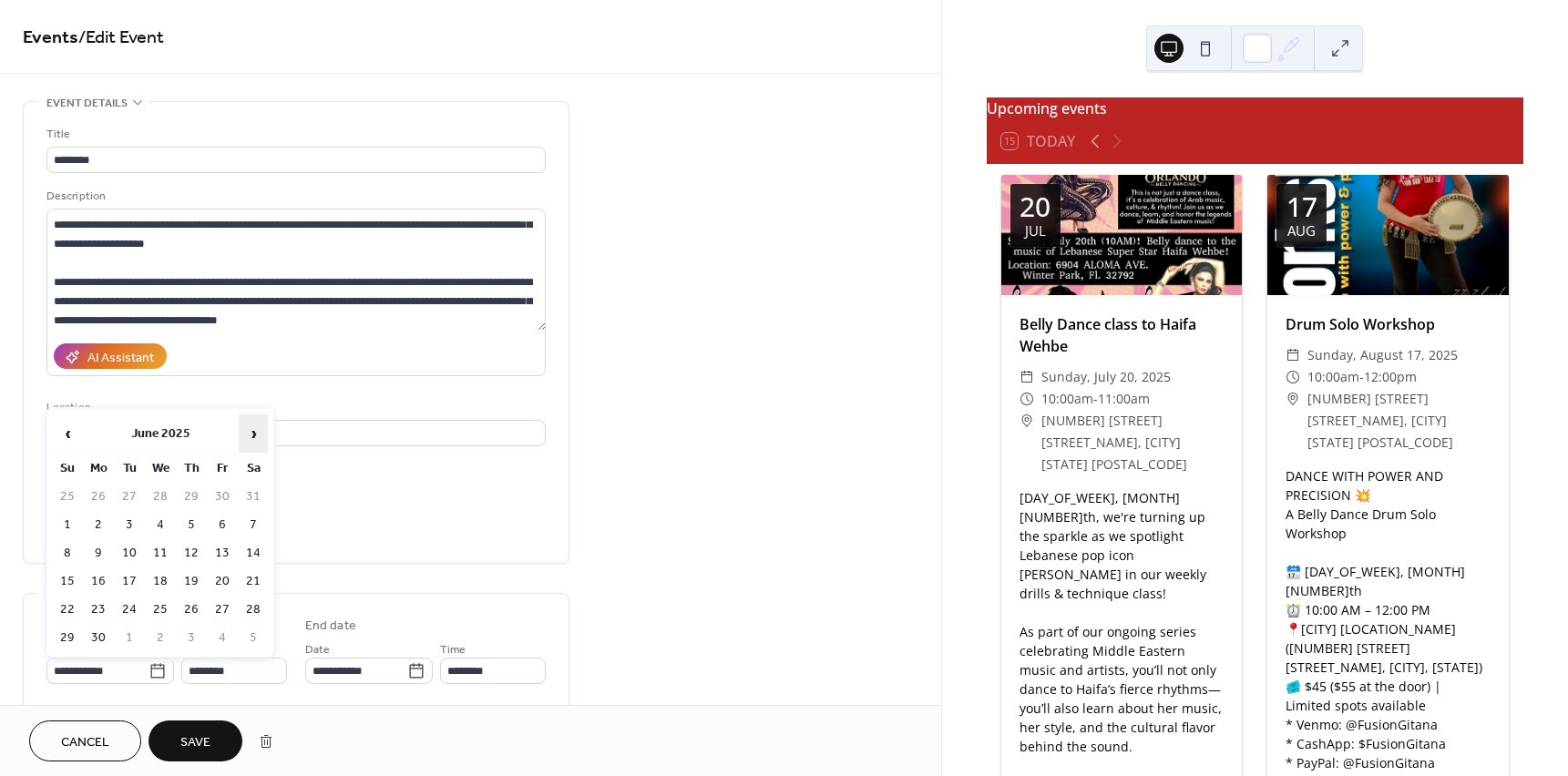 click on "›" at bounding box center (253, 434) 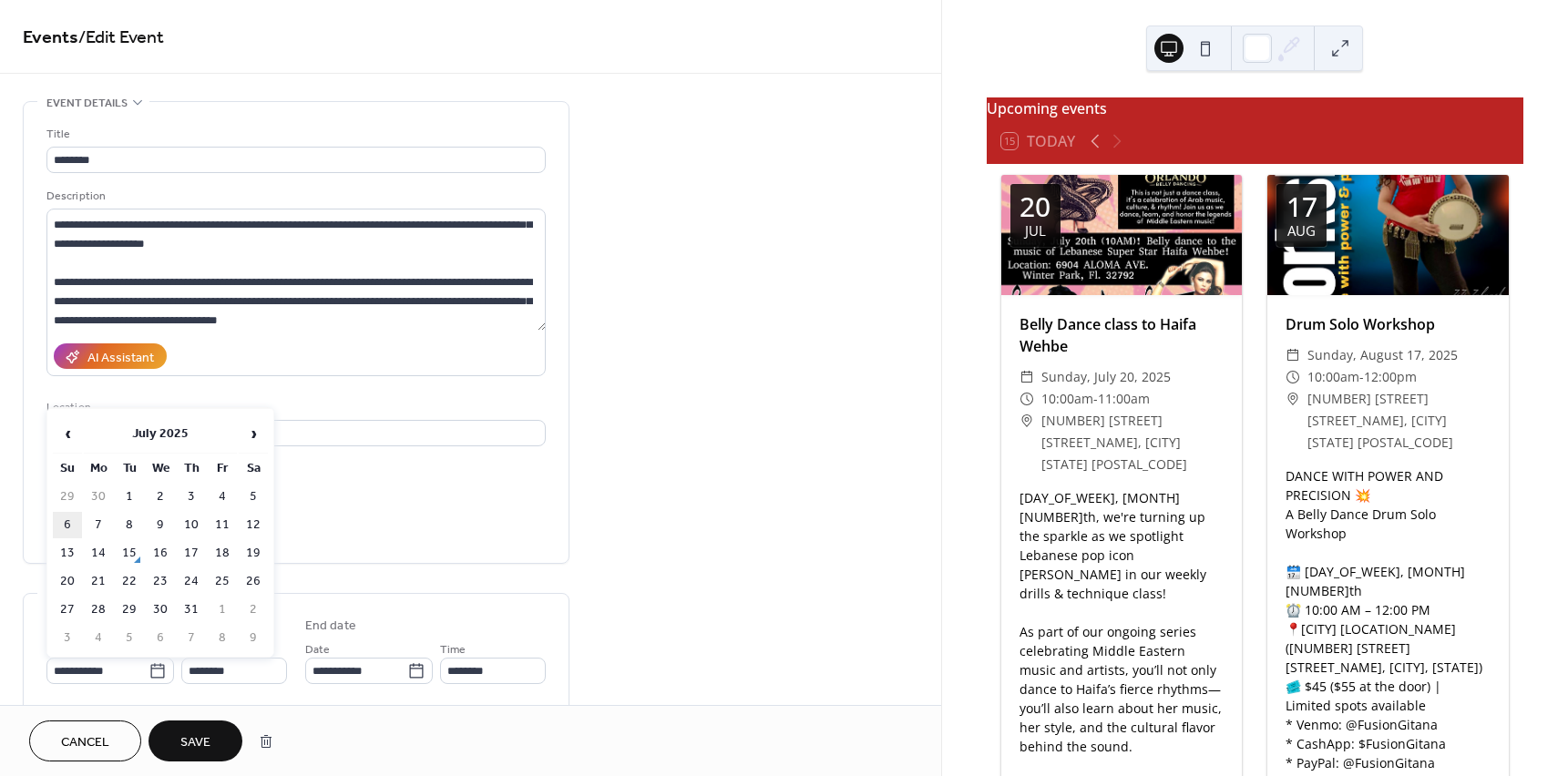 click on "6" at bounding box center [67, 525] 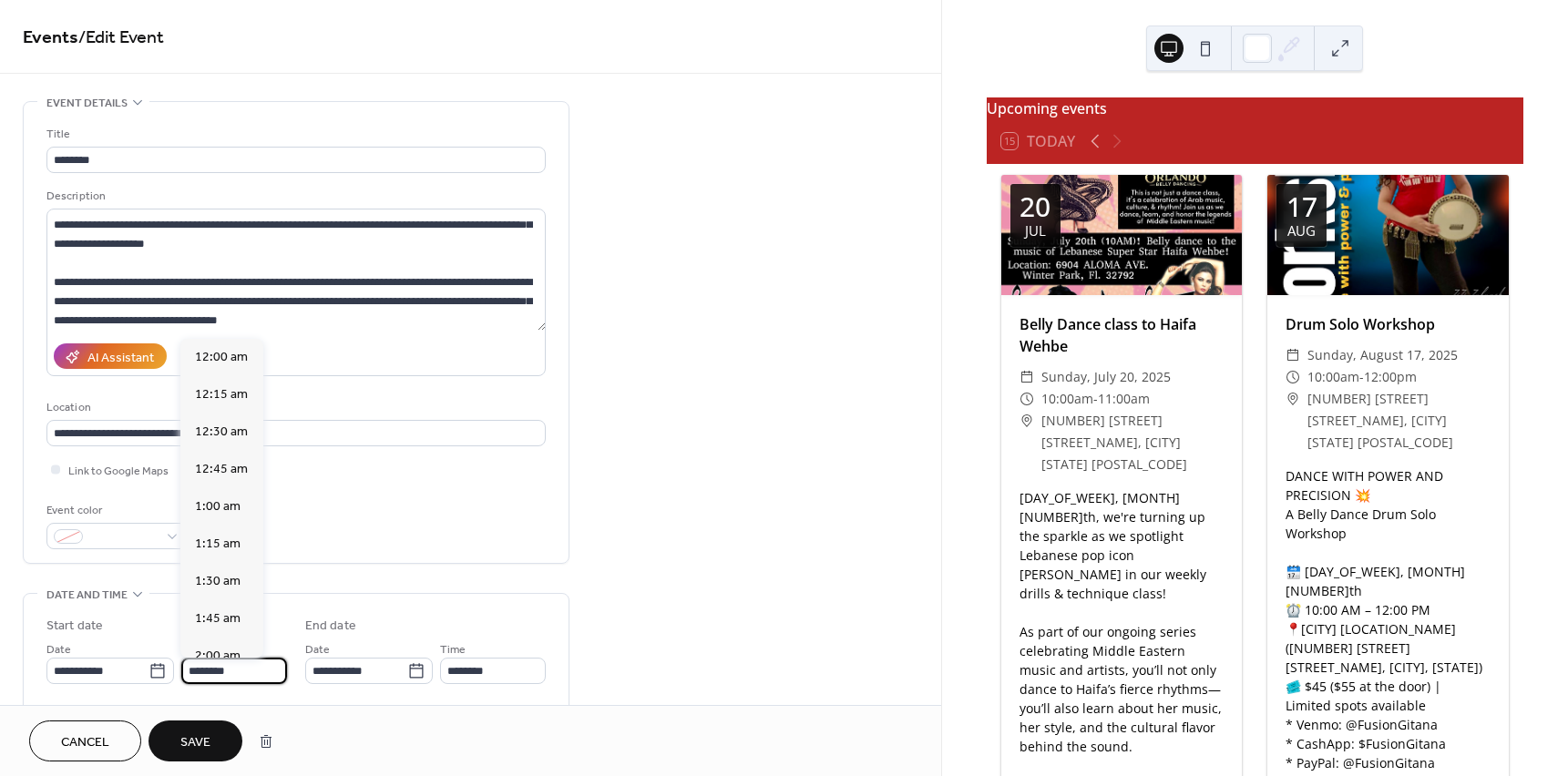 click on "********" at bounding box center (234, 670) 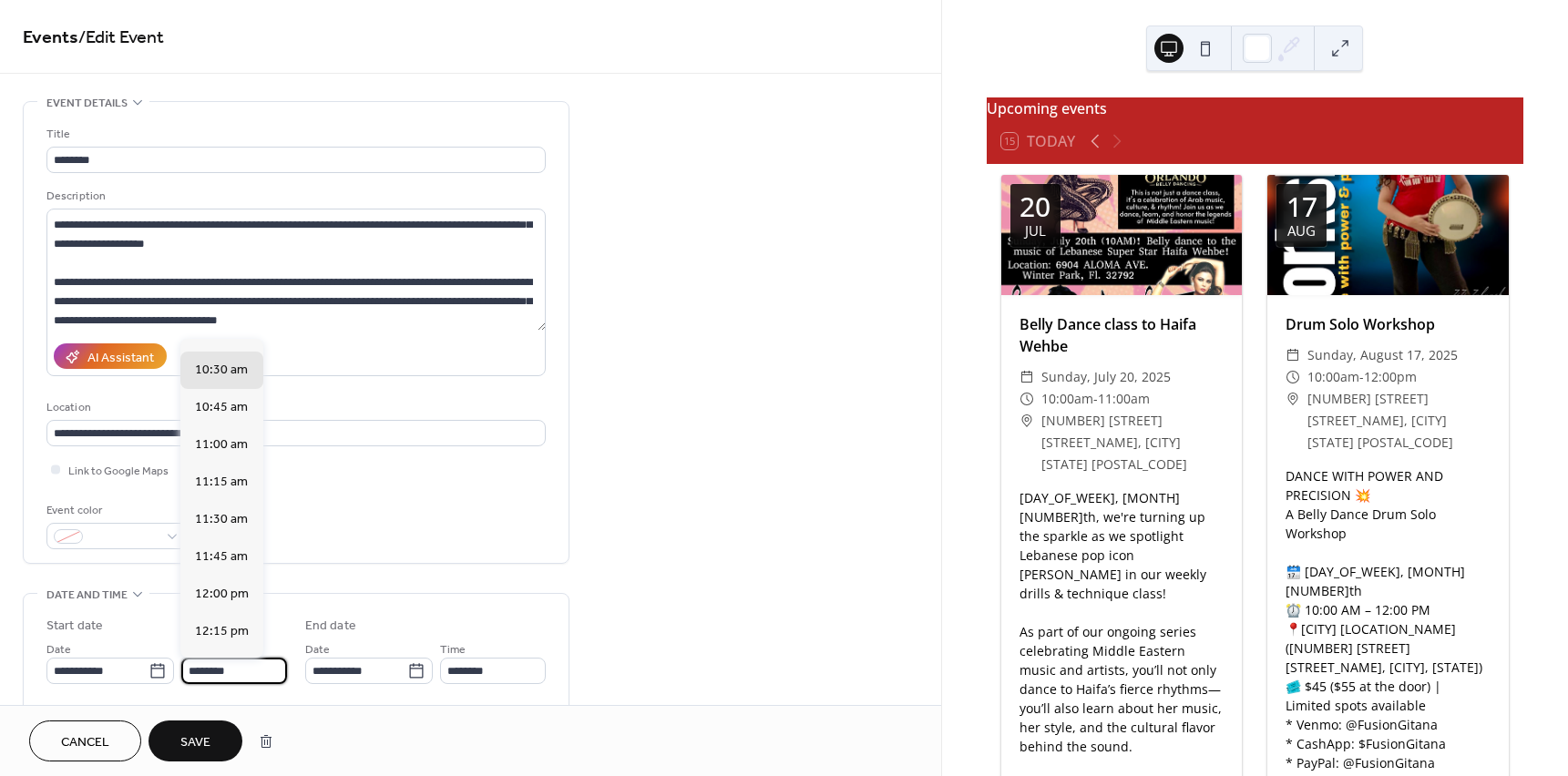 scroll, scrollTop: 1568, scrollLeft: 0, axis: vertical 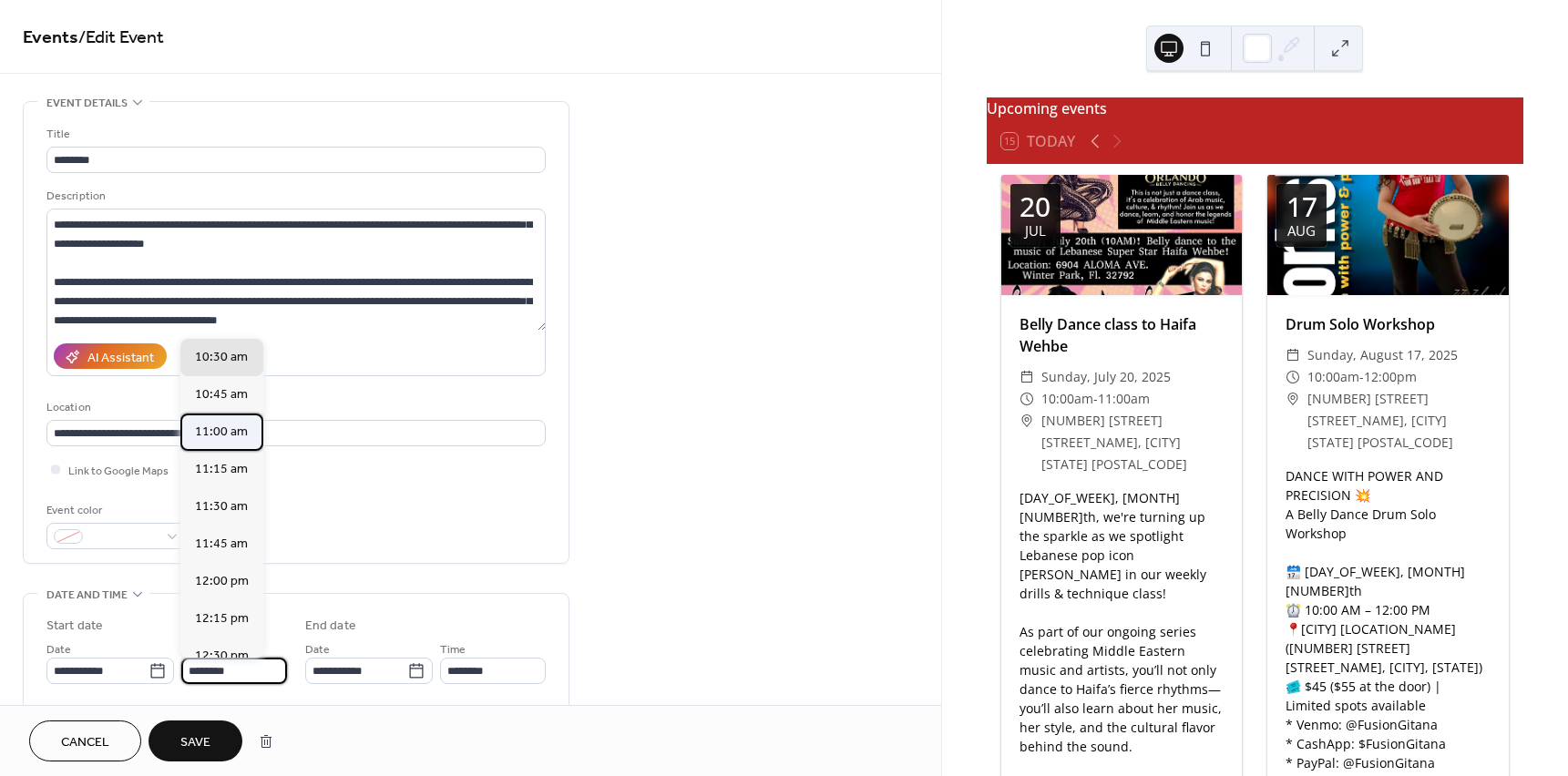 click on "11:00 am" at bounding box center (221, 432) 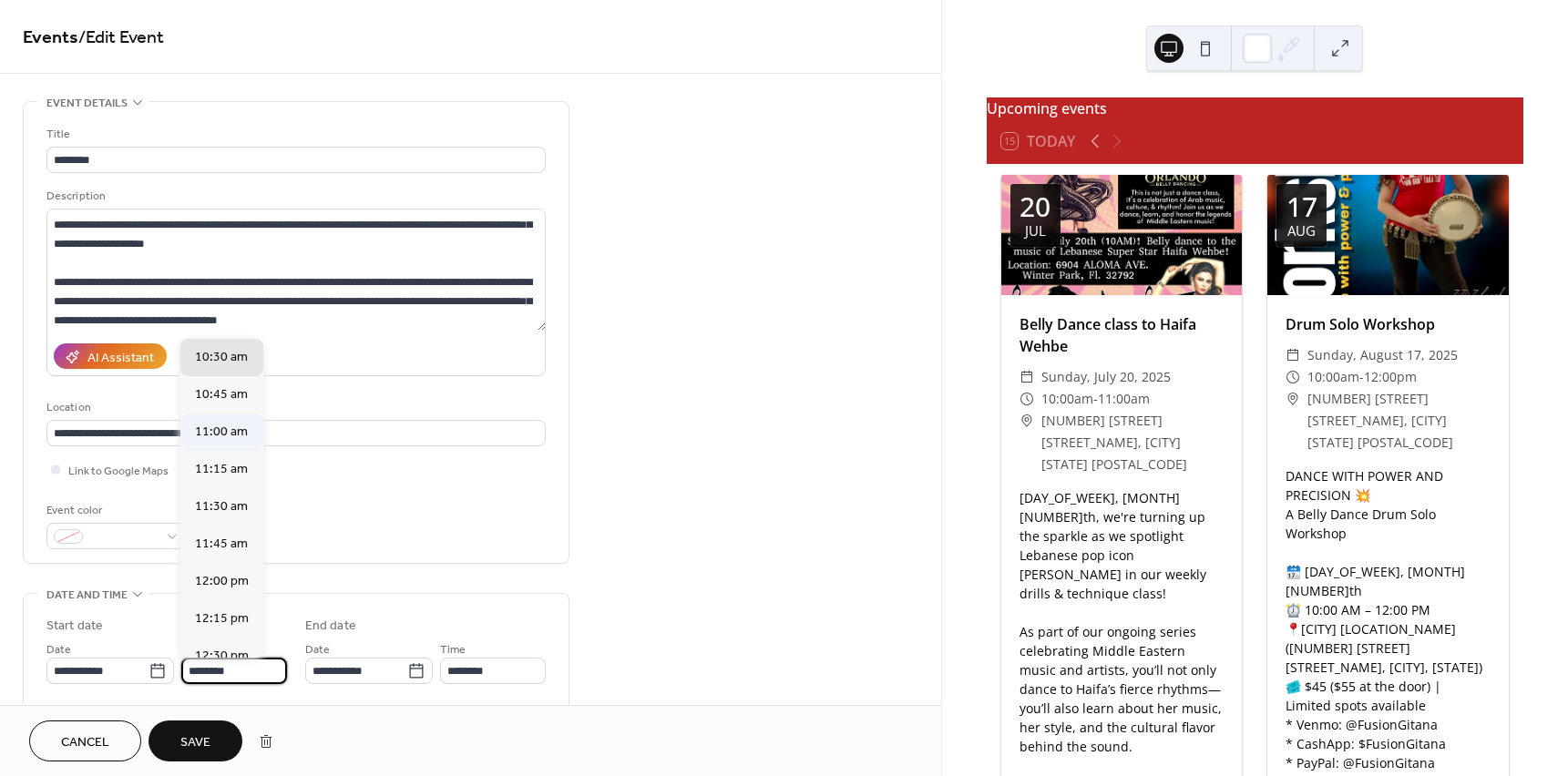 type on "********" 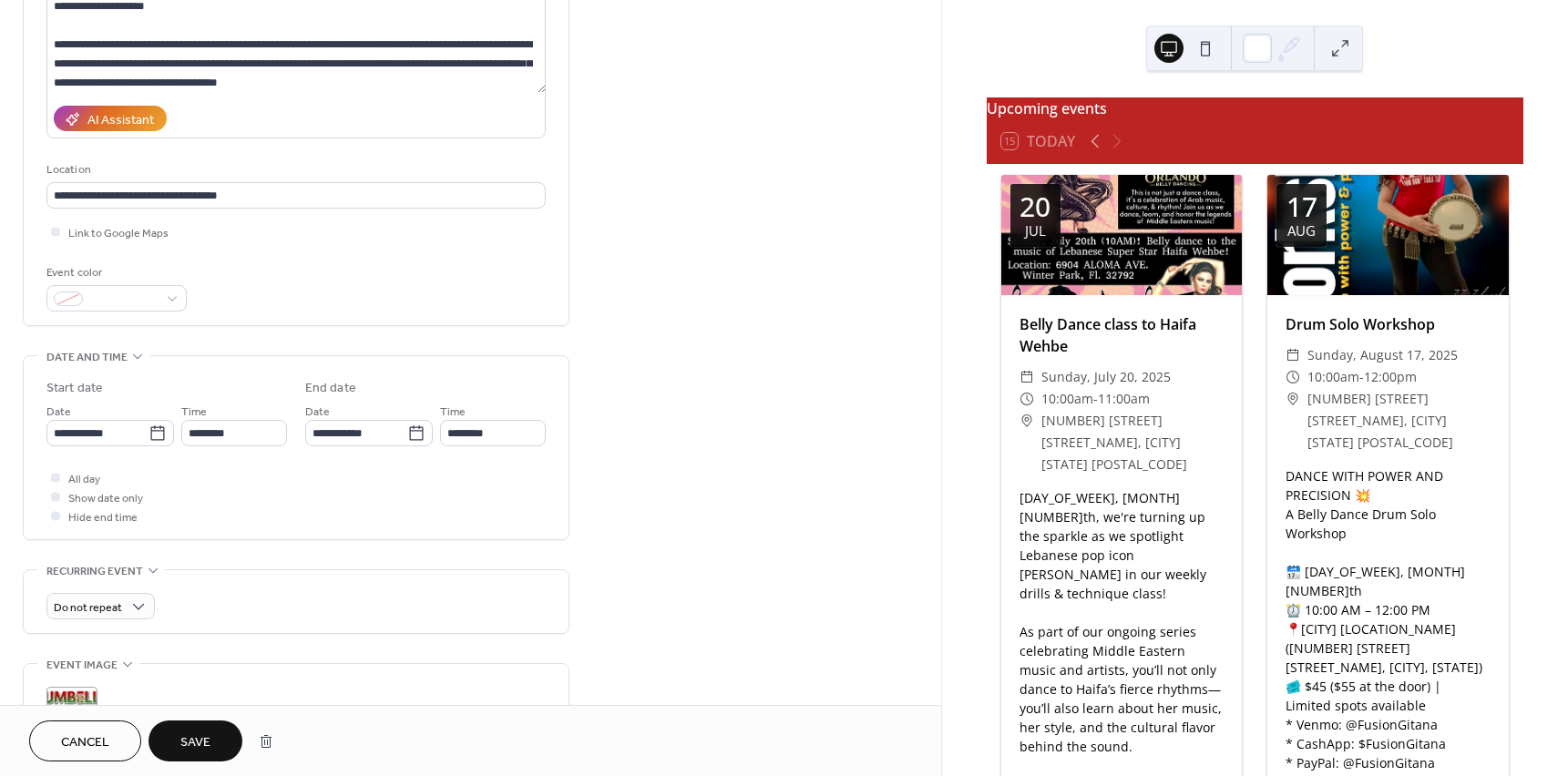scroll, scrollTop: 273, scrollLeft: 0, axis: vertical 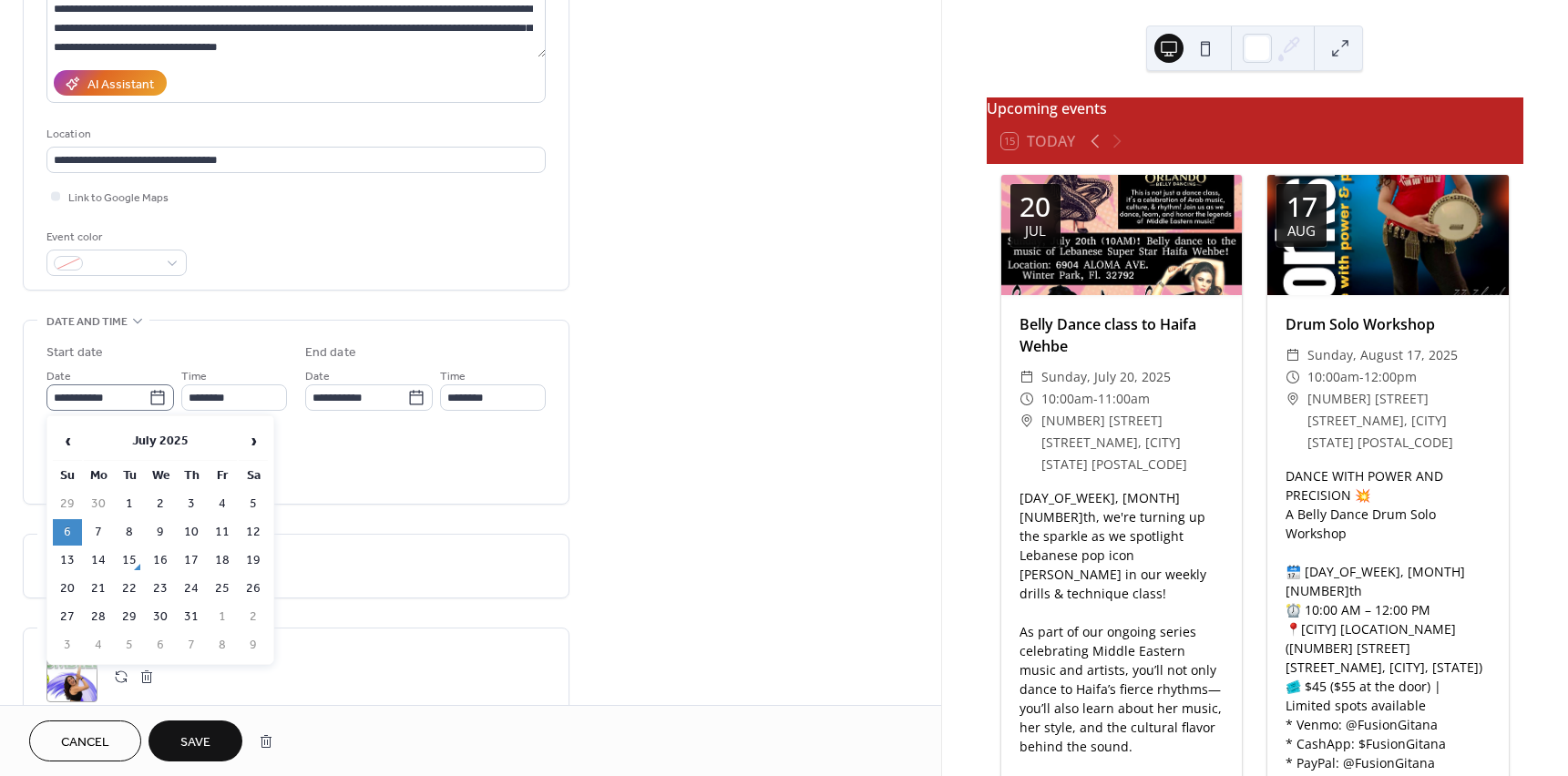 click 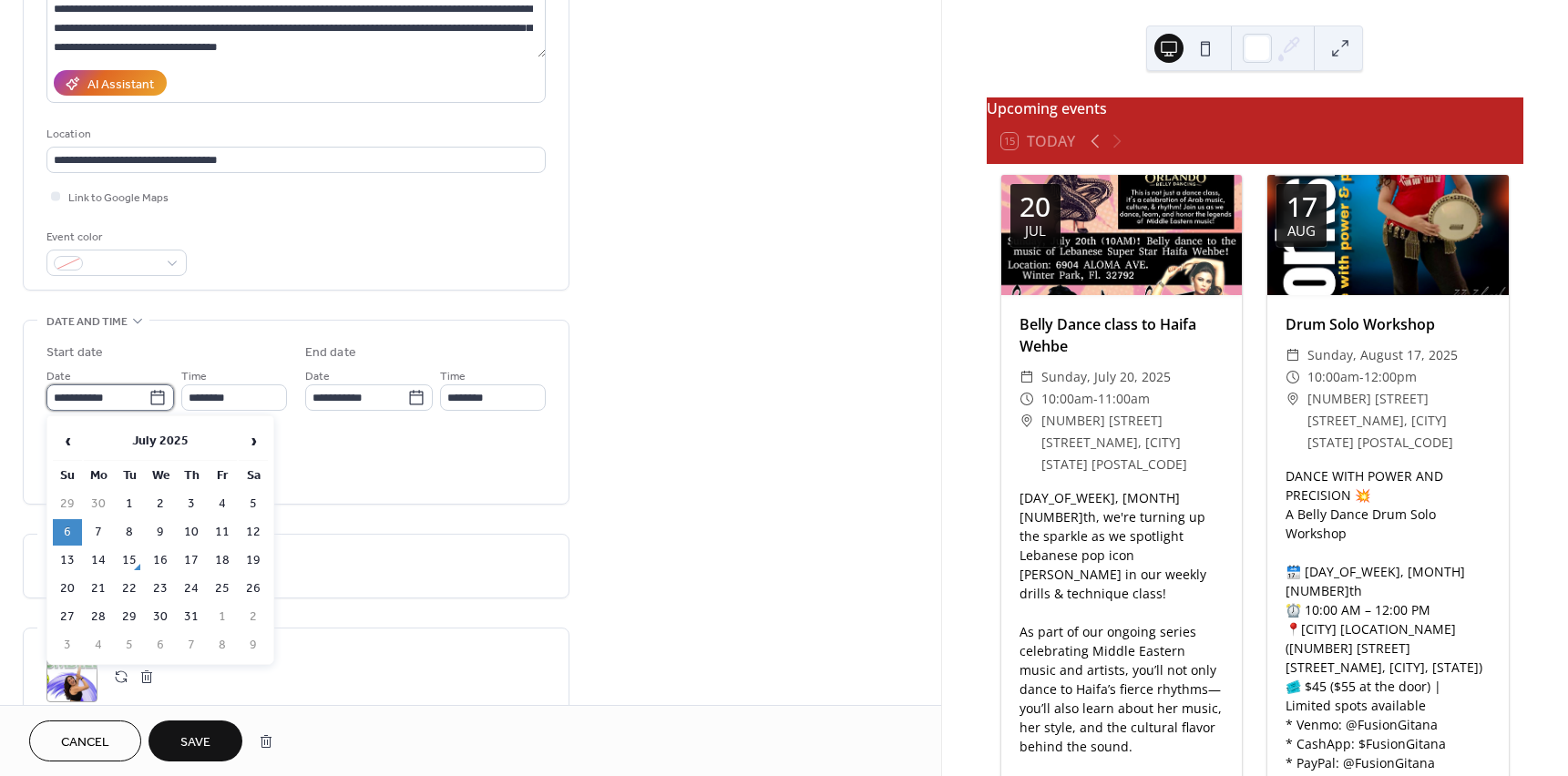 click on "**********" at bounding box center (97, 397) 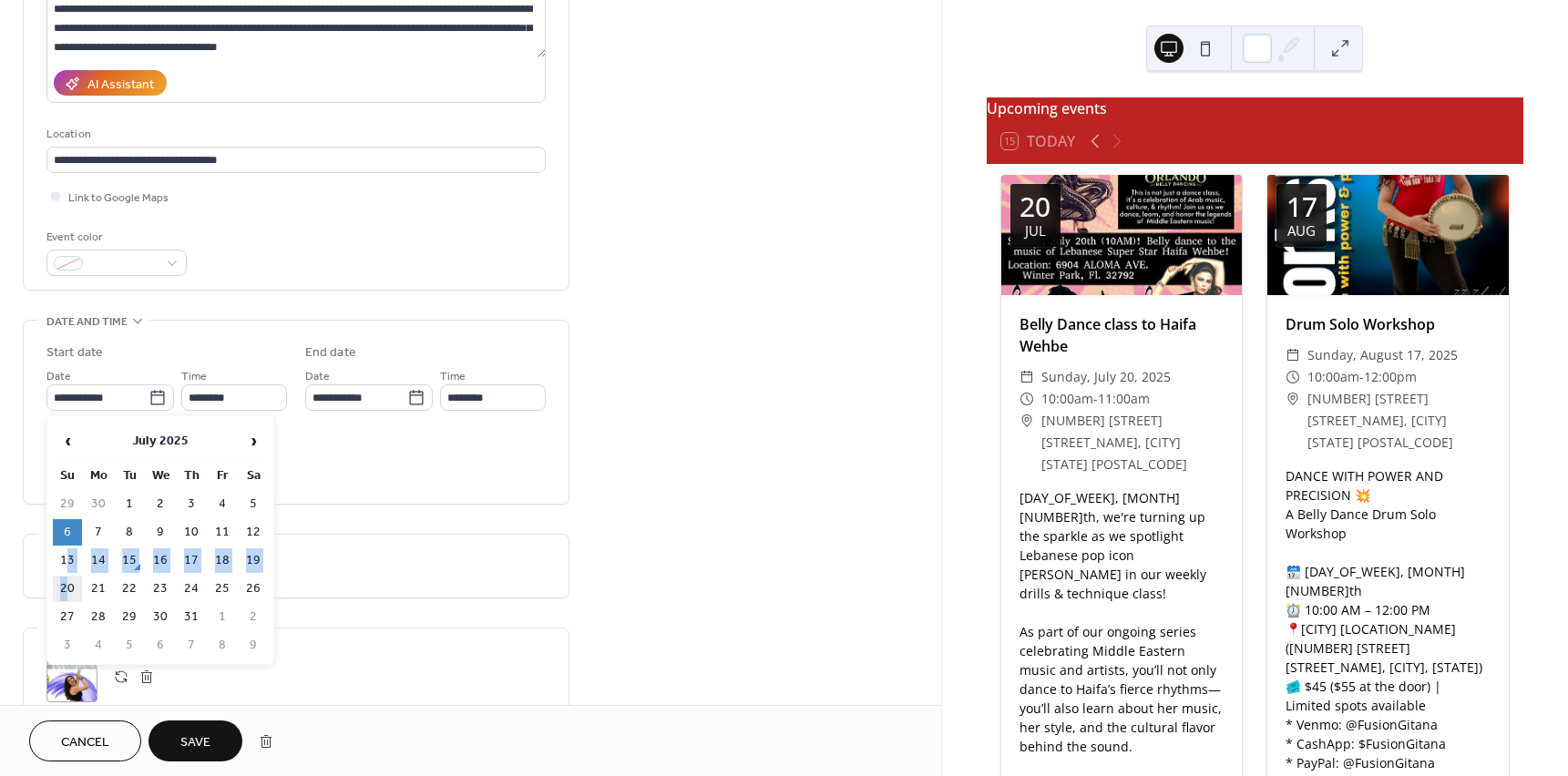 drag, startPoint x: 68, startPoint y: 556, endPoint x: 66, endPoint y: 589, distance: 33.060551 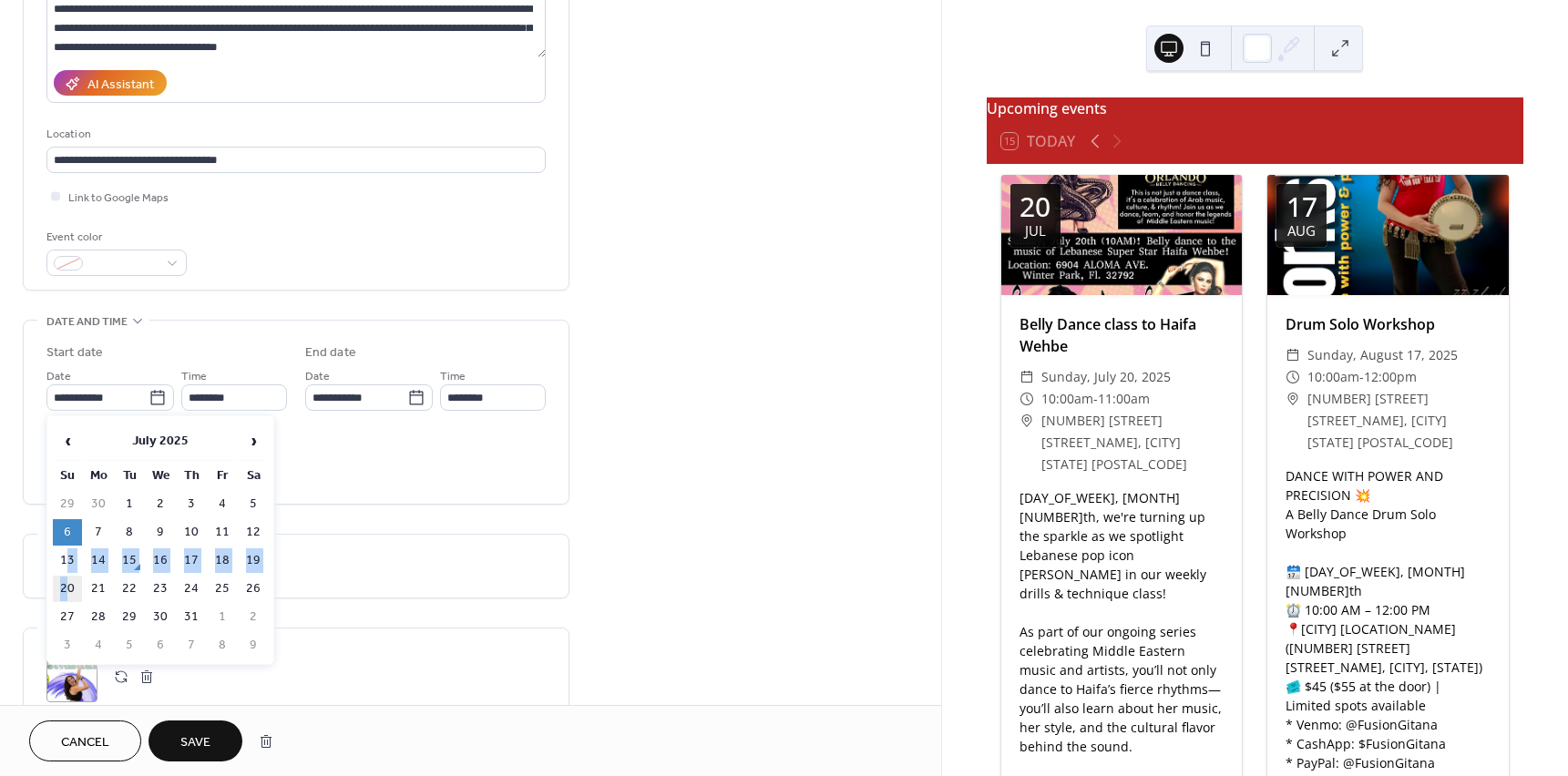 click on "29 30 1 2 3 4 5 6 7 8 9 10 11 12 13 14 15 16 17 18 19 20 21 22 23 24 25 26 27 28 29 30 31 1 2 3 4 5 6 7 8 9" at bounding box center [160, 575] 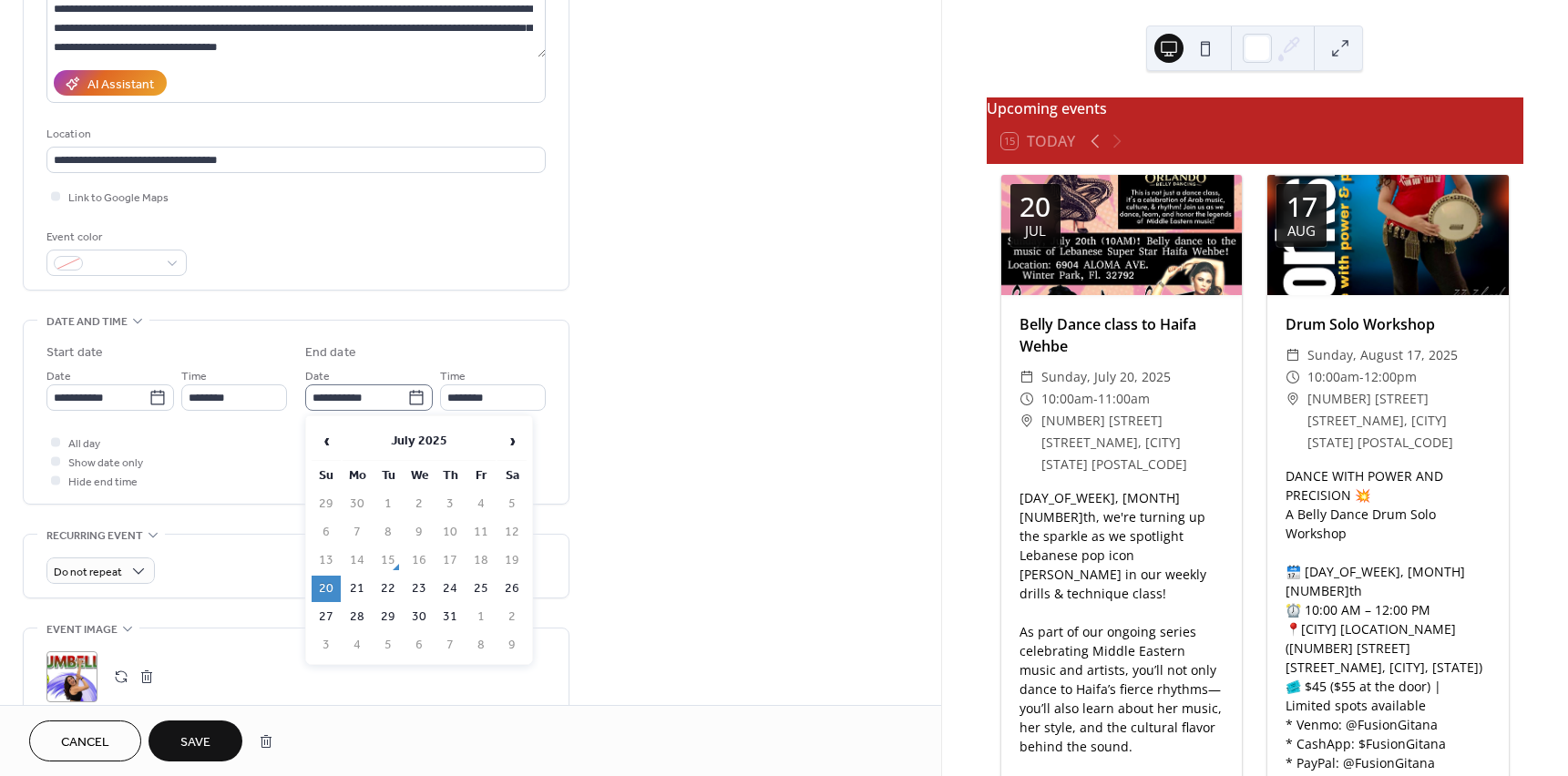 click 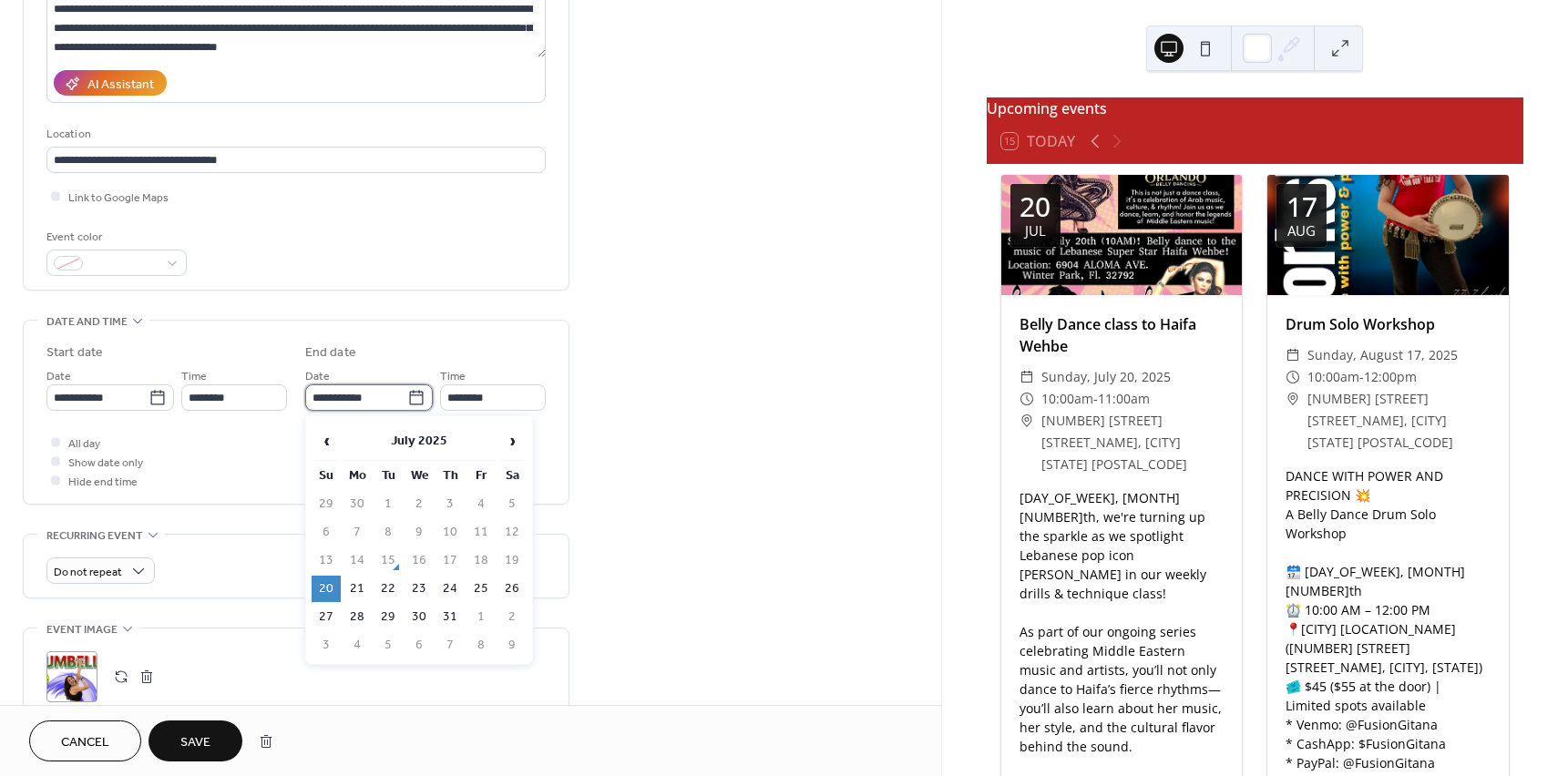 click on "**********" at bounding box center [356, 397] 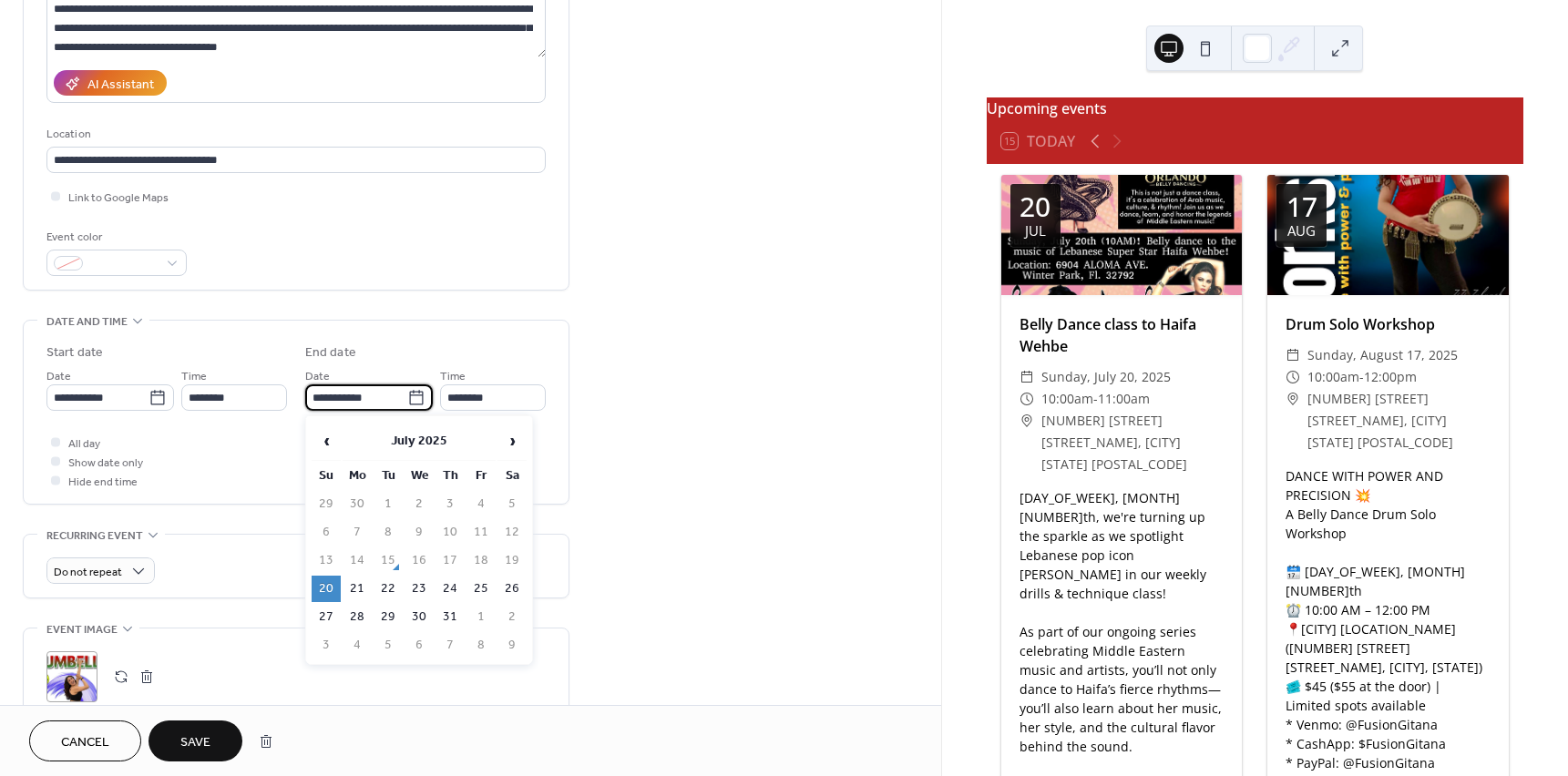 click on "20" at bounding box center (326, 588) 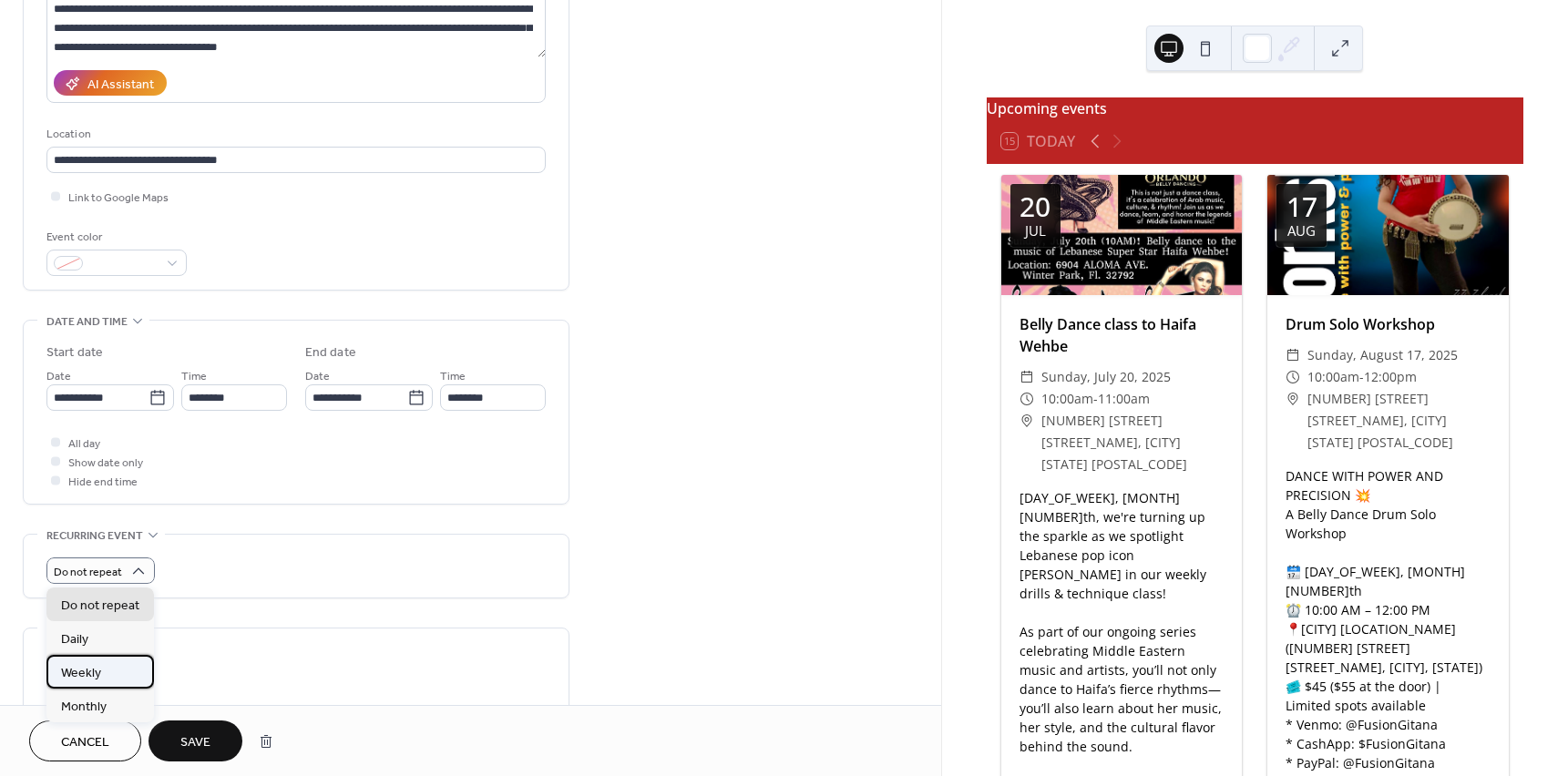 click on "Weekly" at bounding box center (100, 671) 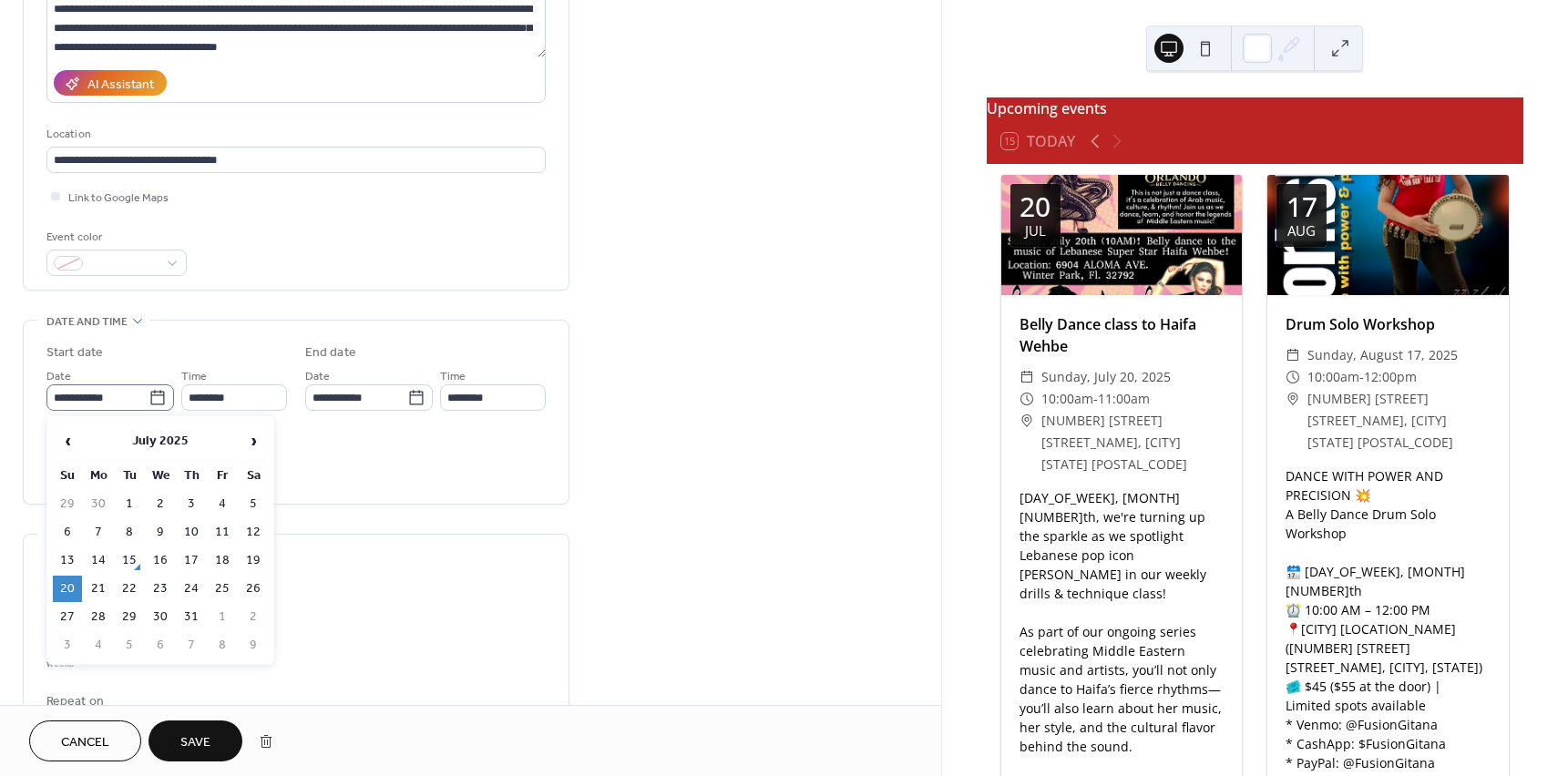 click 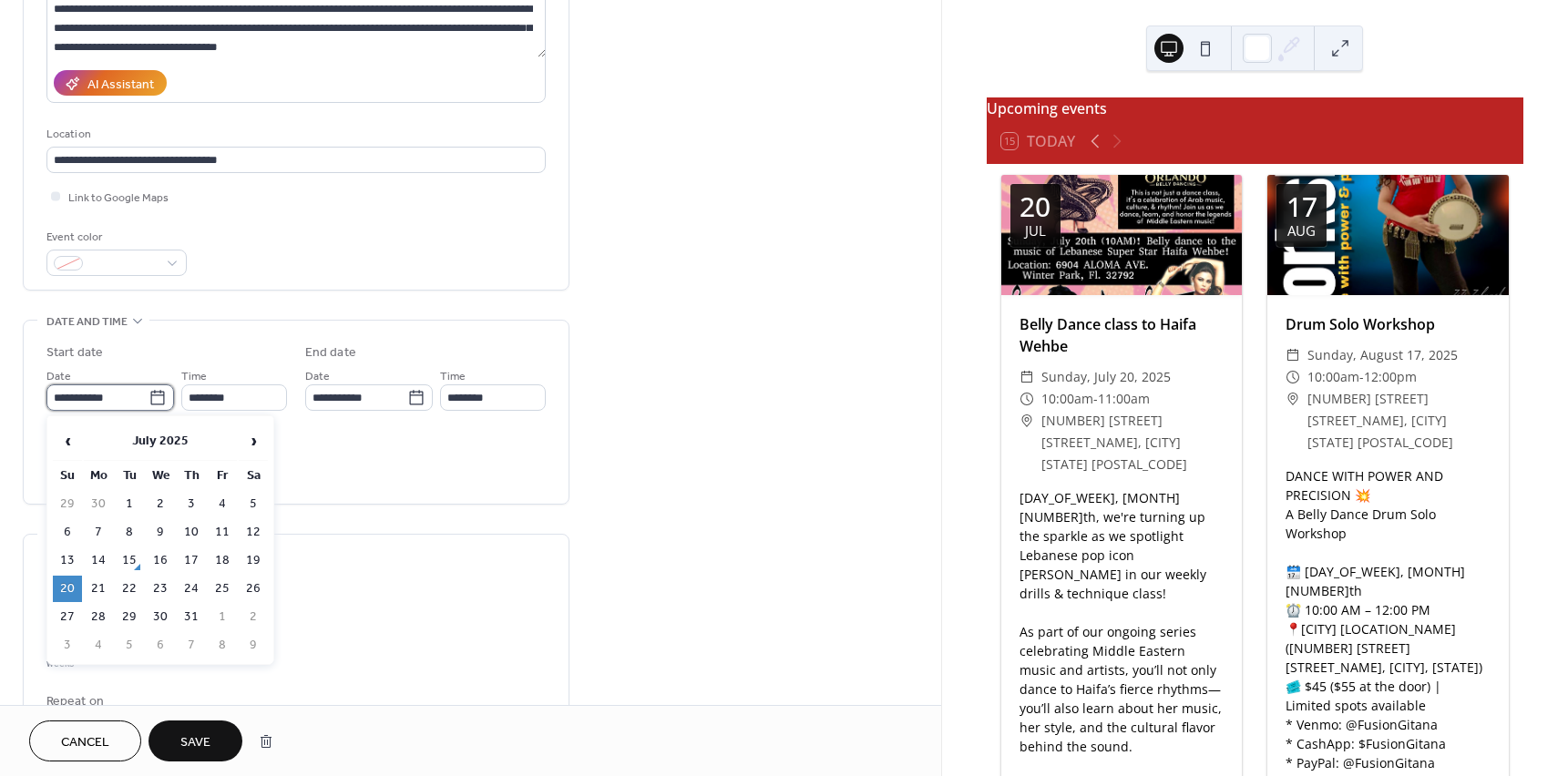 click on "**********" at bounding box center [97, 397] 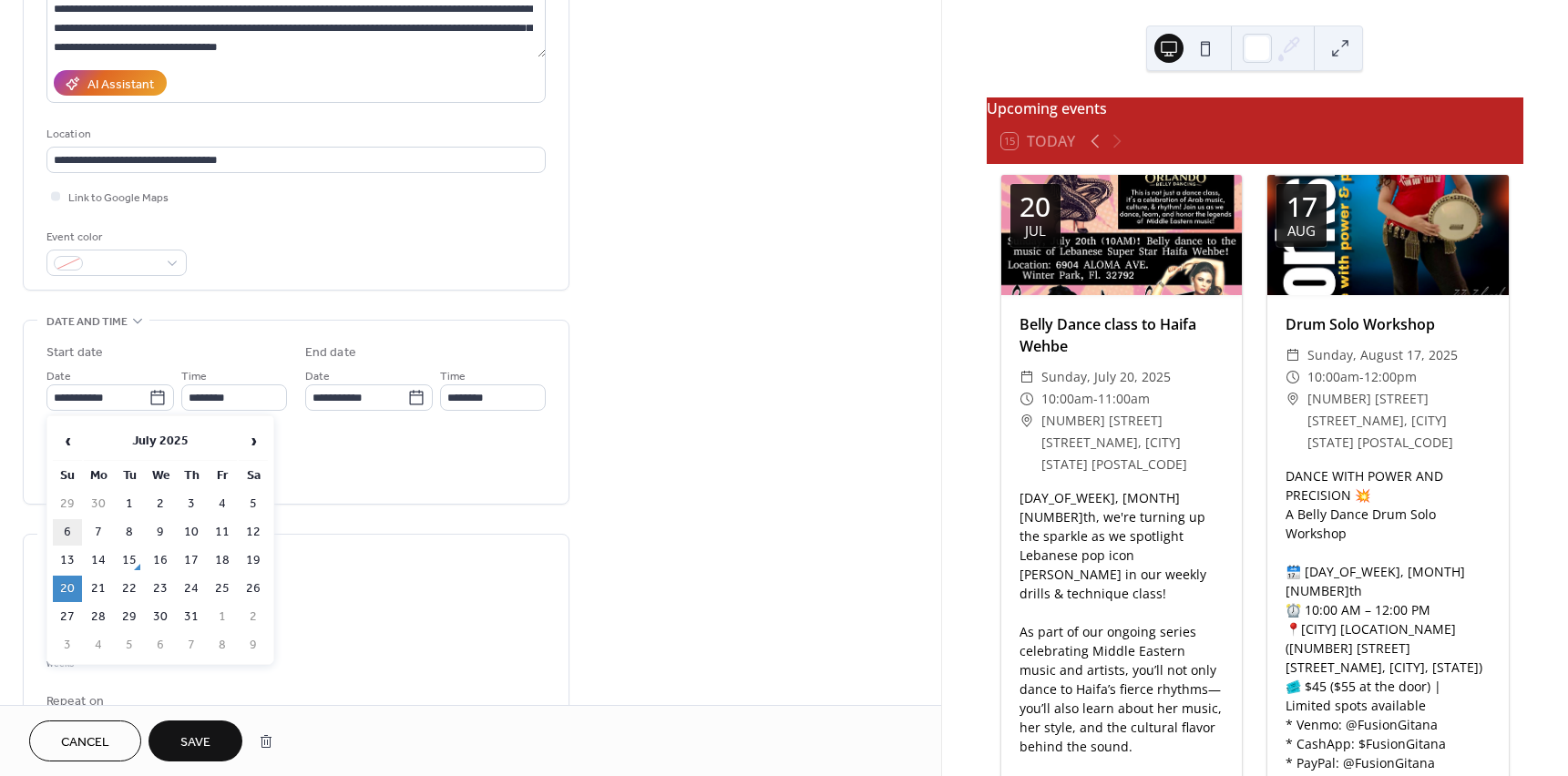 click on "6" at bounding box center [67, 532] 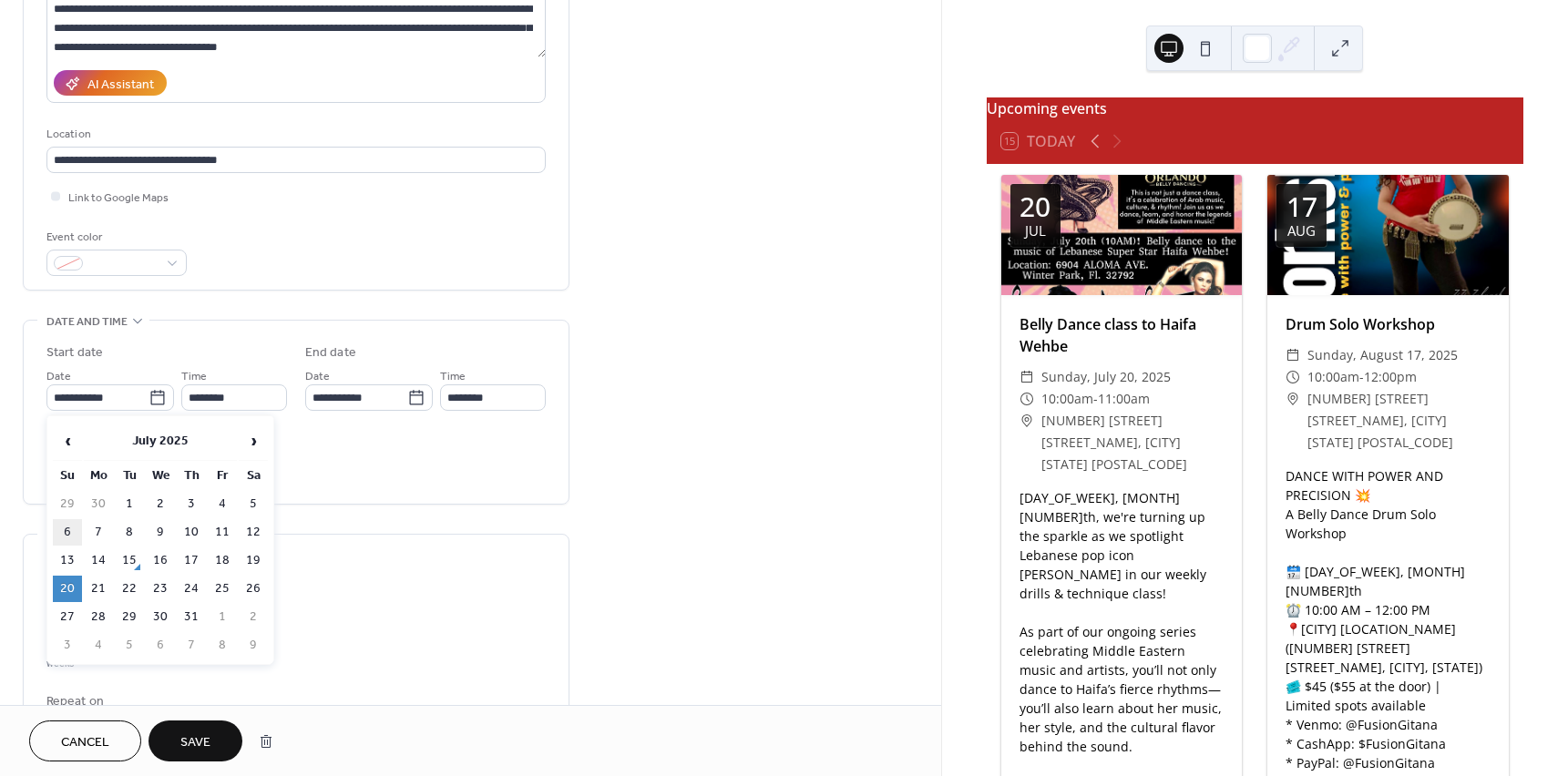 type on "**********" 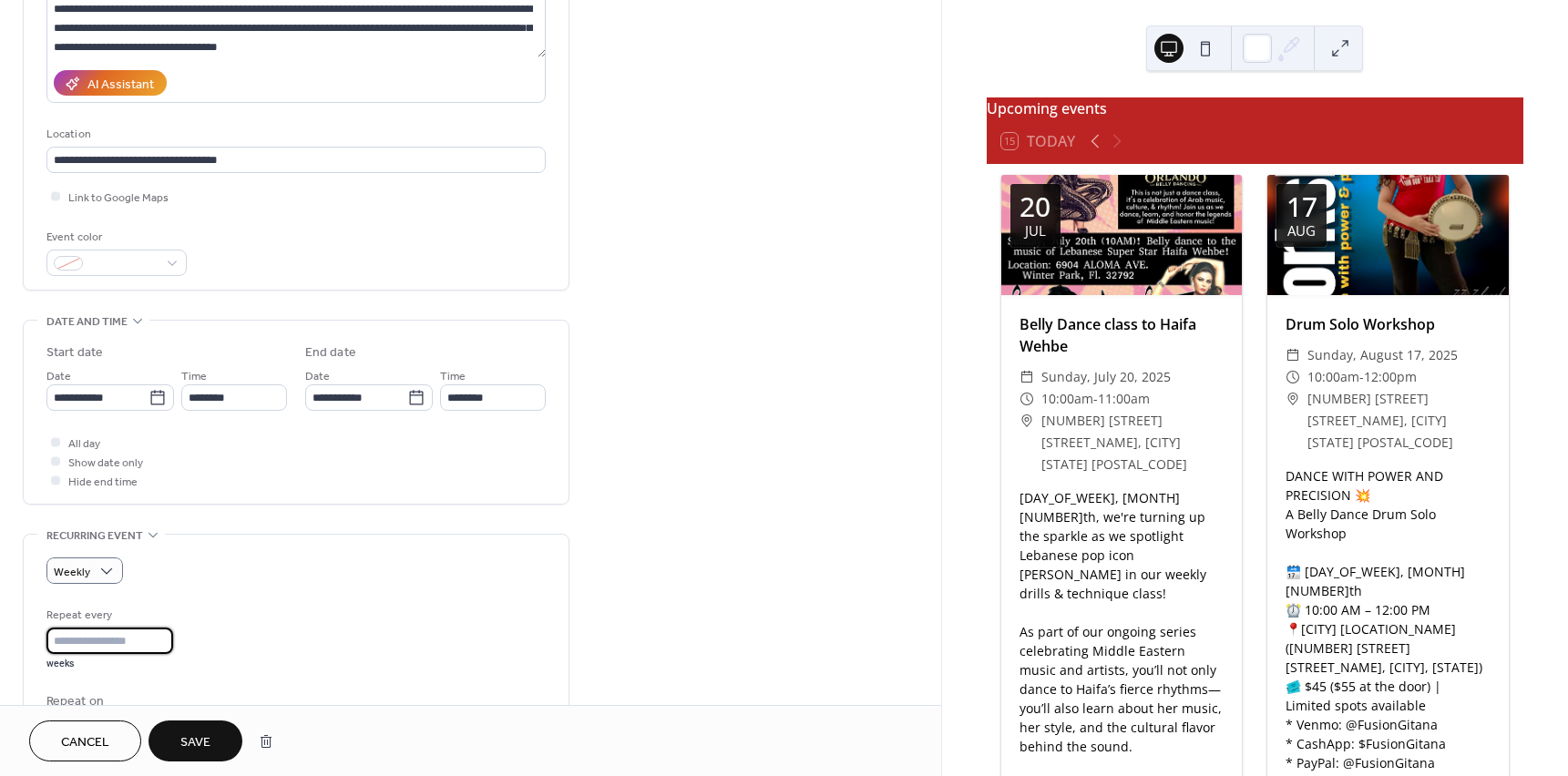 drag, startPoint x: 89, startPoint y: 648, endPoint x: 41, endPoint y: 648, distance: 48 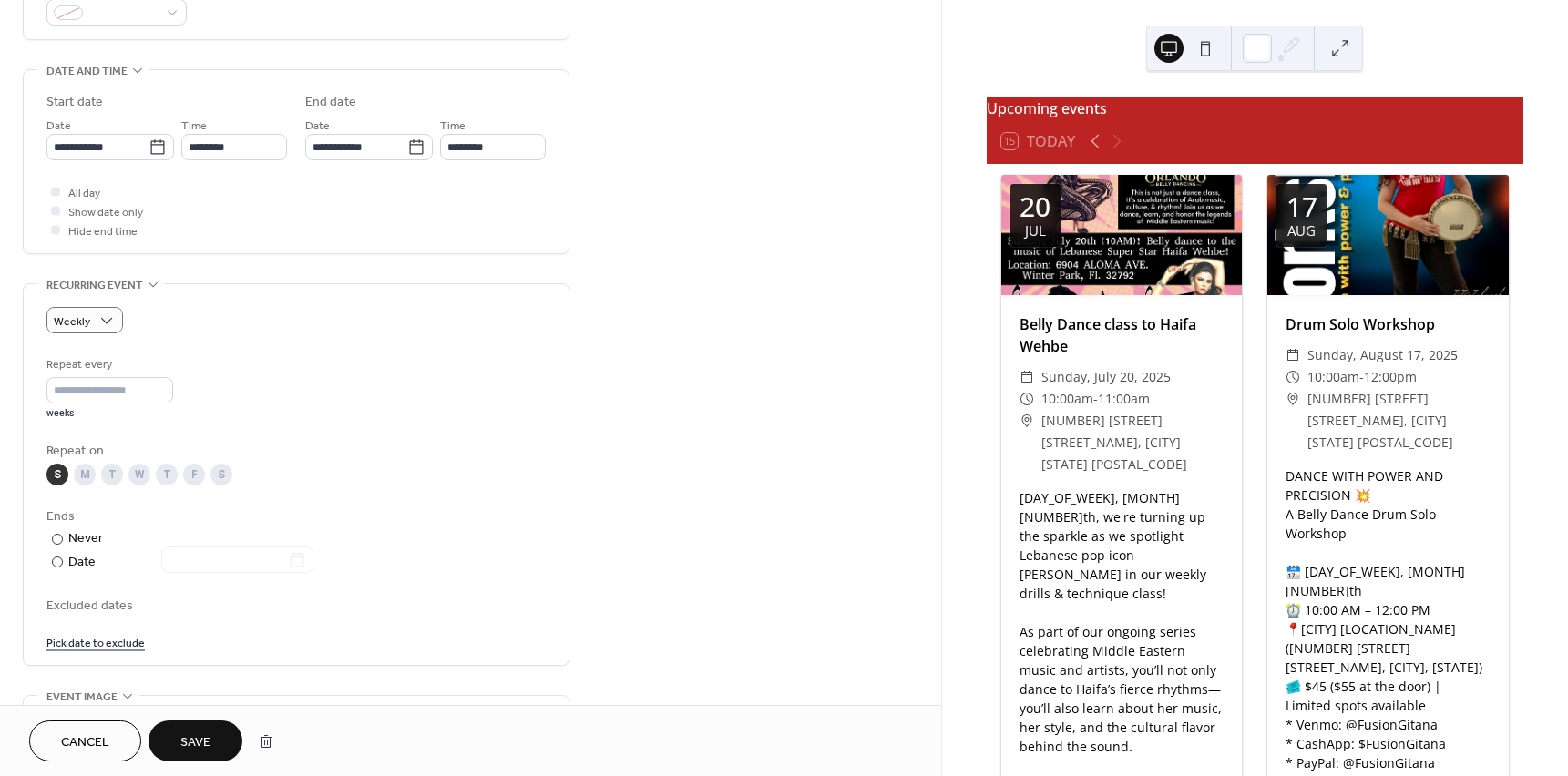 scroll, scrollTop: 546, scrollLeft: 0, axis: vertical 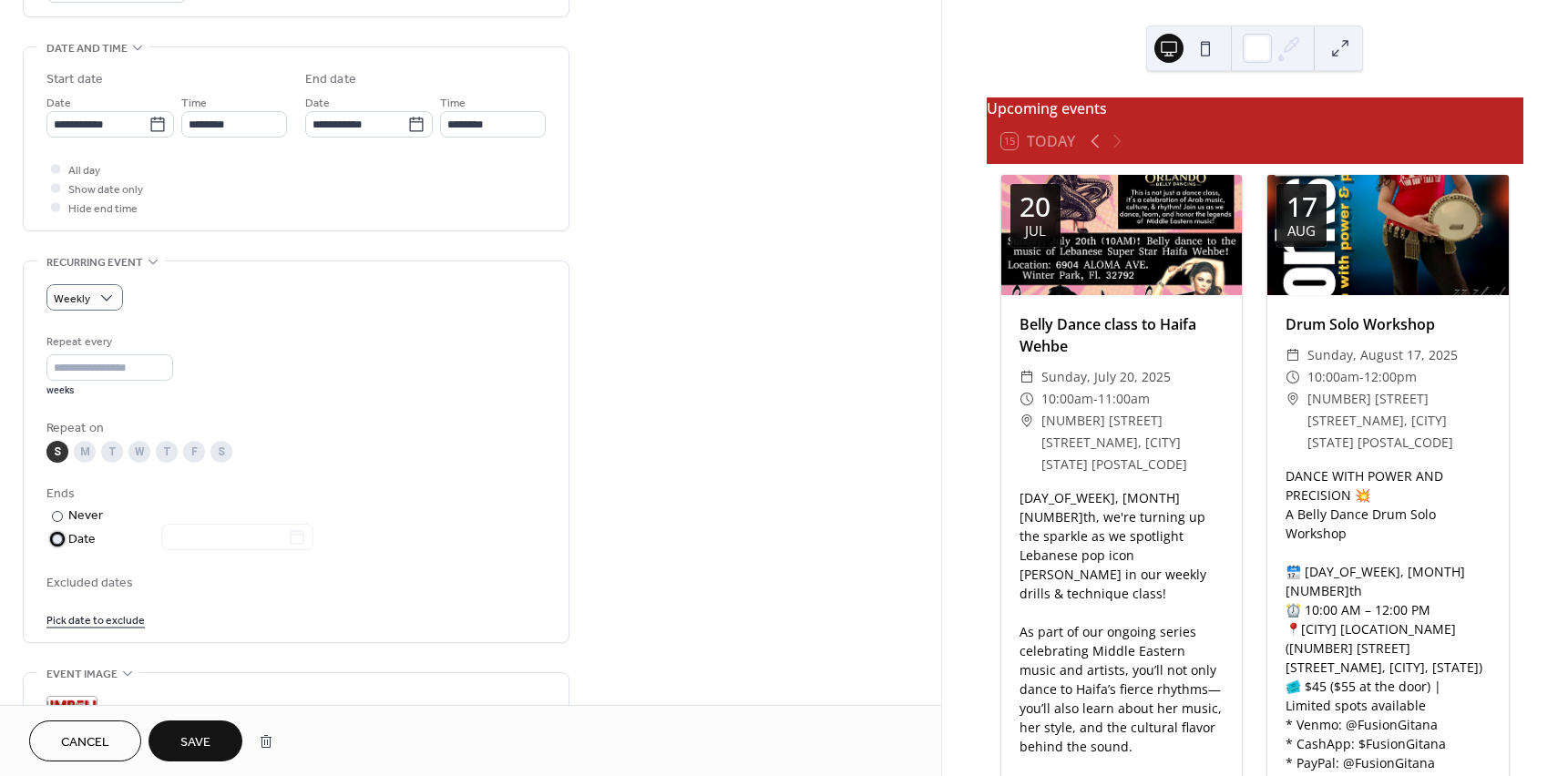 click on "Date" at bounding box center [190, 539] 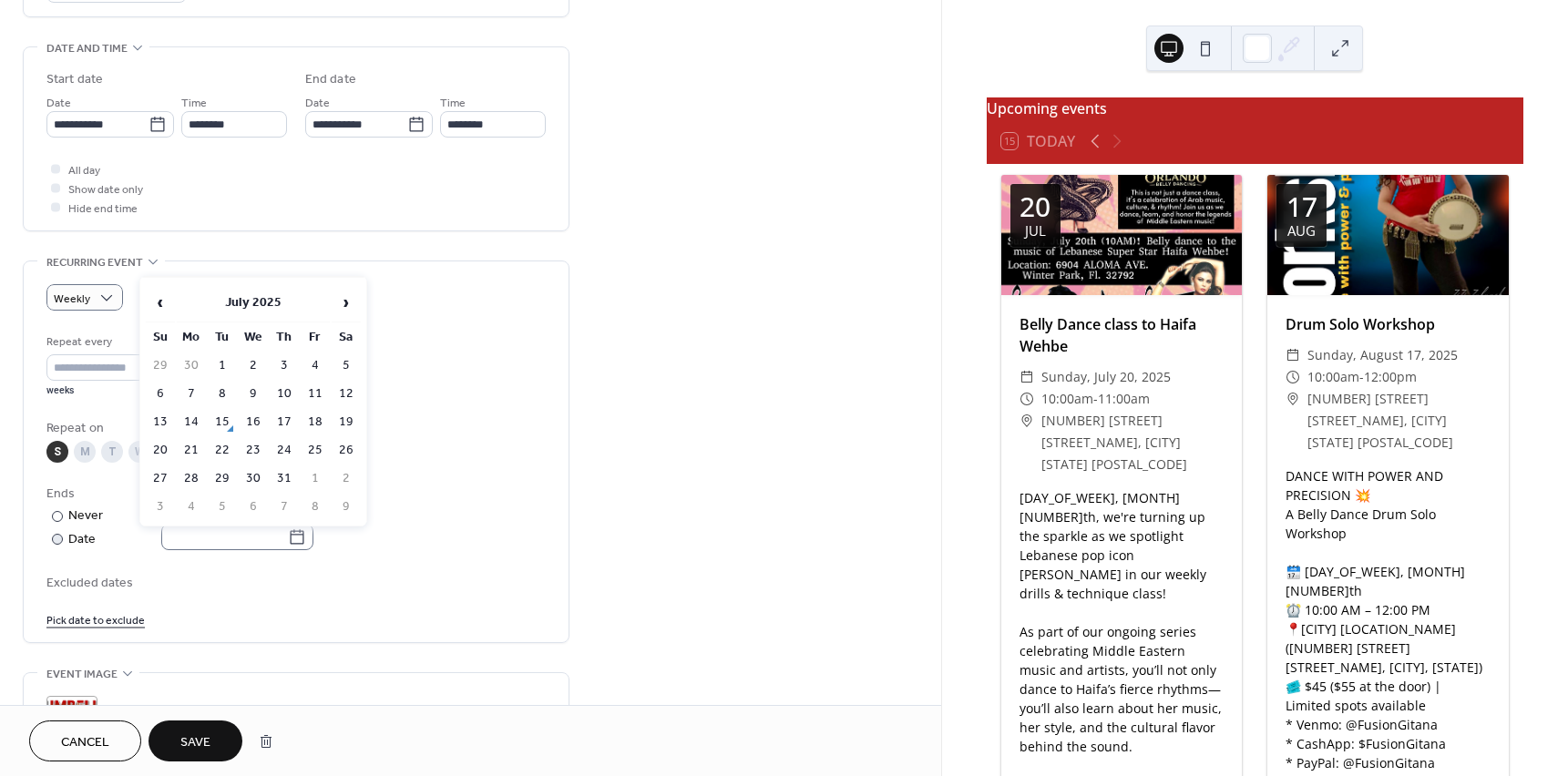 click 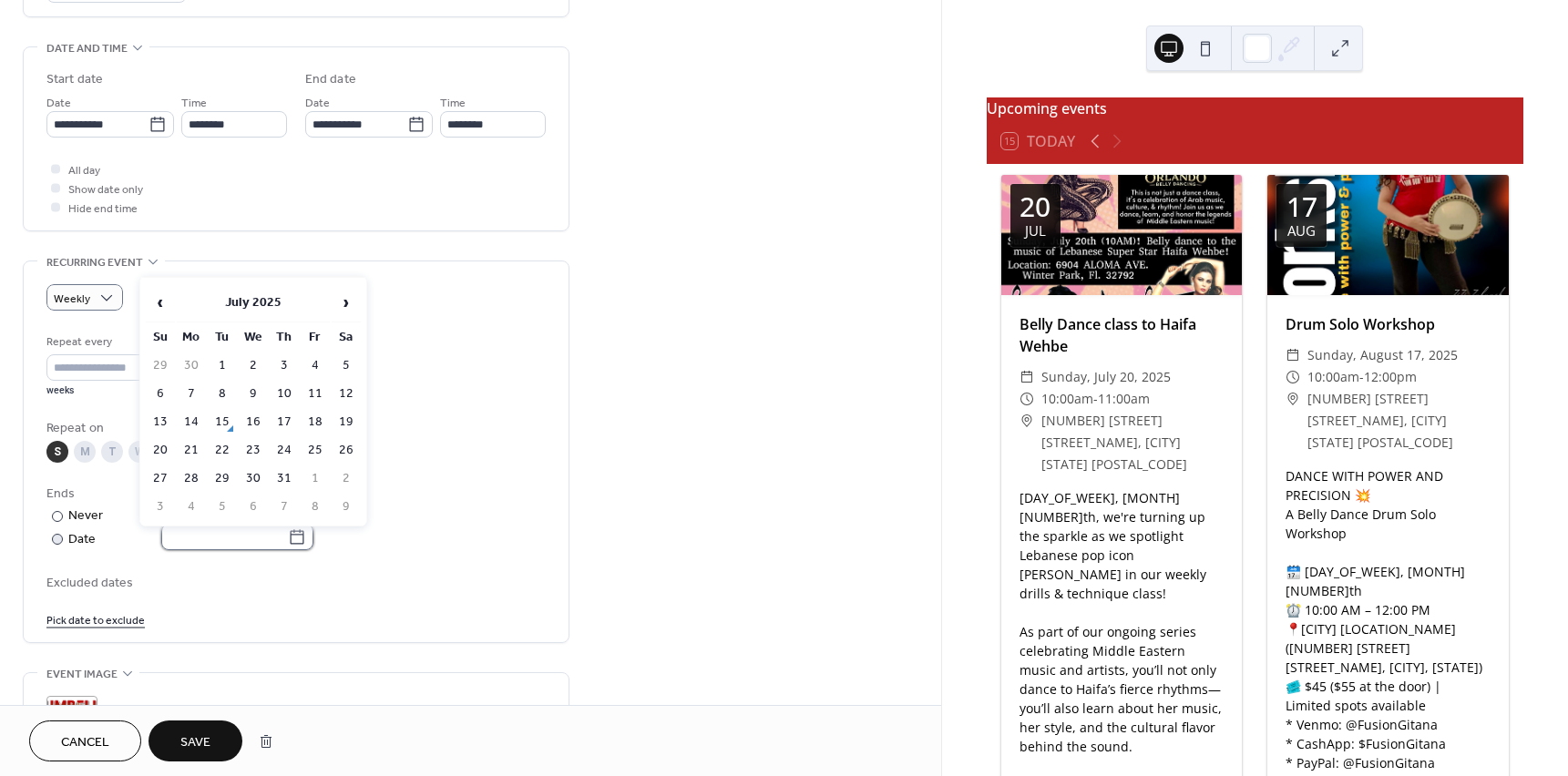 click at bounding box center (224, 536) 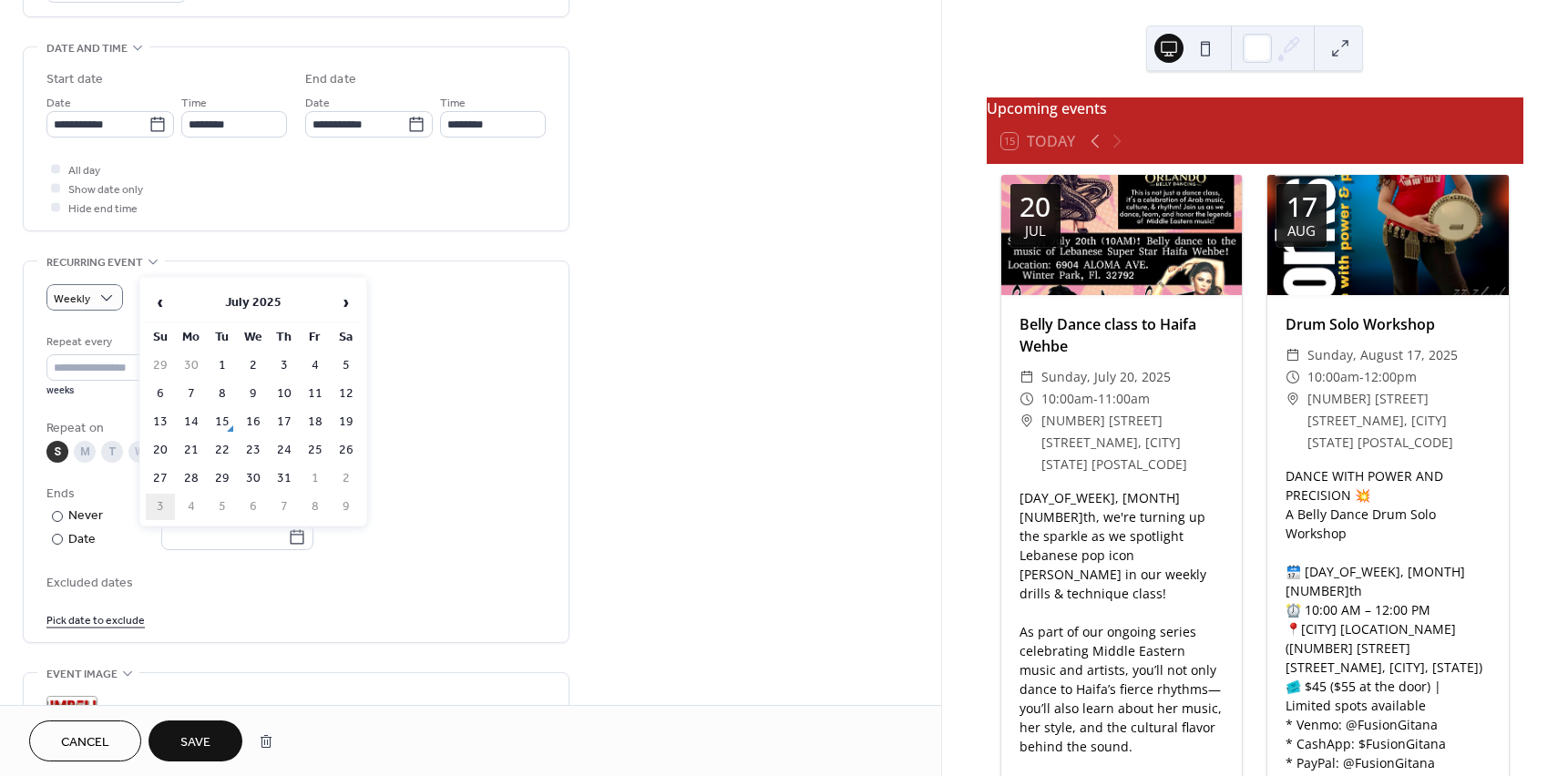 click on "3" at bounding box center [160, 506] 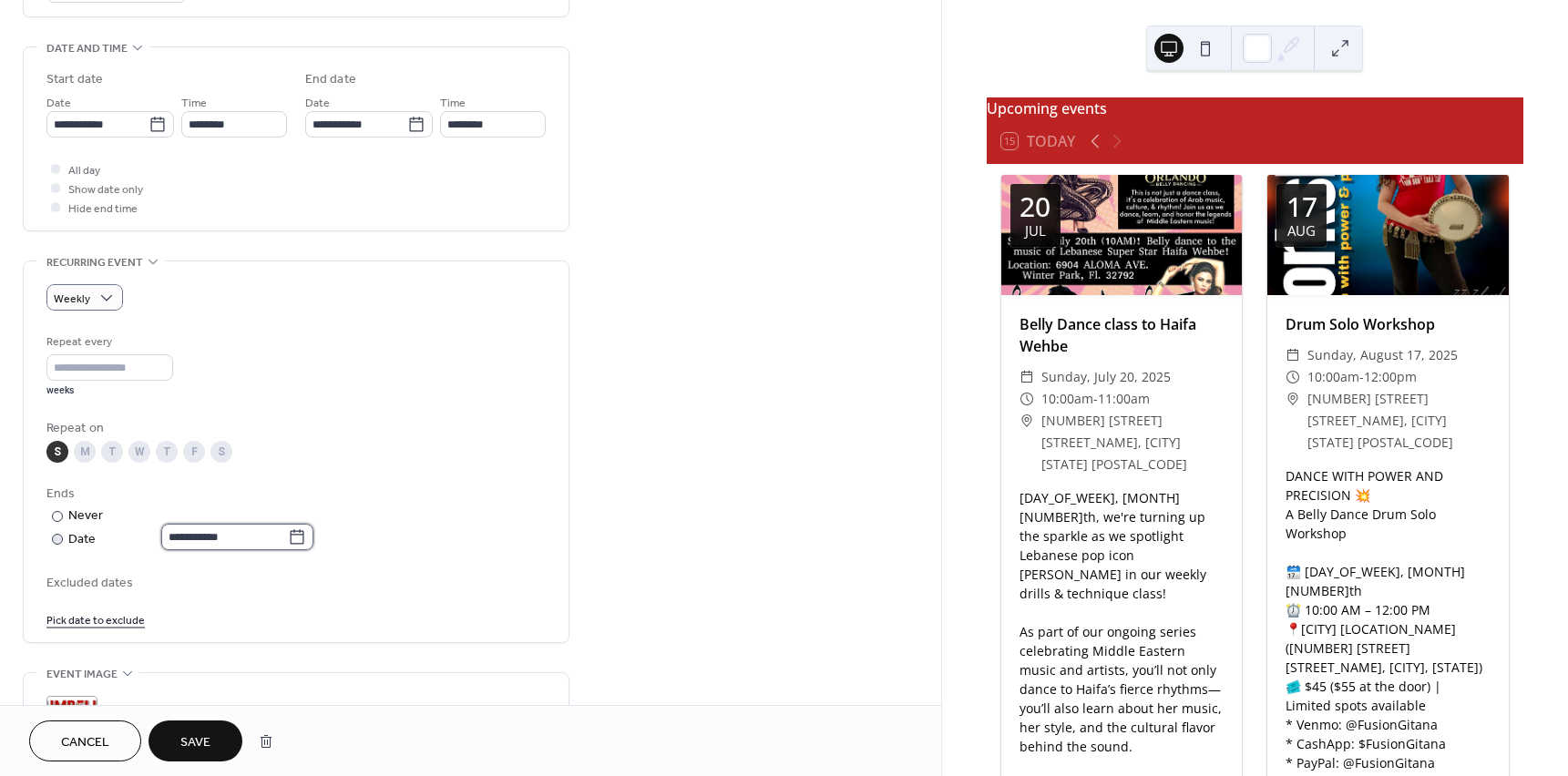 click on "**********" at bounding box center (224, 536) 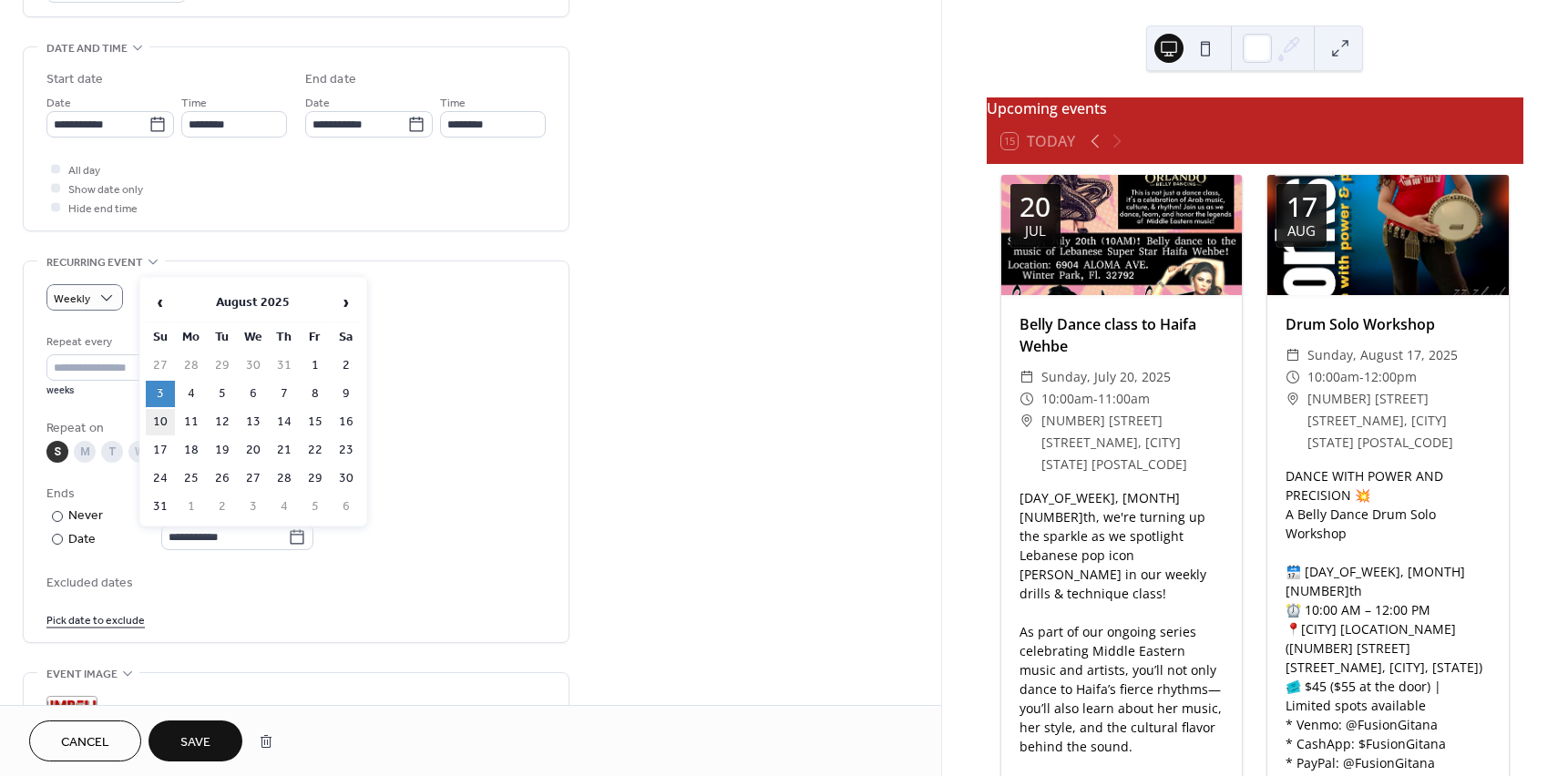 click on "10" at bounding box center (160, 422) 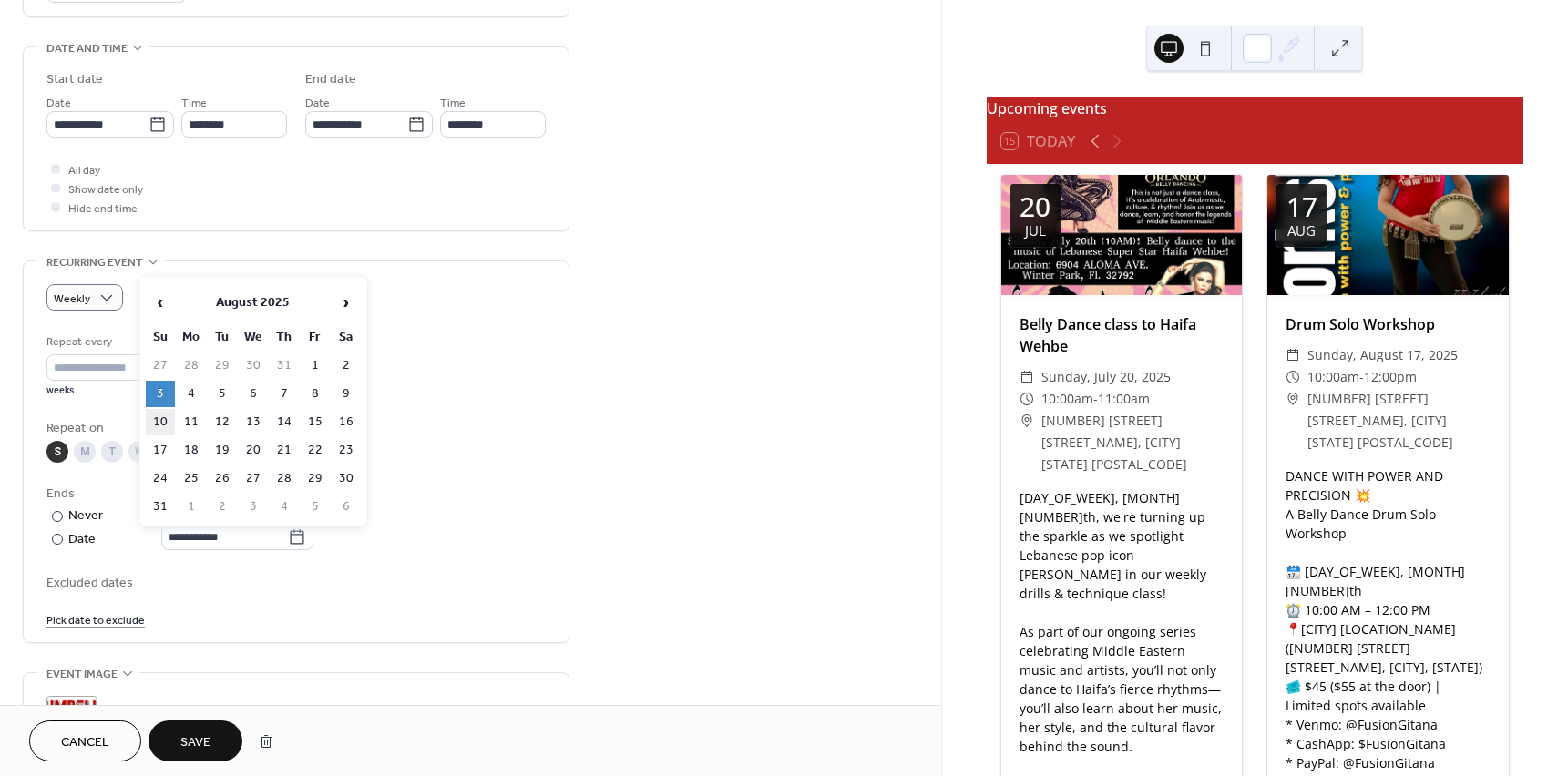 type on "**********" 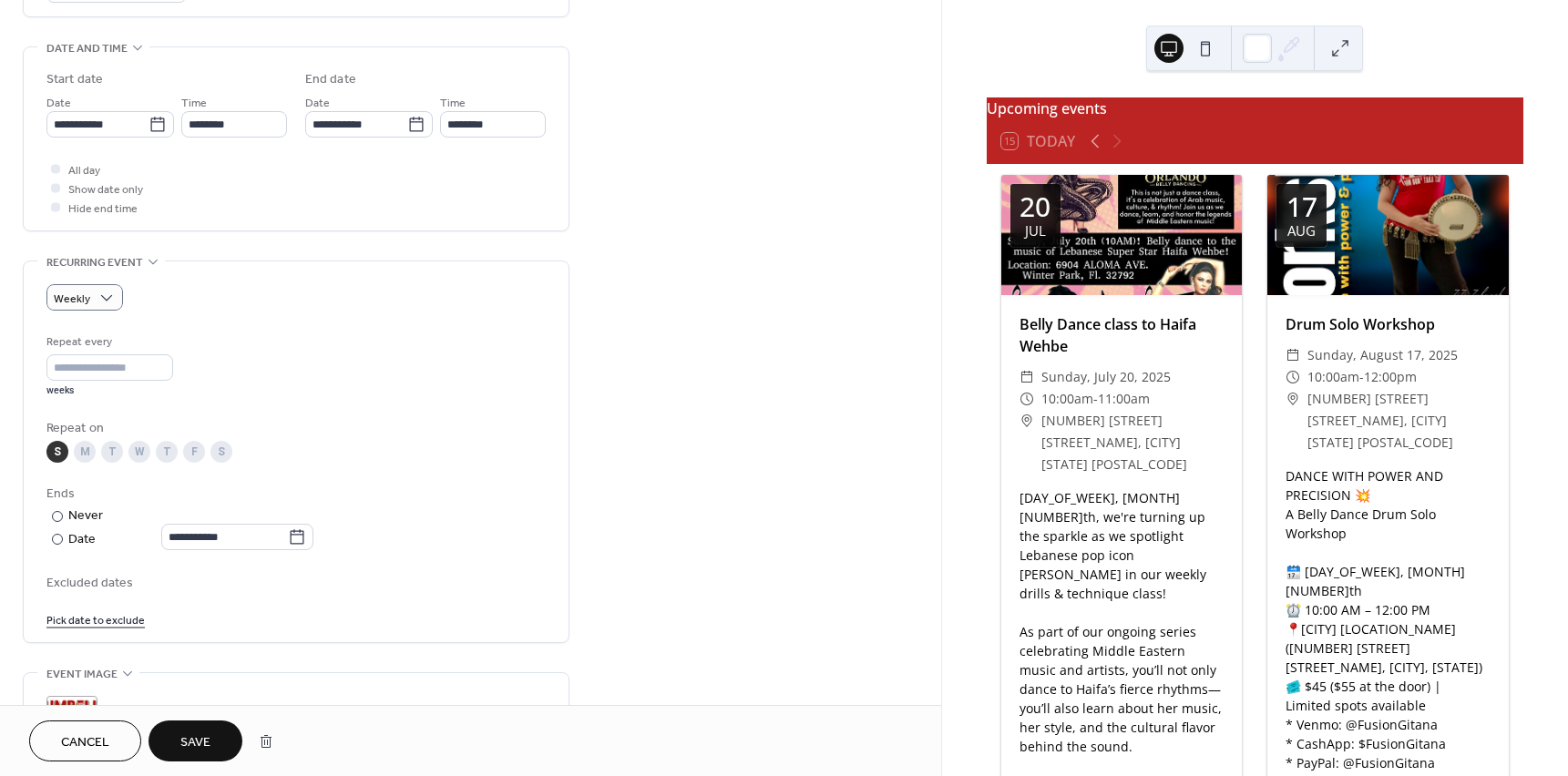 click on "**********" at bounding box center [296, 517] 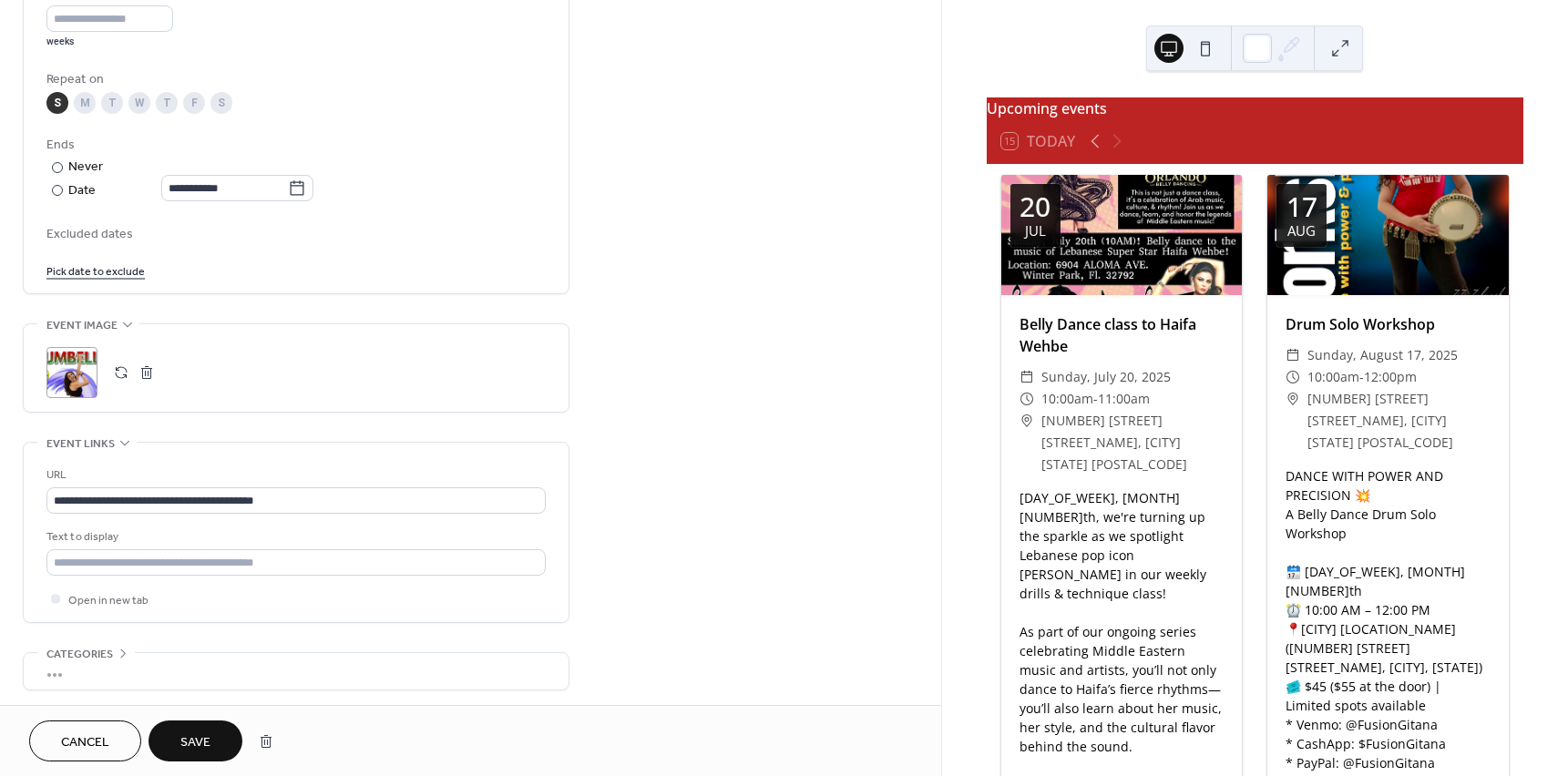 scroll, scrollTop: 911, scrollLeft: 0, axis: vertical 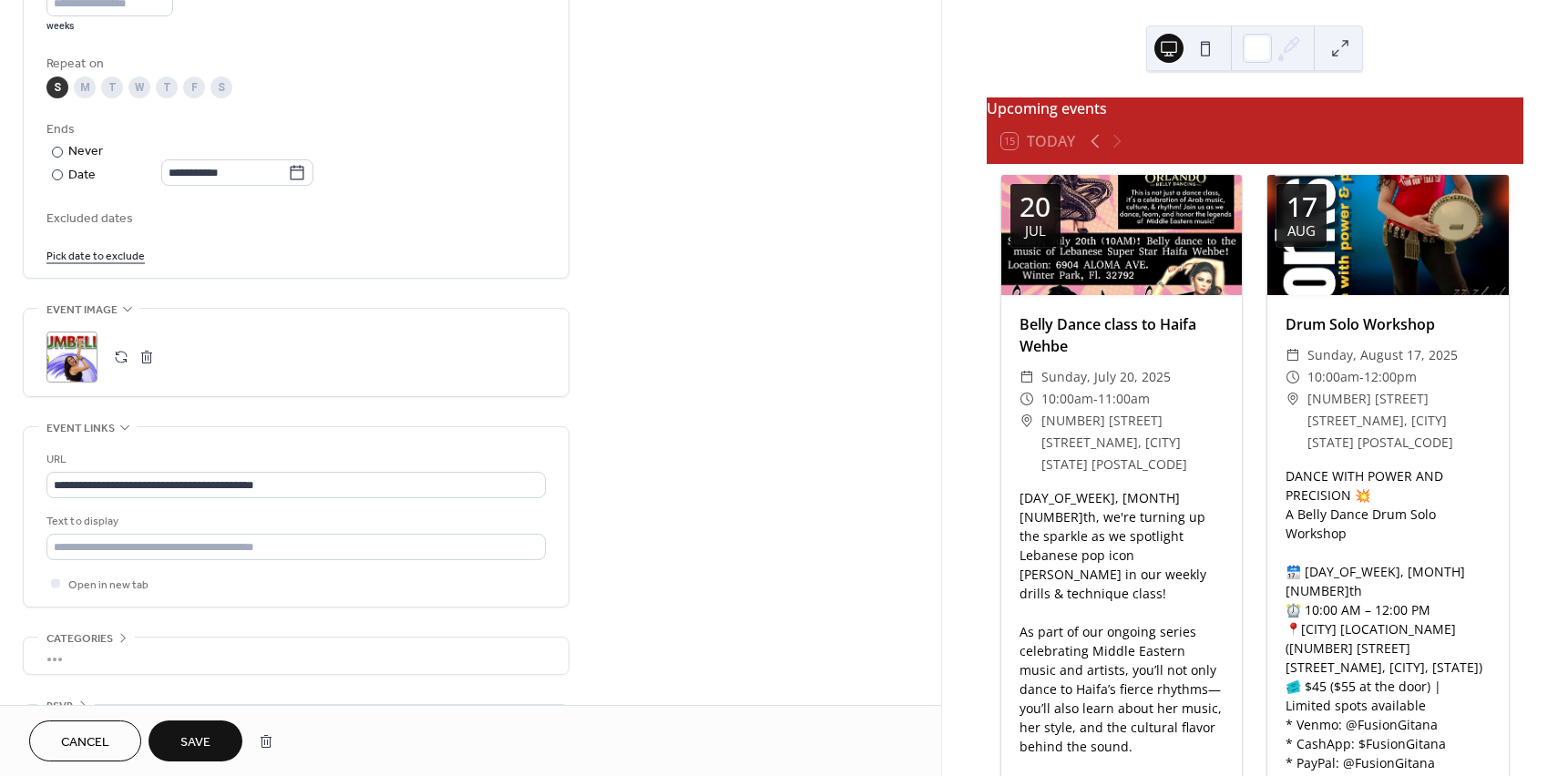 click on ";" at bounding box center (72, 357) 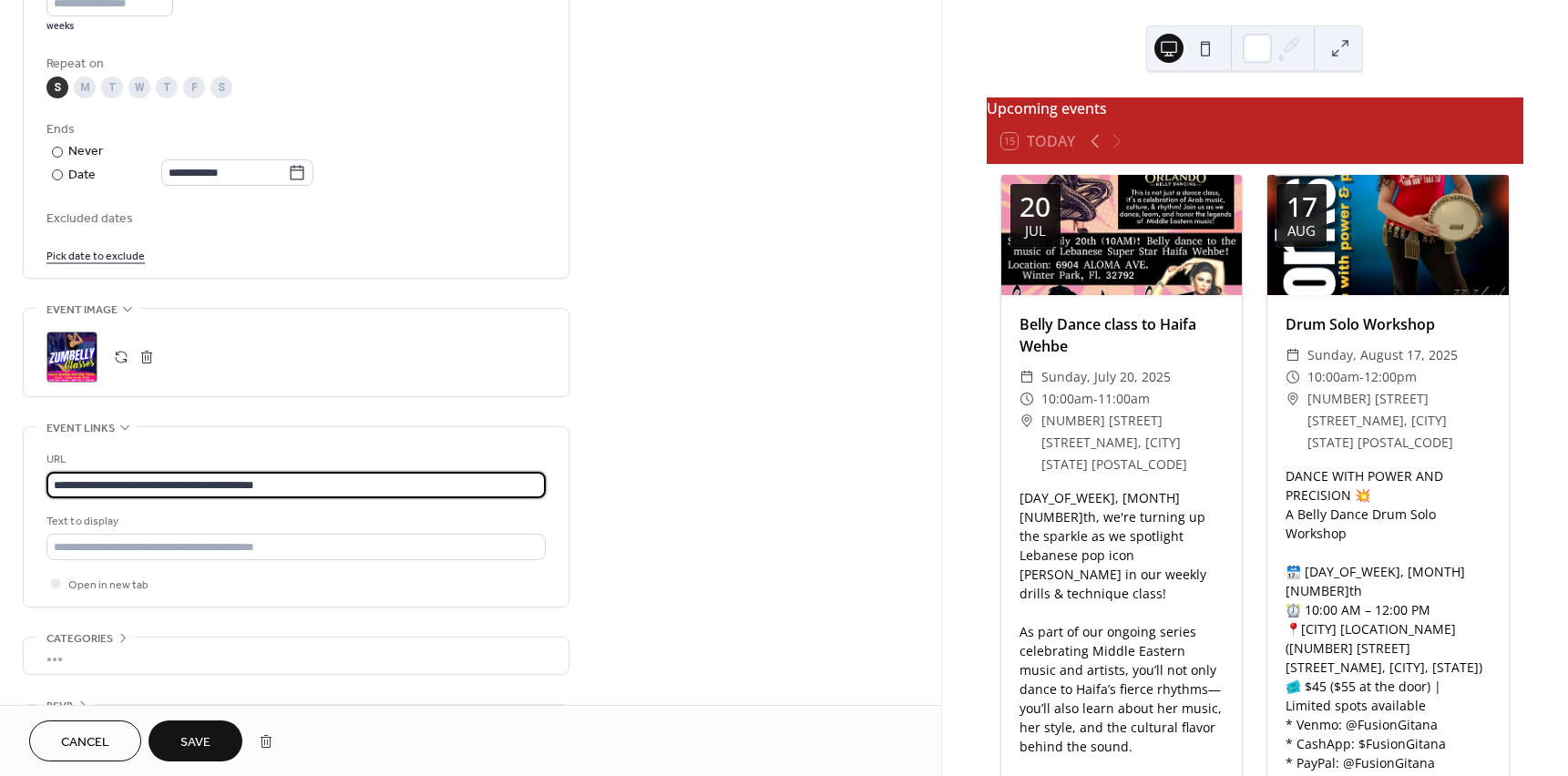 drag, startPoint x: 303, startPoint y: 485, endPoint x: 13, endPoint y: 485, distance: 290 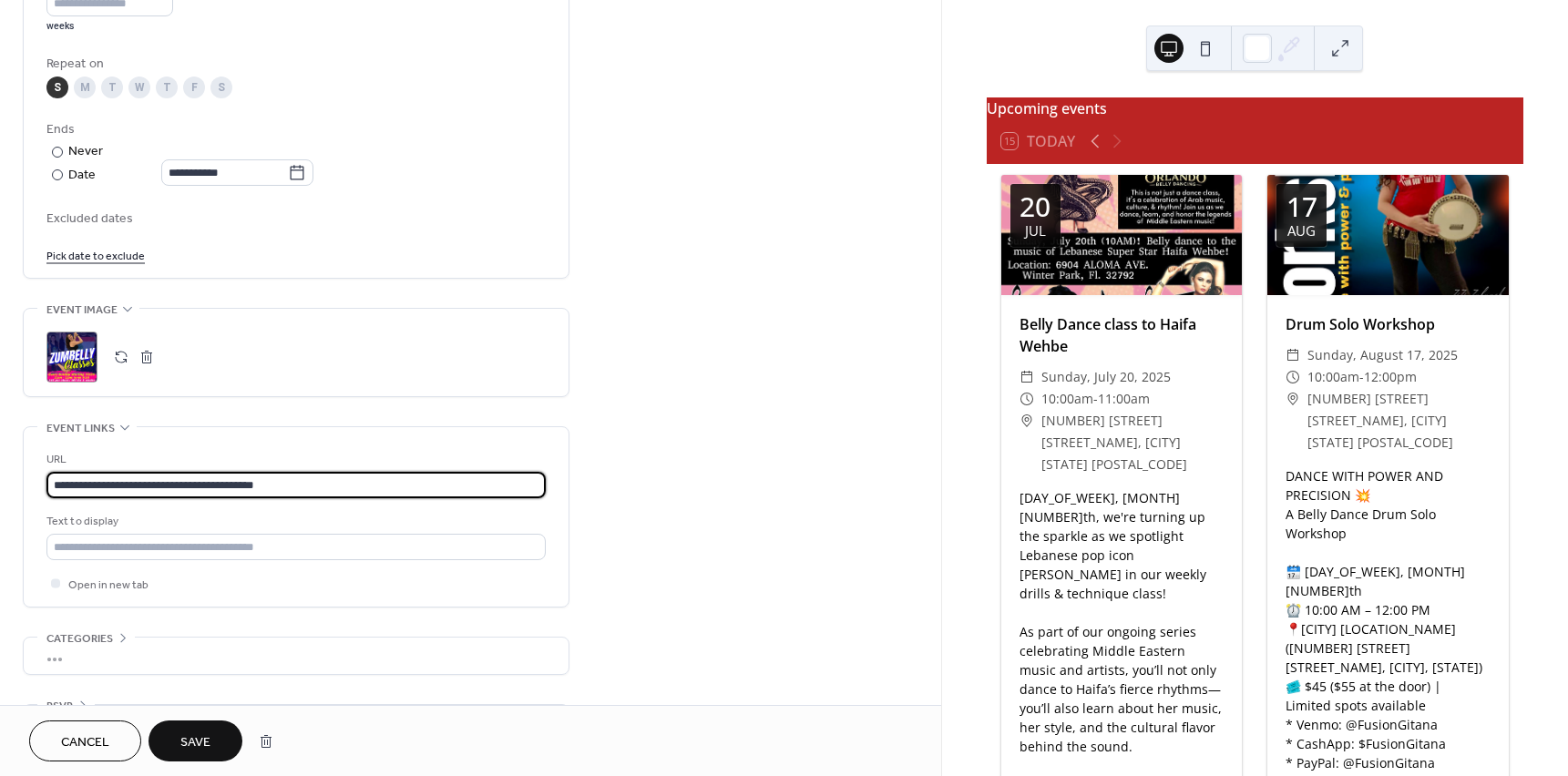 click on "**********" at bounding box center [470, -25] 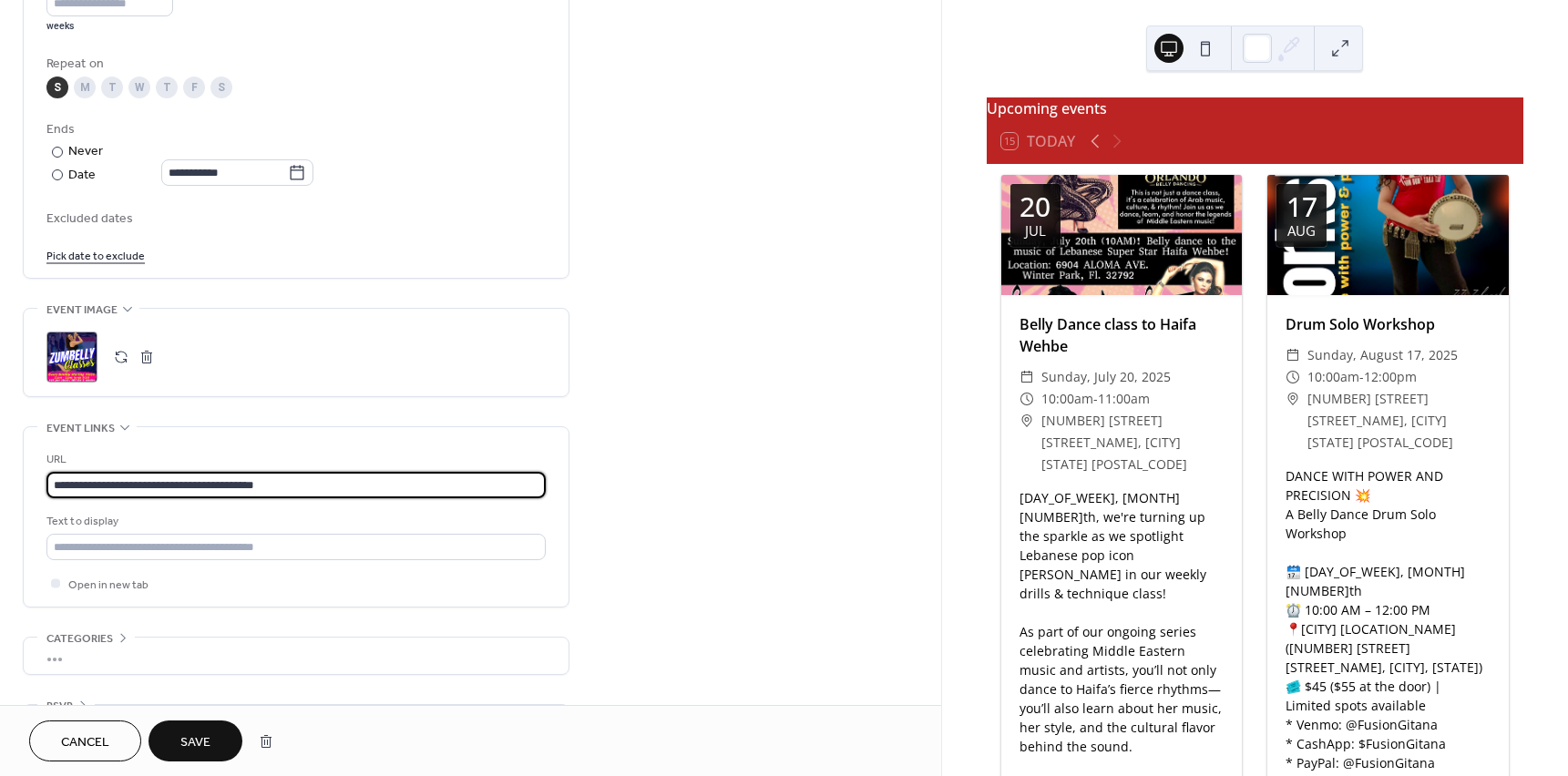 paste on "**********" 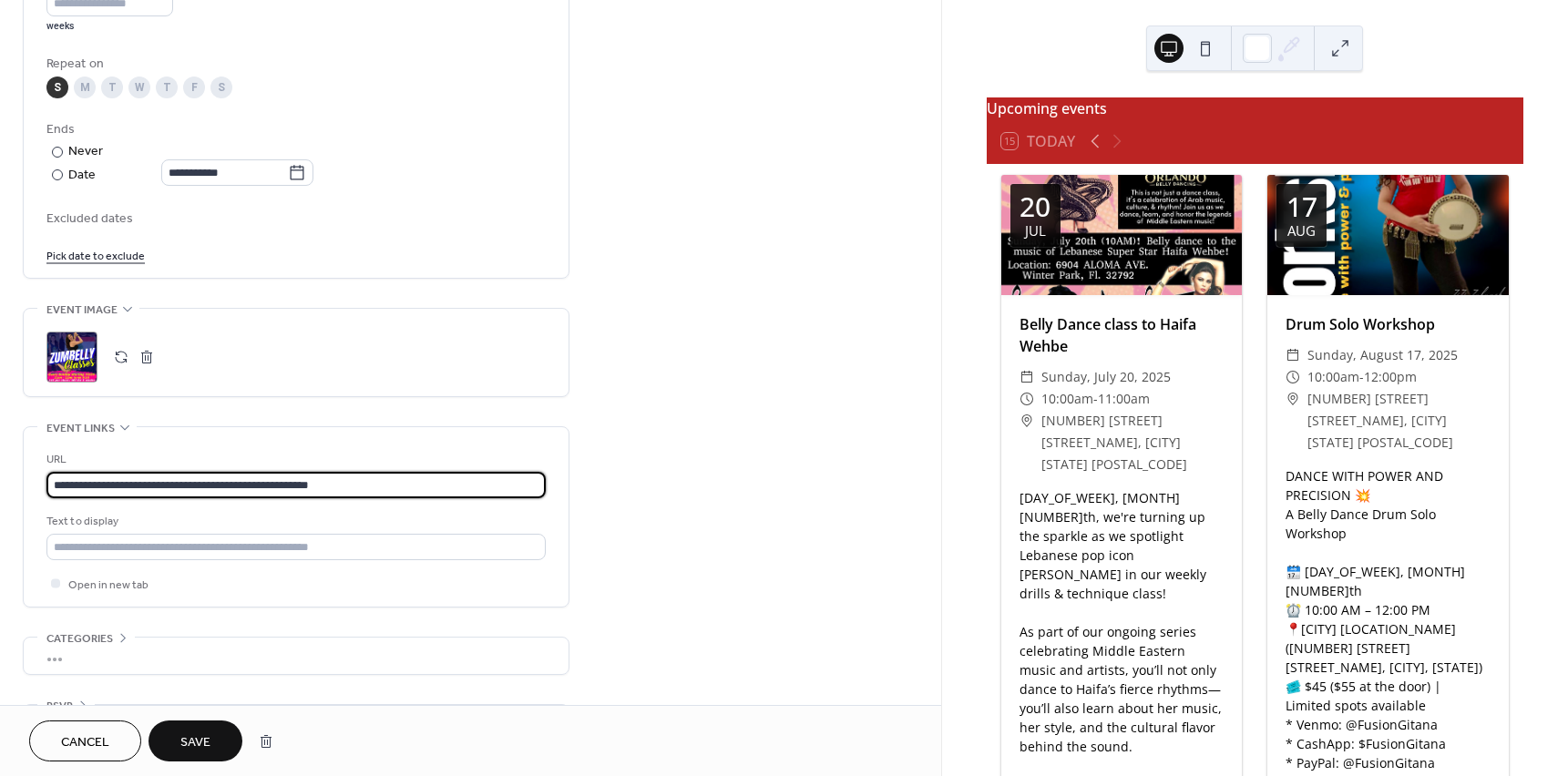 type on "**********" 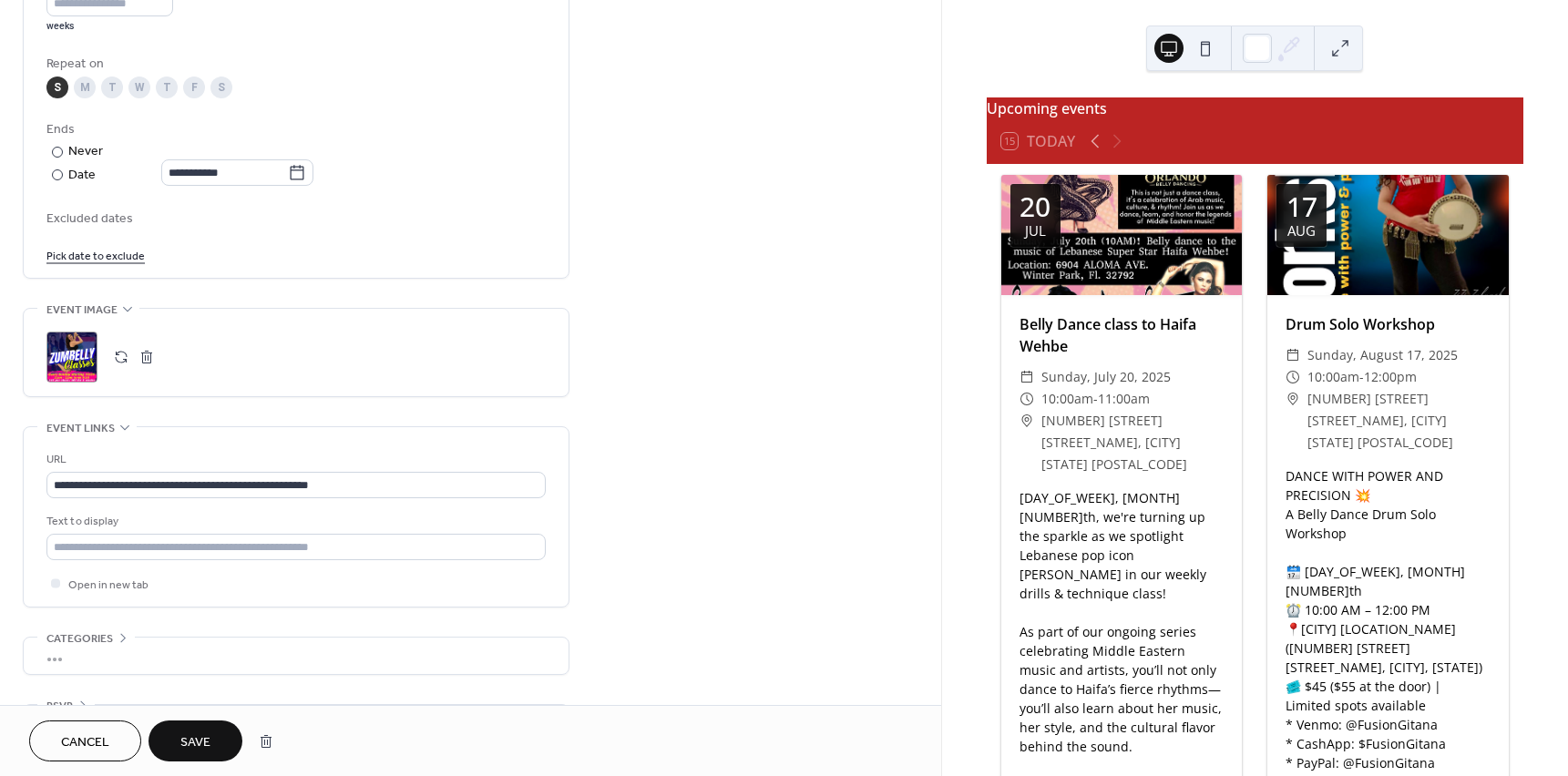 click on "**********" at bounding box center [470, -25] 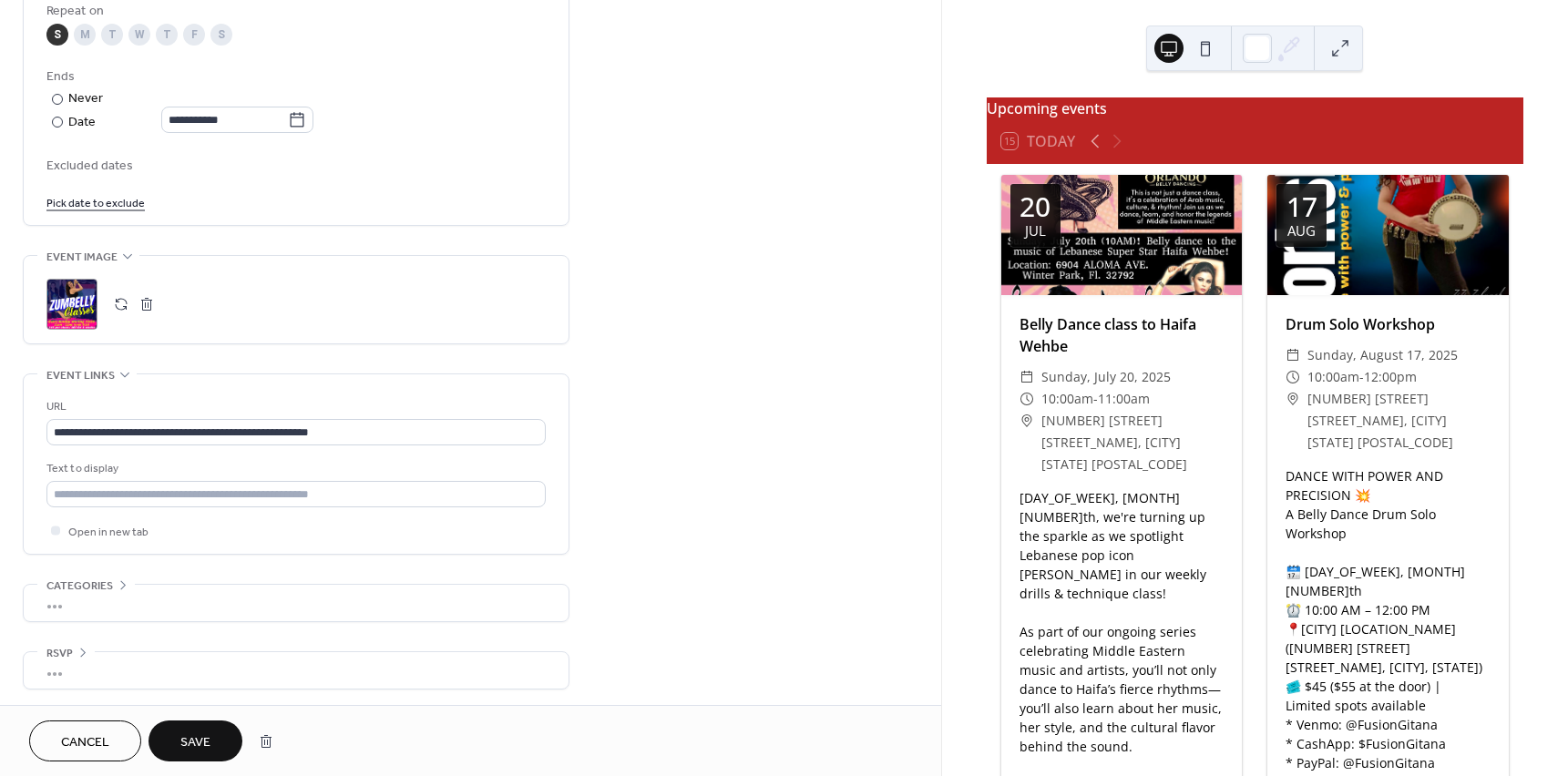 scroll, scrollTop: 966, scrollLeft: 0, axis: vertical 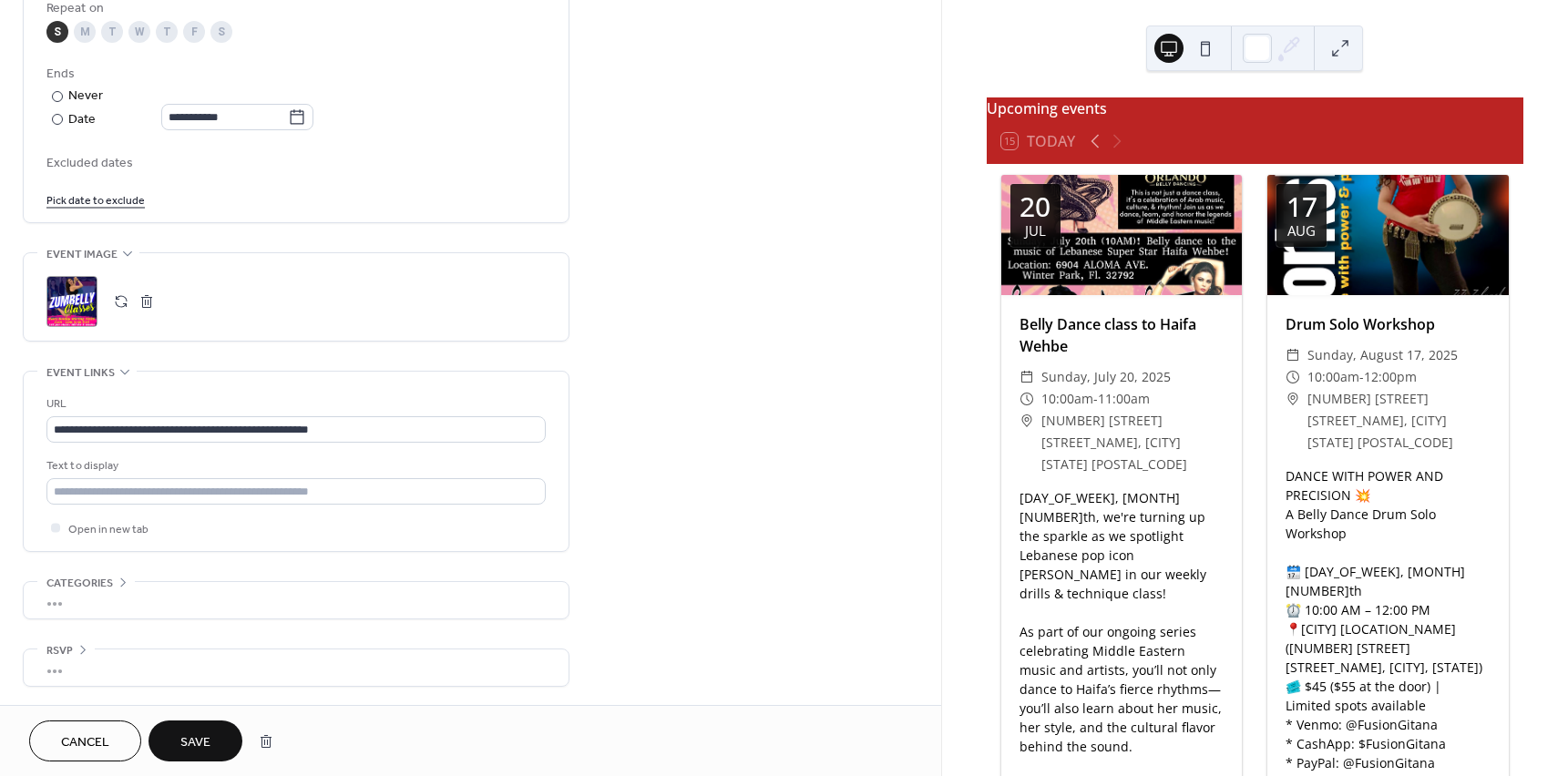 click on "Save" at bounding box center (195, 742) 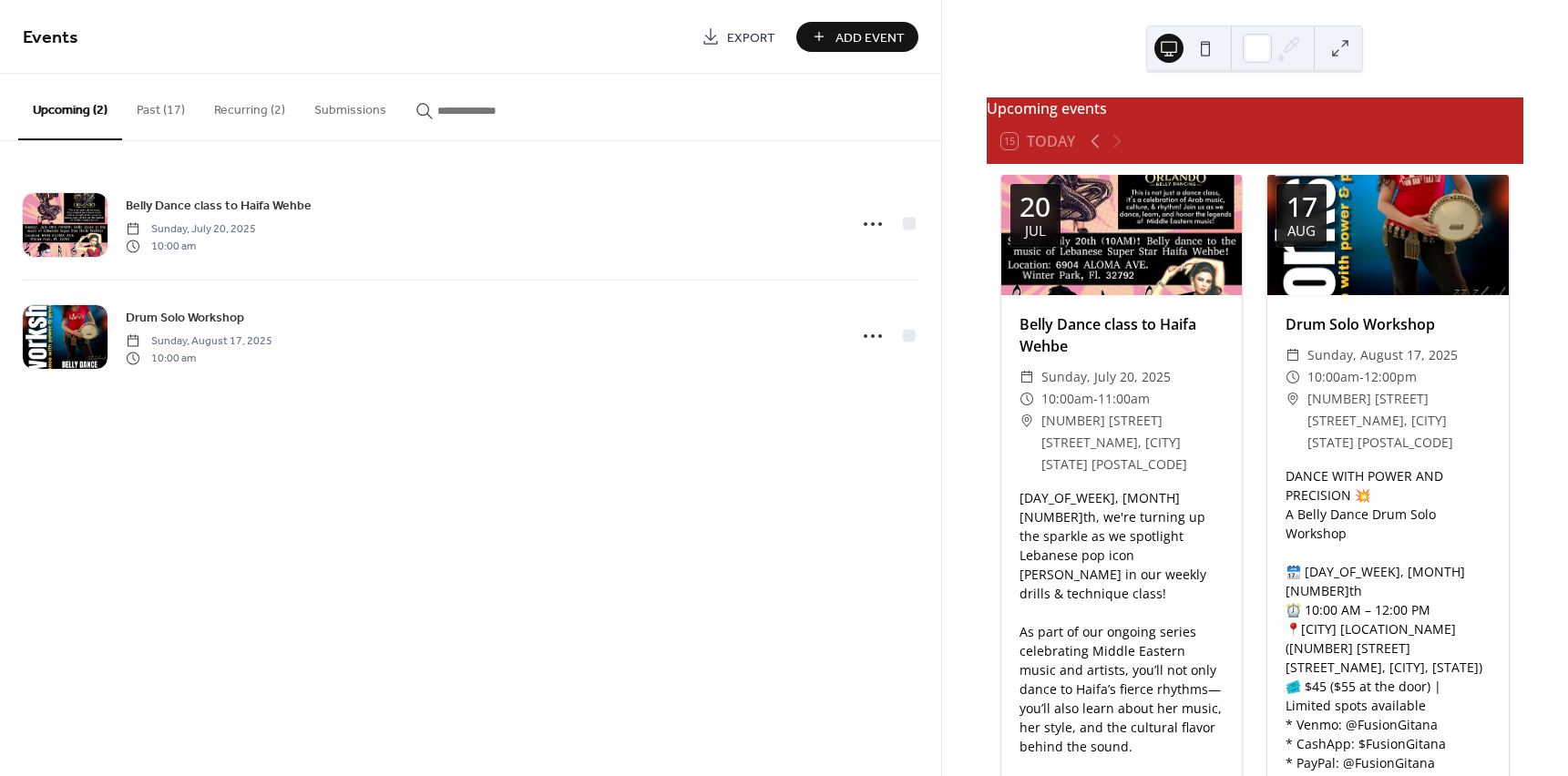 click on "Past (17)" at bounding box center [160, 106] 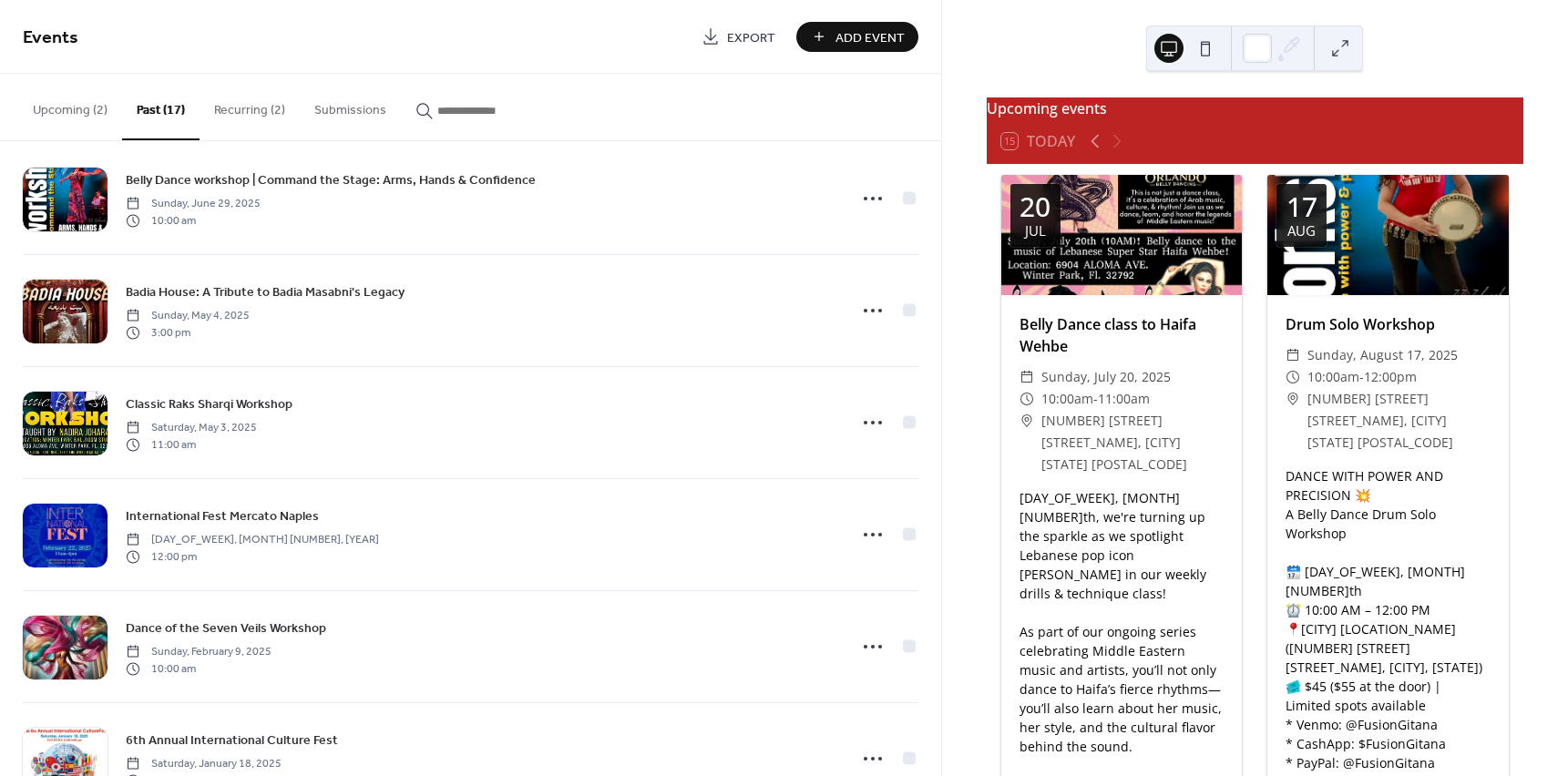 scroll, scrollTop: 0, scrollLeft: 0, axis: both 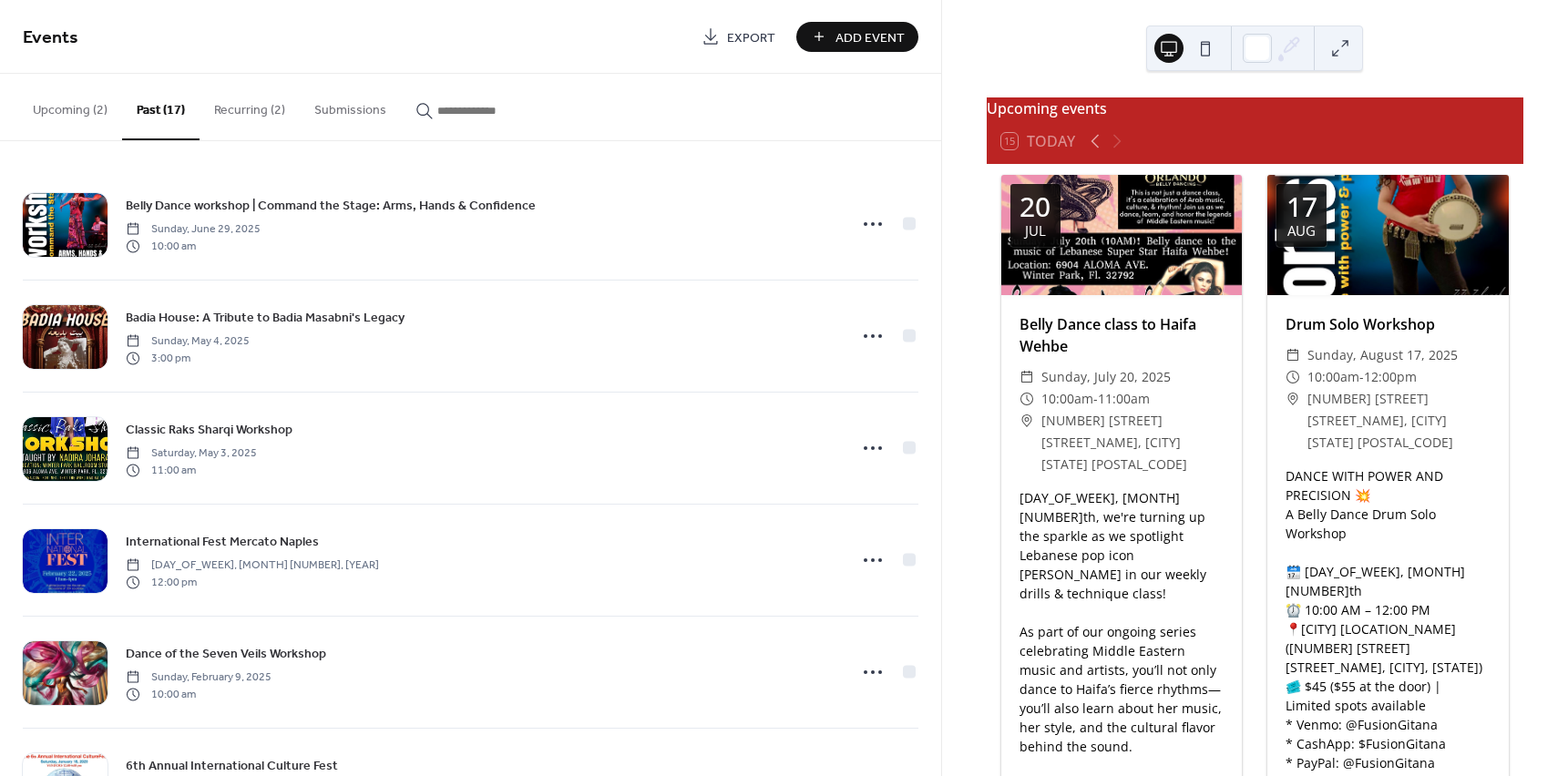 click at bounding box center [492, 110] 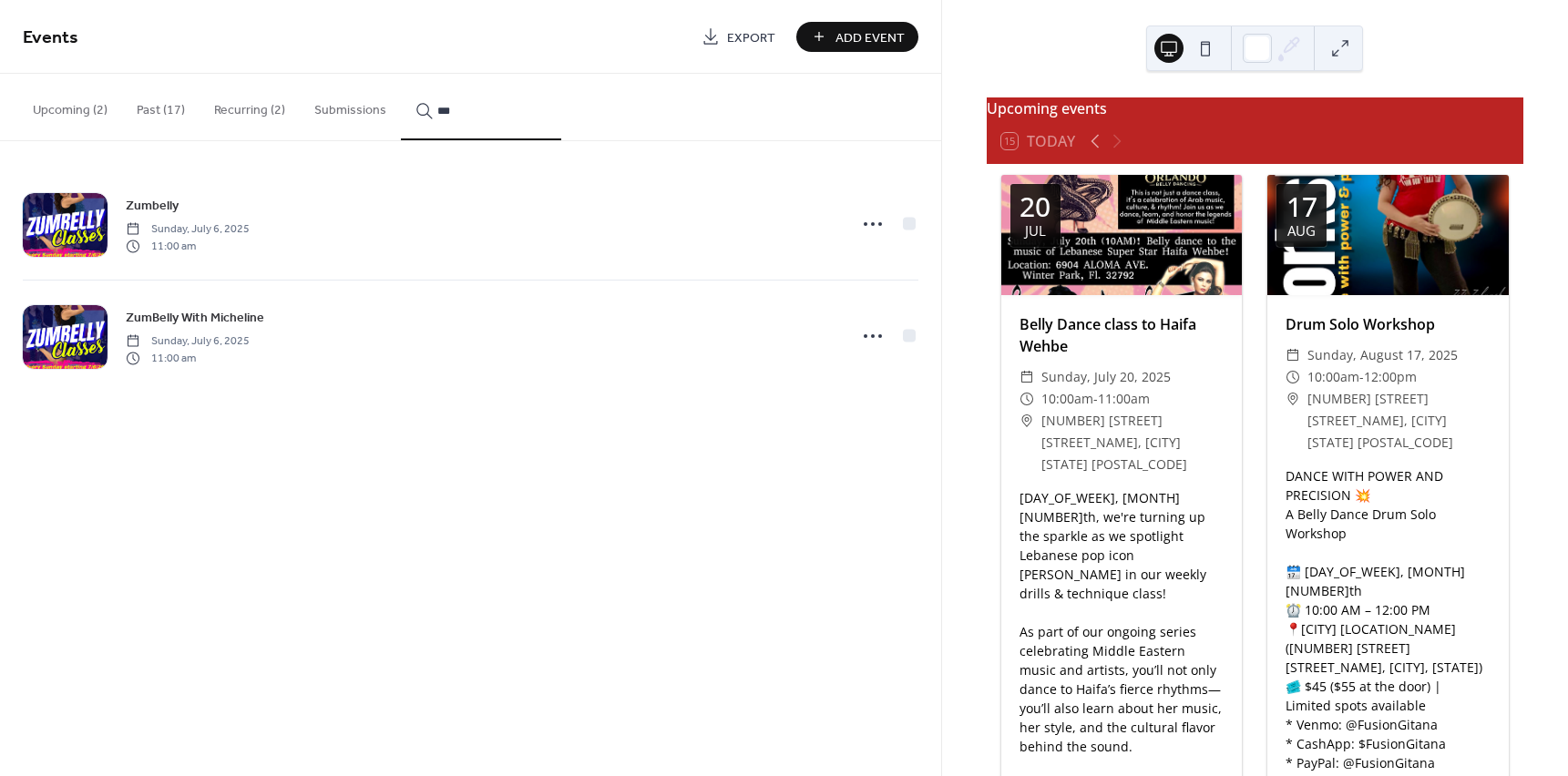 type on "***" 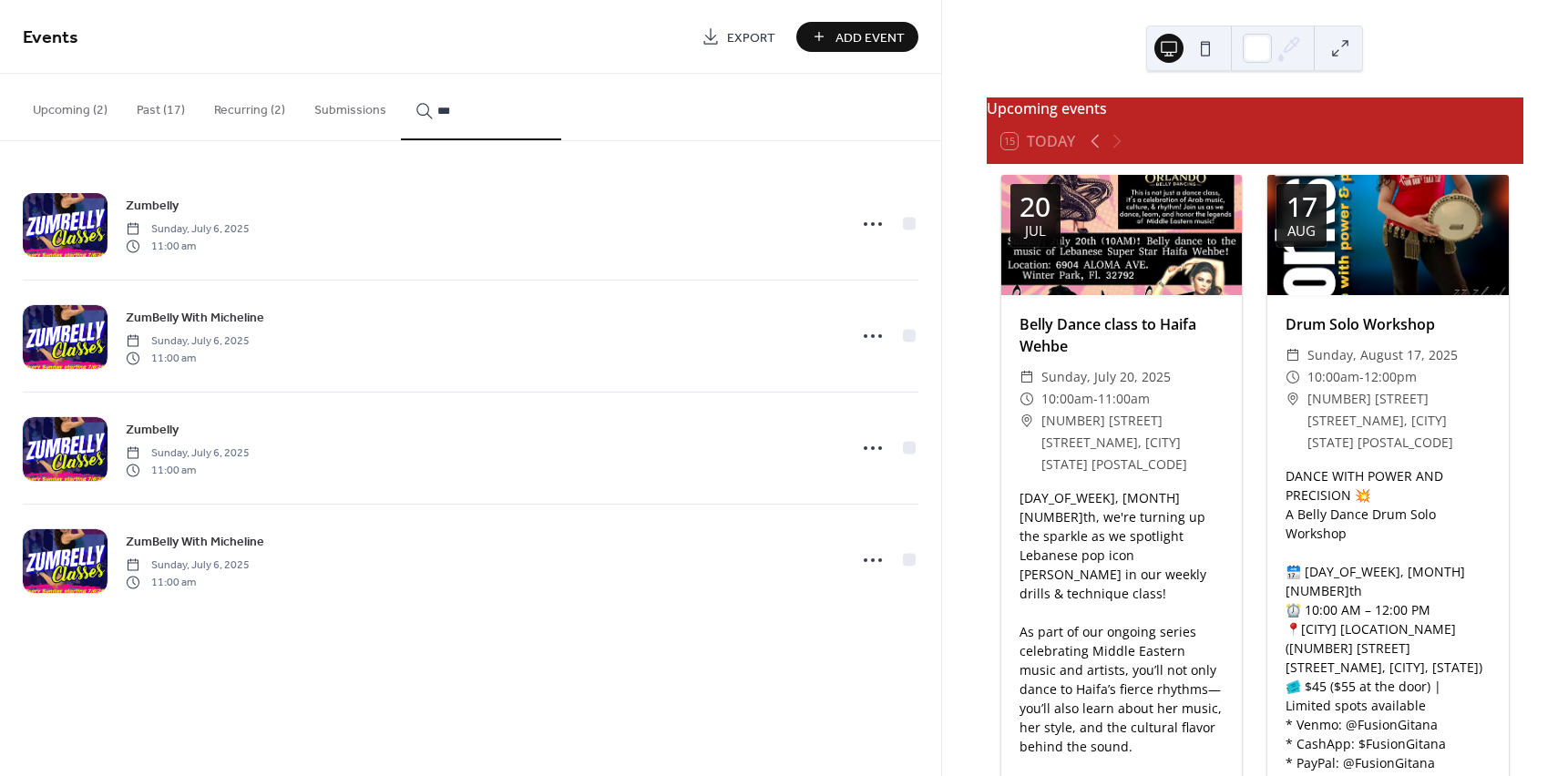 click at bounding box center [65, 225] 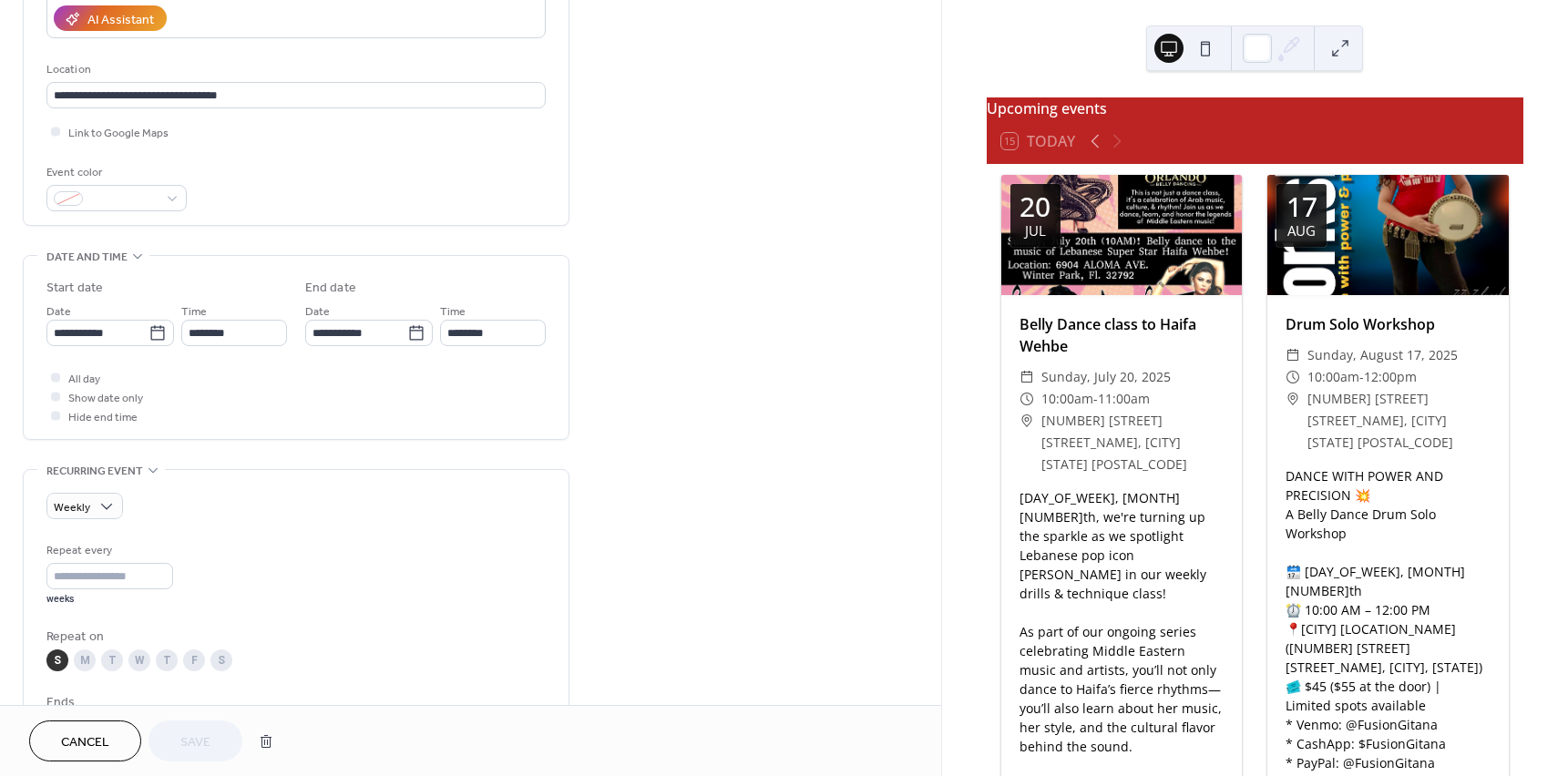 scroll, scrollTop: 364, scrollLeft: 0, axis: vertical 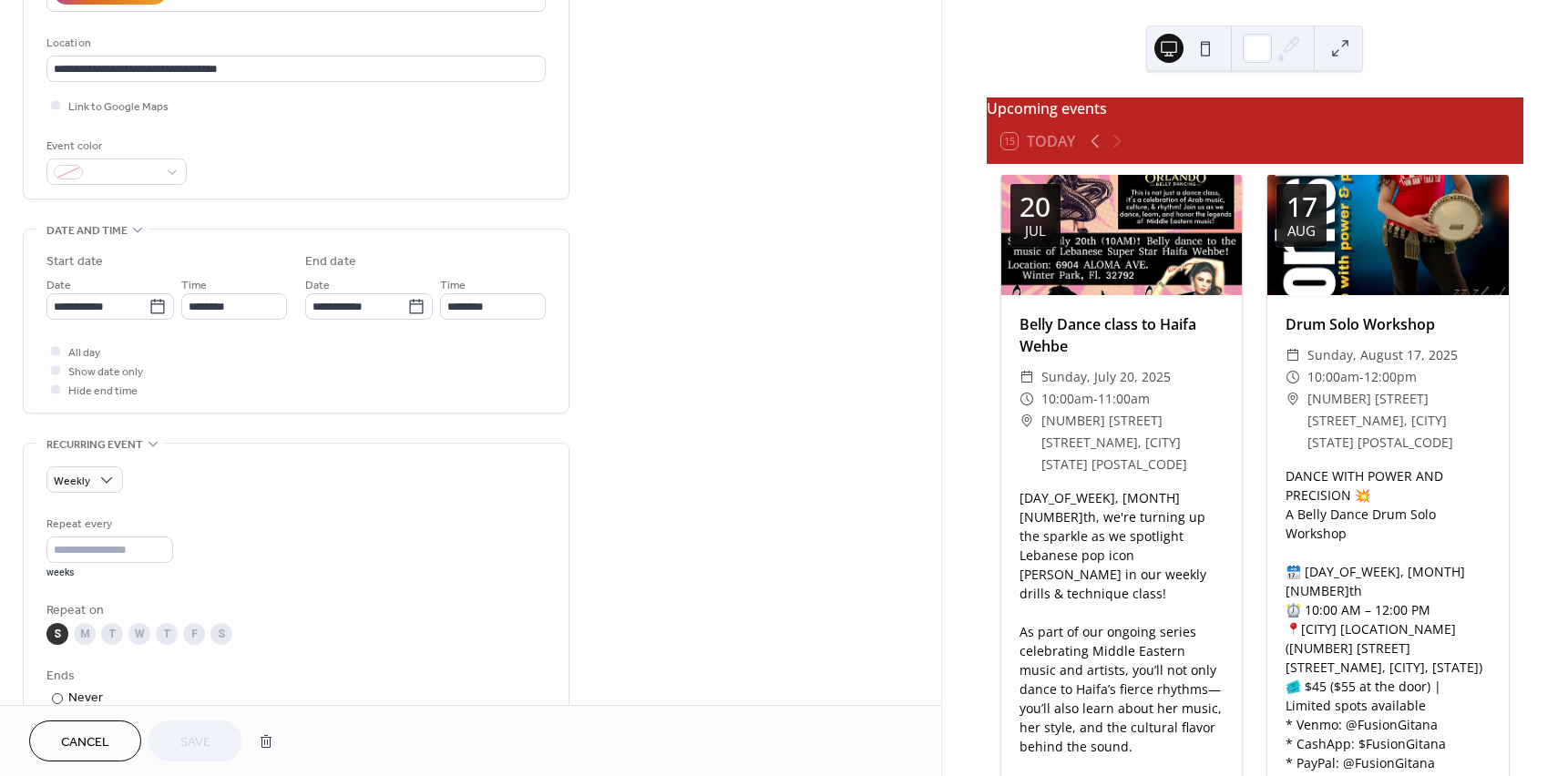 click on "All day Show date only Hide end time" at bounding box center [296, 370] 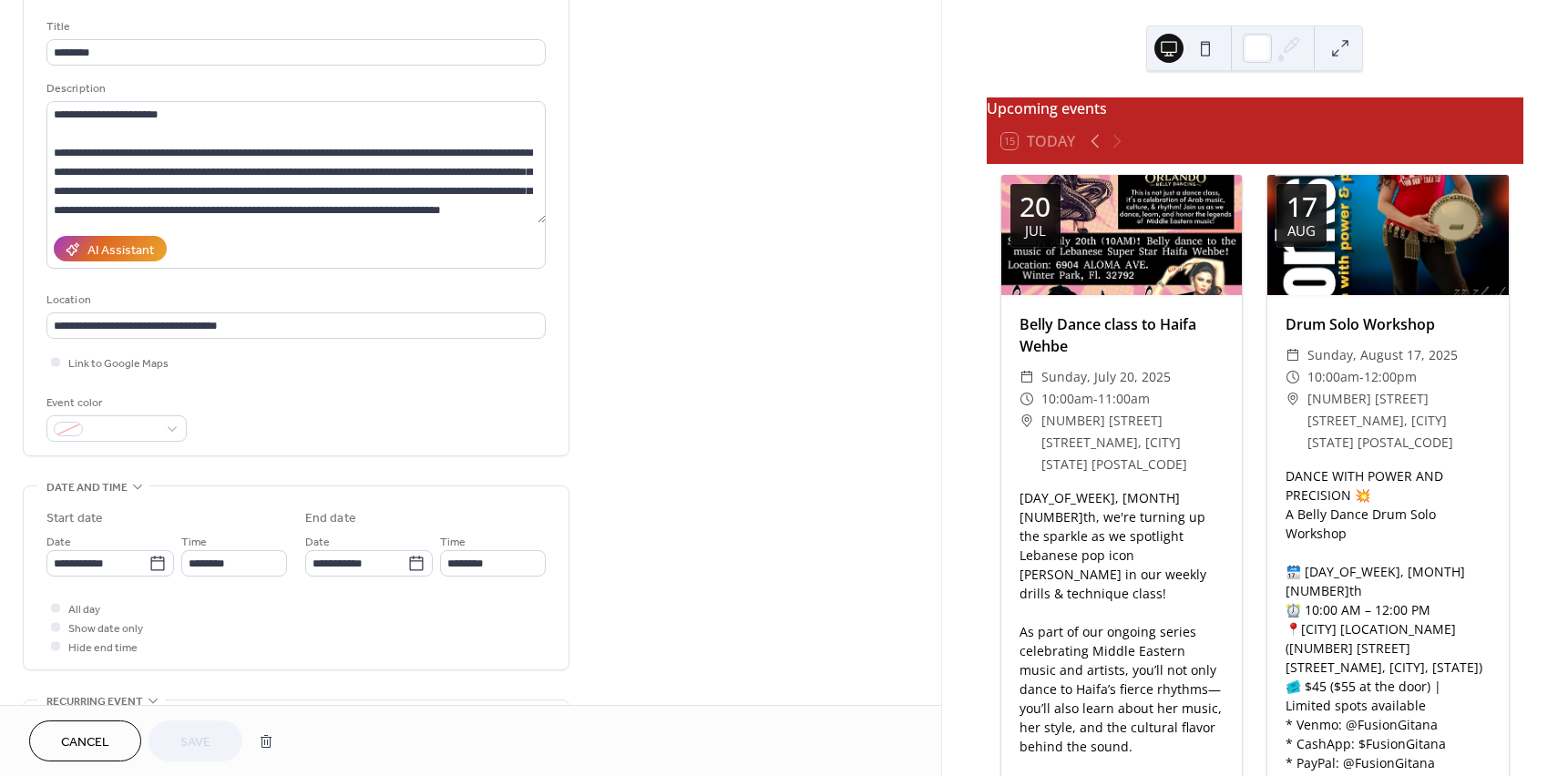 scroll, scrollTop: 0, scrollLeft: 0, axis: both 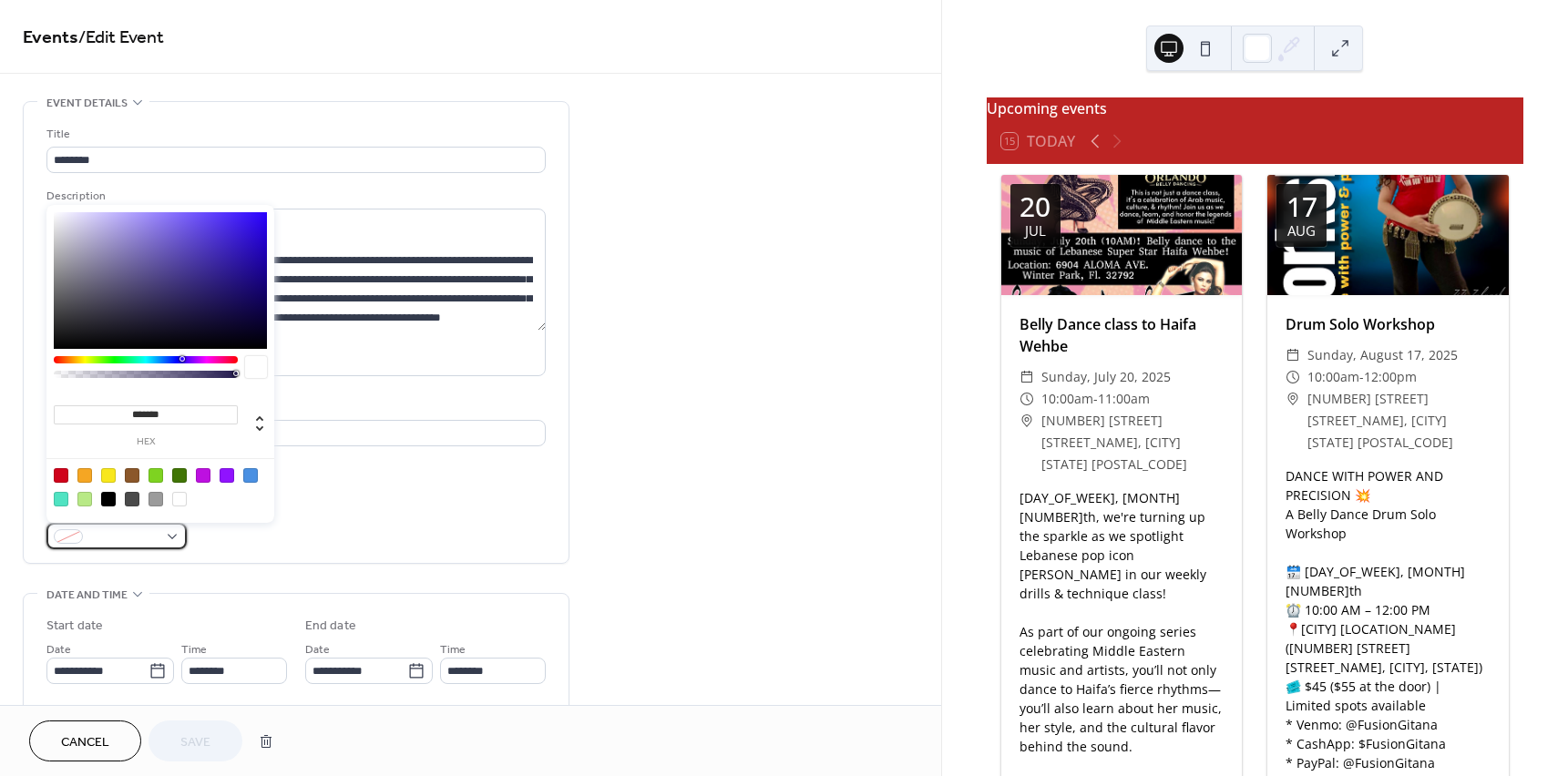 click at bounding box center [117, 536] 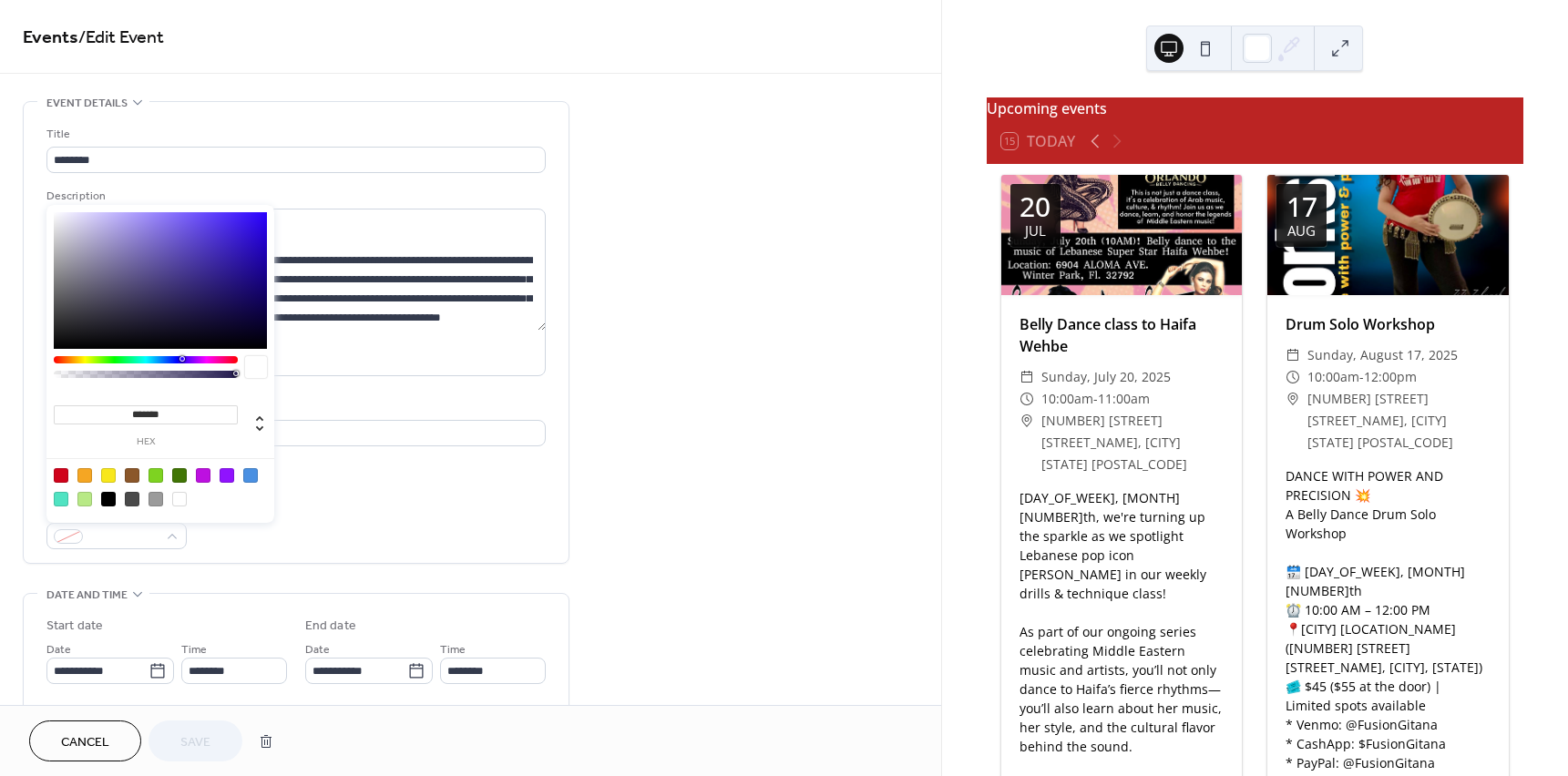 click at bounding box center [251, 475] 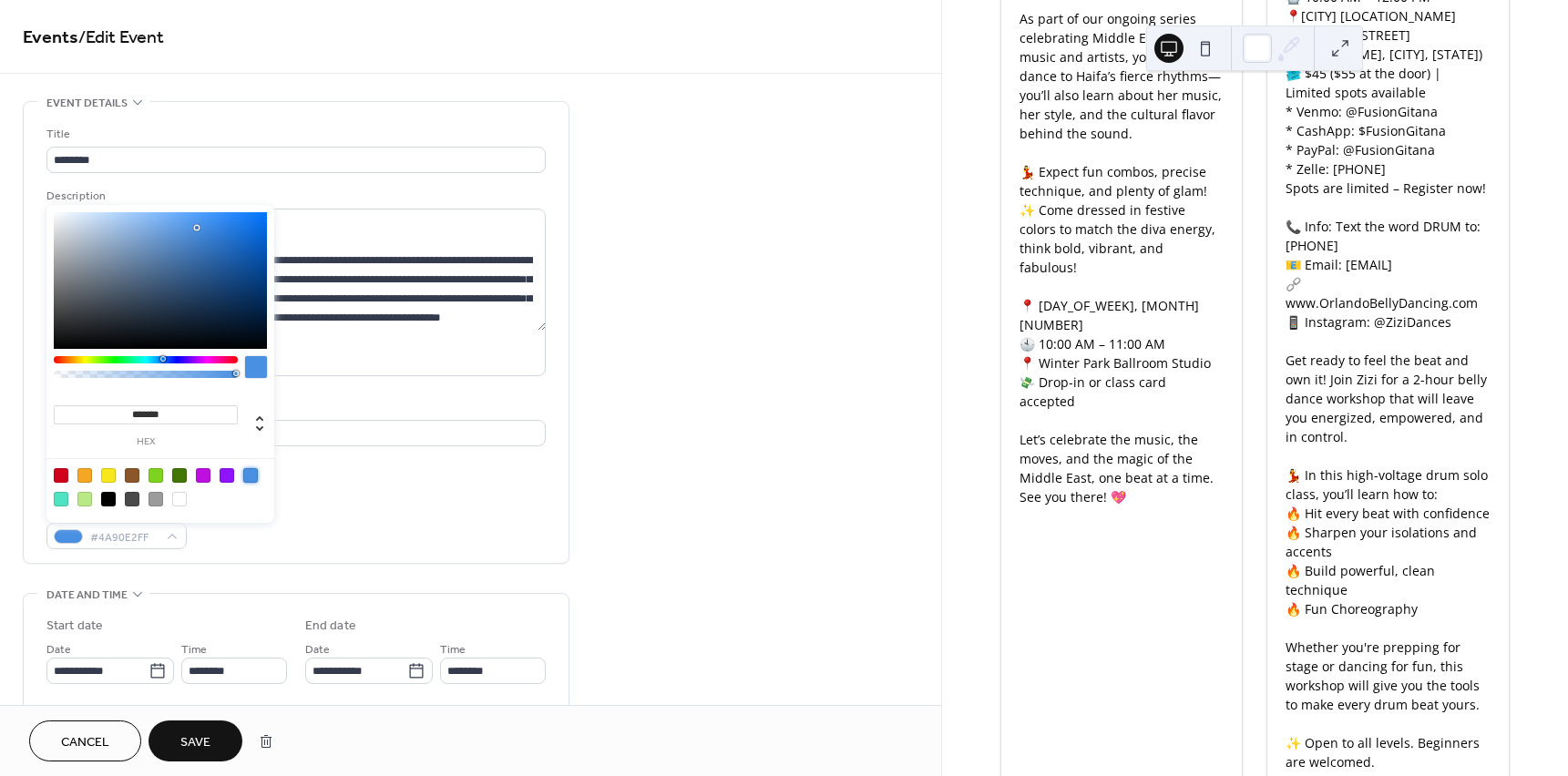 scroll, scrollTop: 773, scrollLeft: 0, axis: vertical 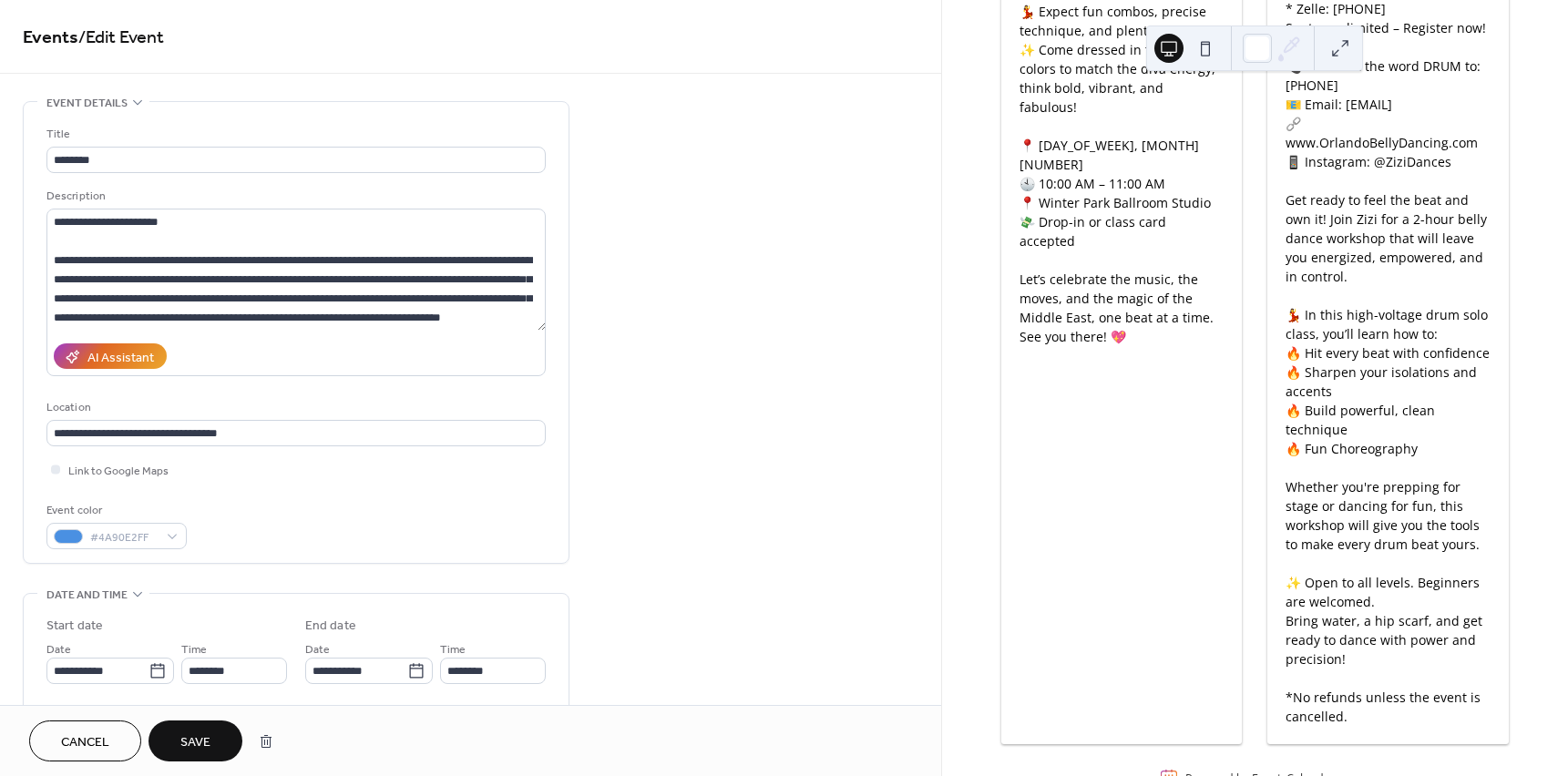 click on "Save" at bounding box center [195, 742] 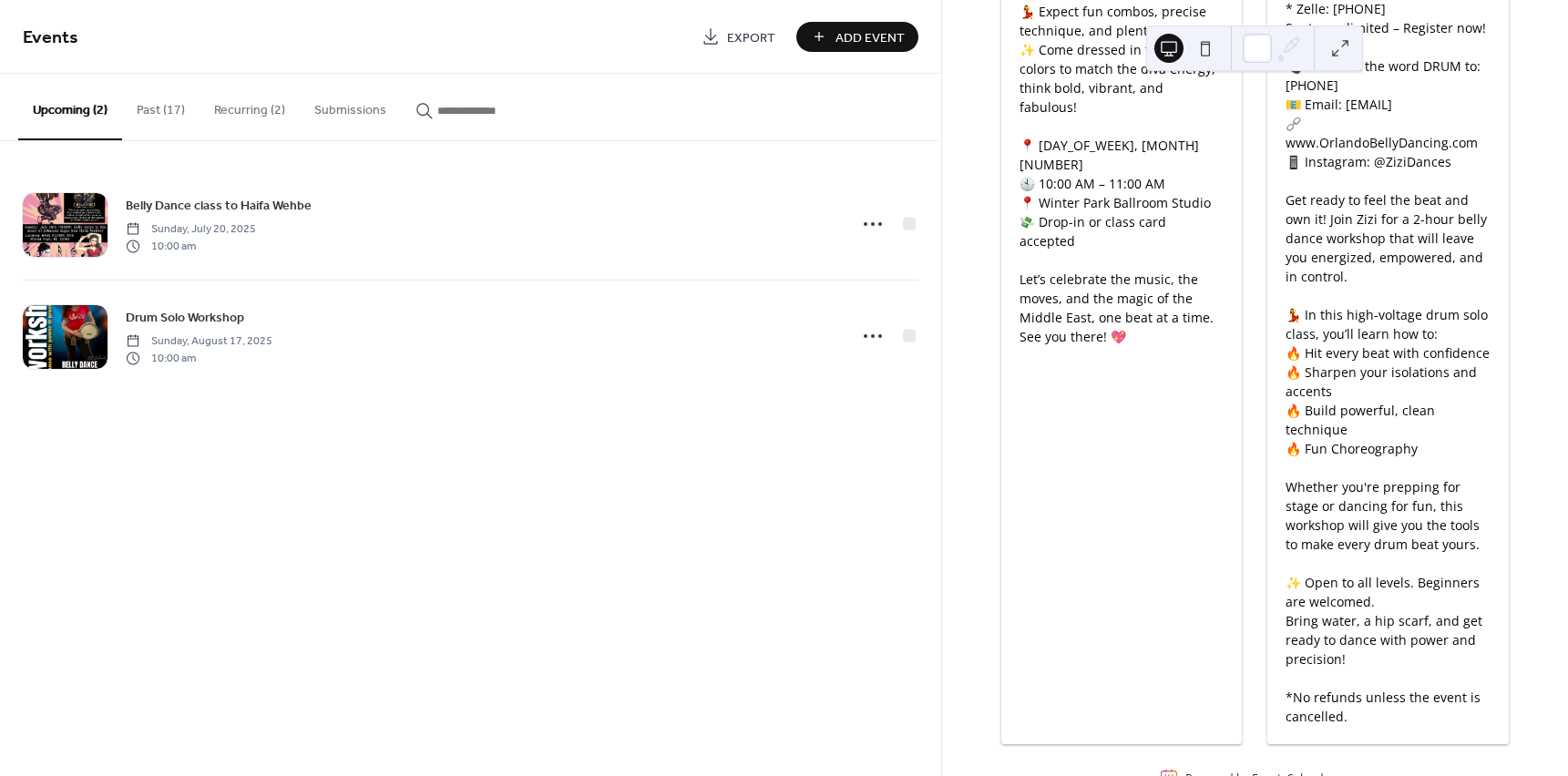 click on "Recurring (2)" at bounding box center (250, 106) 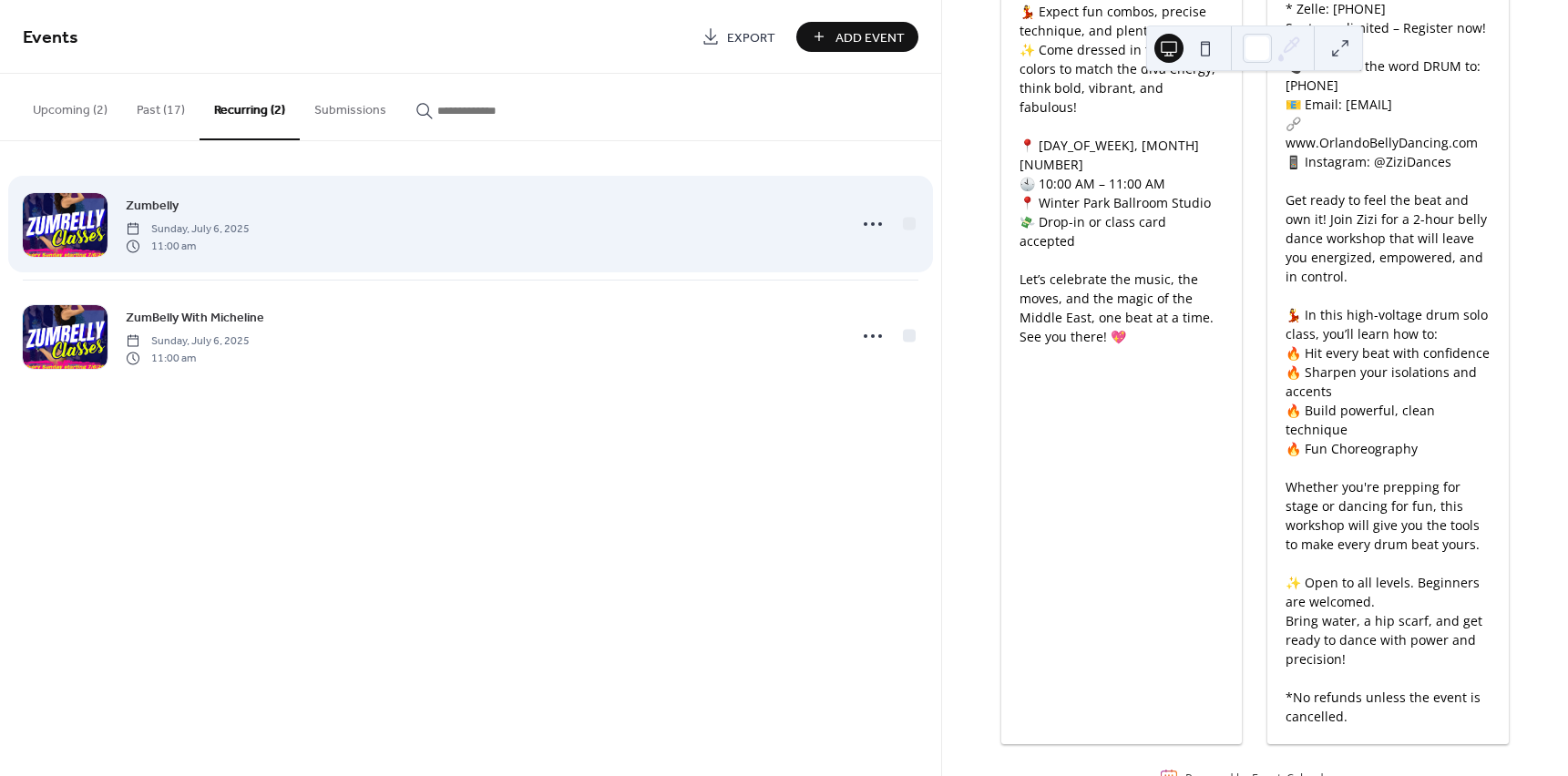 click on "[DANCE_STYLE] [DAY_OF_WEEK], [MONTH] [NUMBER], [YEAR] [TIME]" at bounding box center [470, 224] 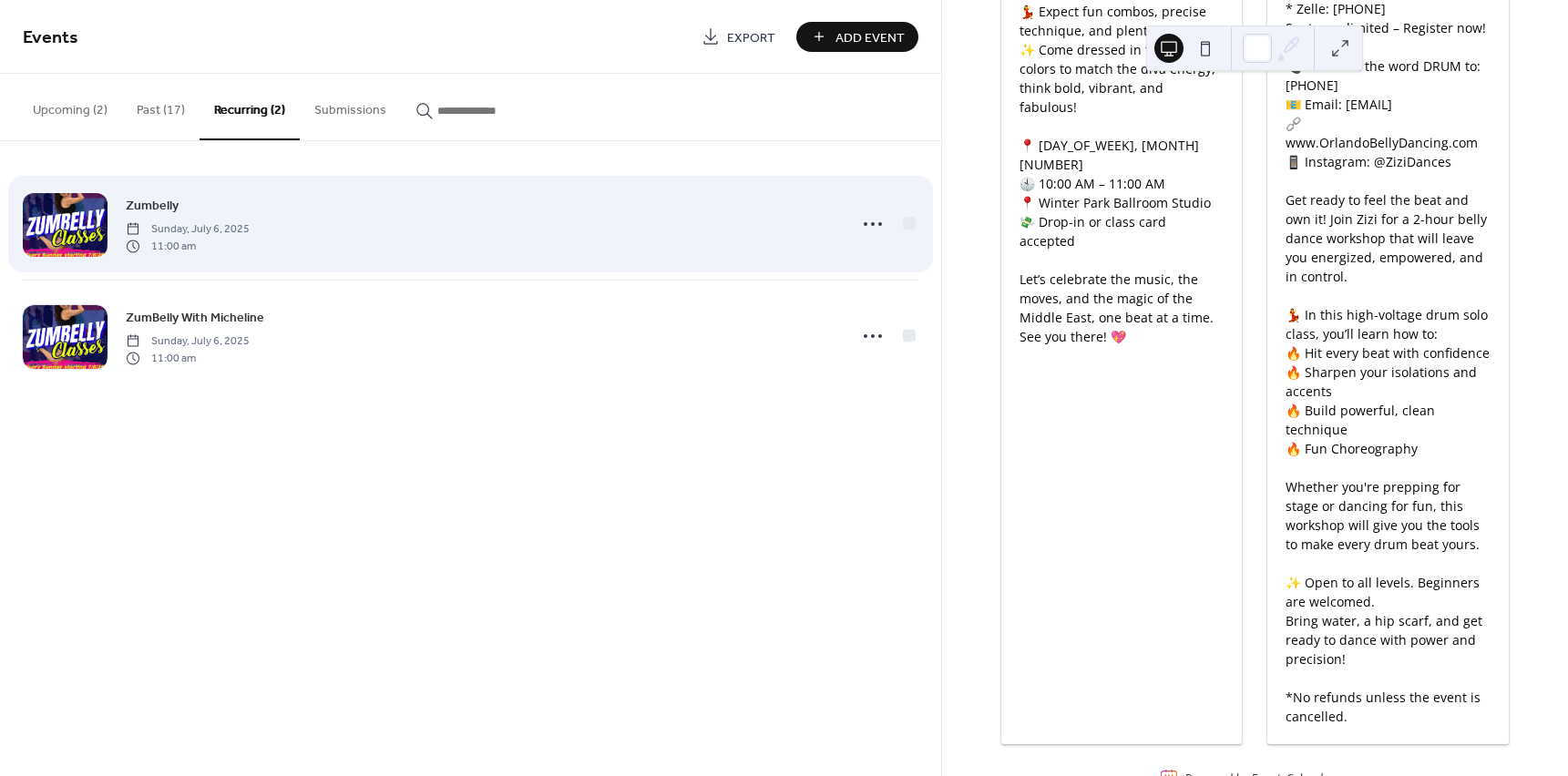 click at bounding box center [65, 225] 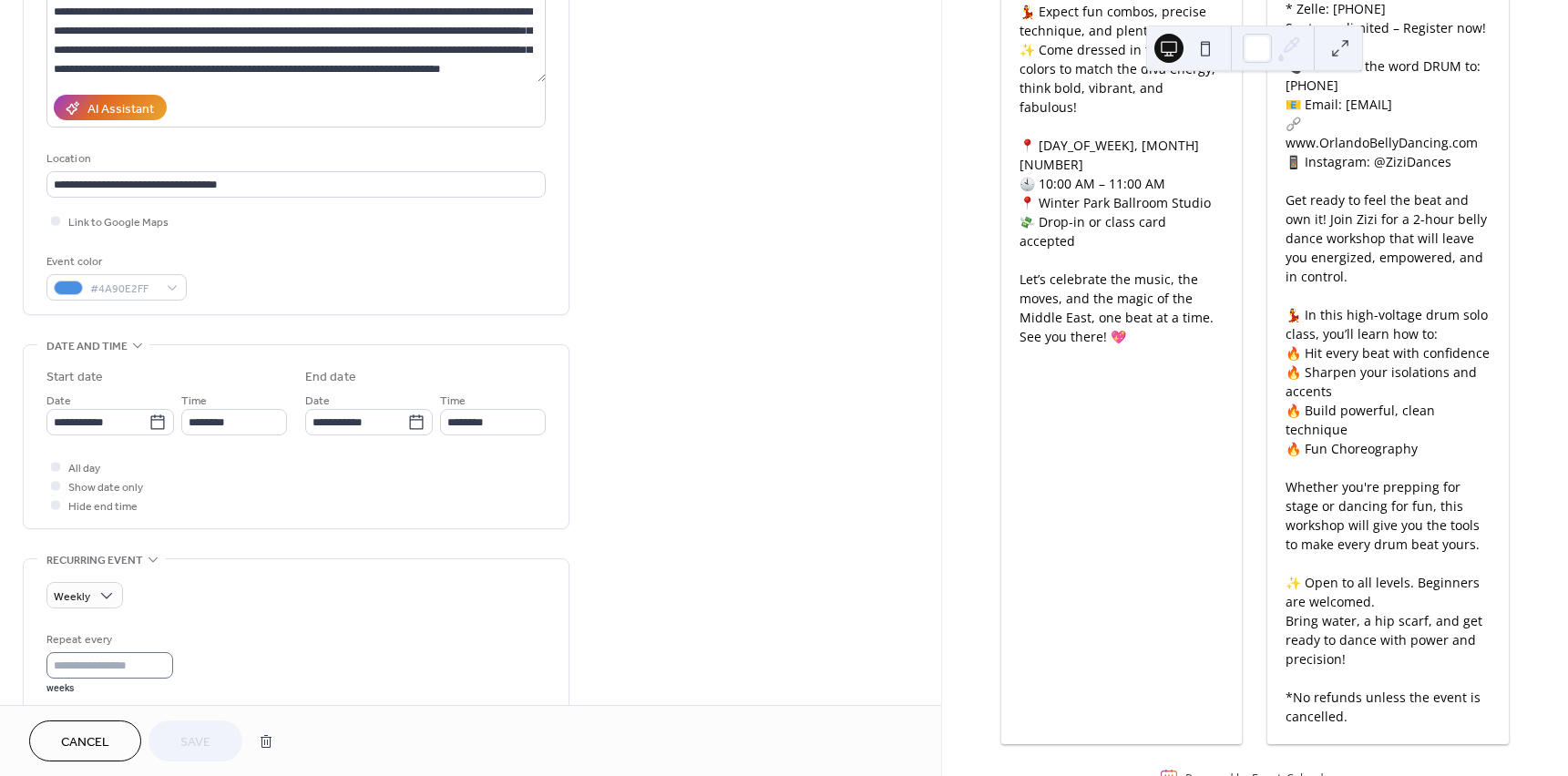 scroll, scrollTop: 364, scrollLeft: 0, axis: vertical 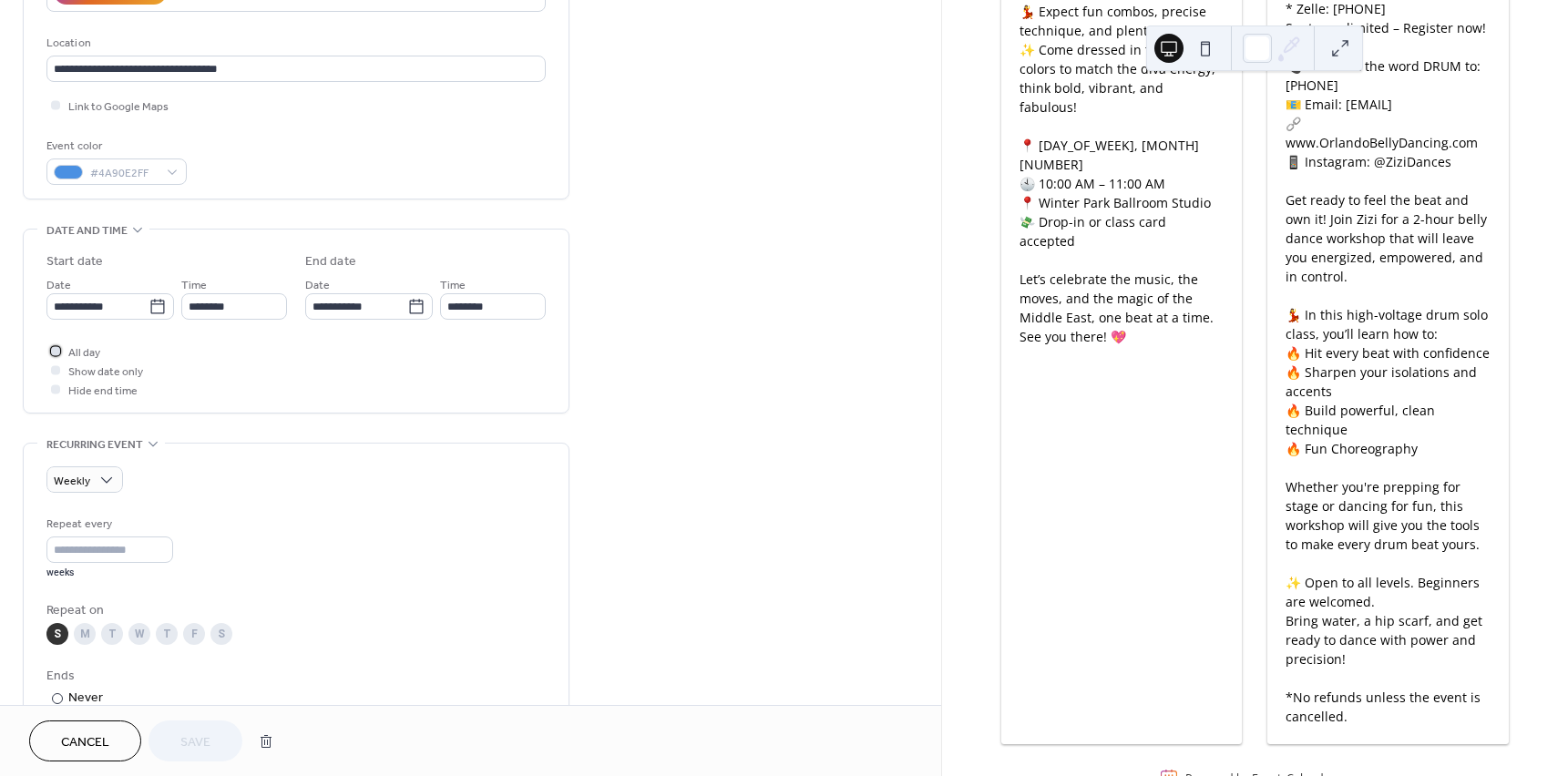 click at bounding box center (56, 351) 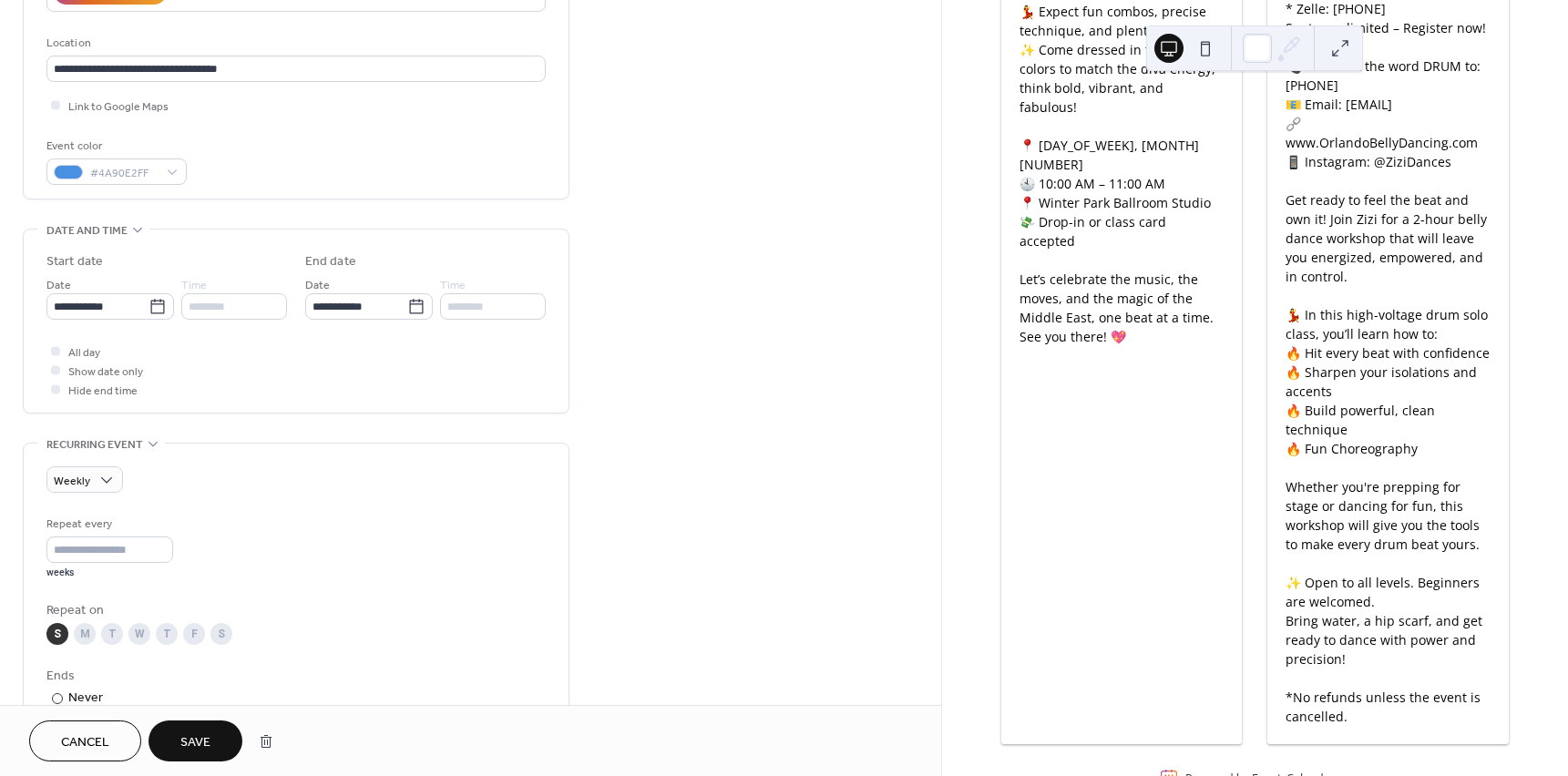 click on "Save" at bounding box center [195, 742] 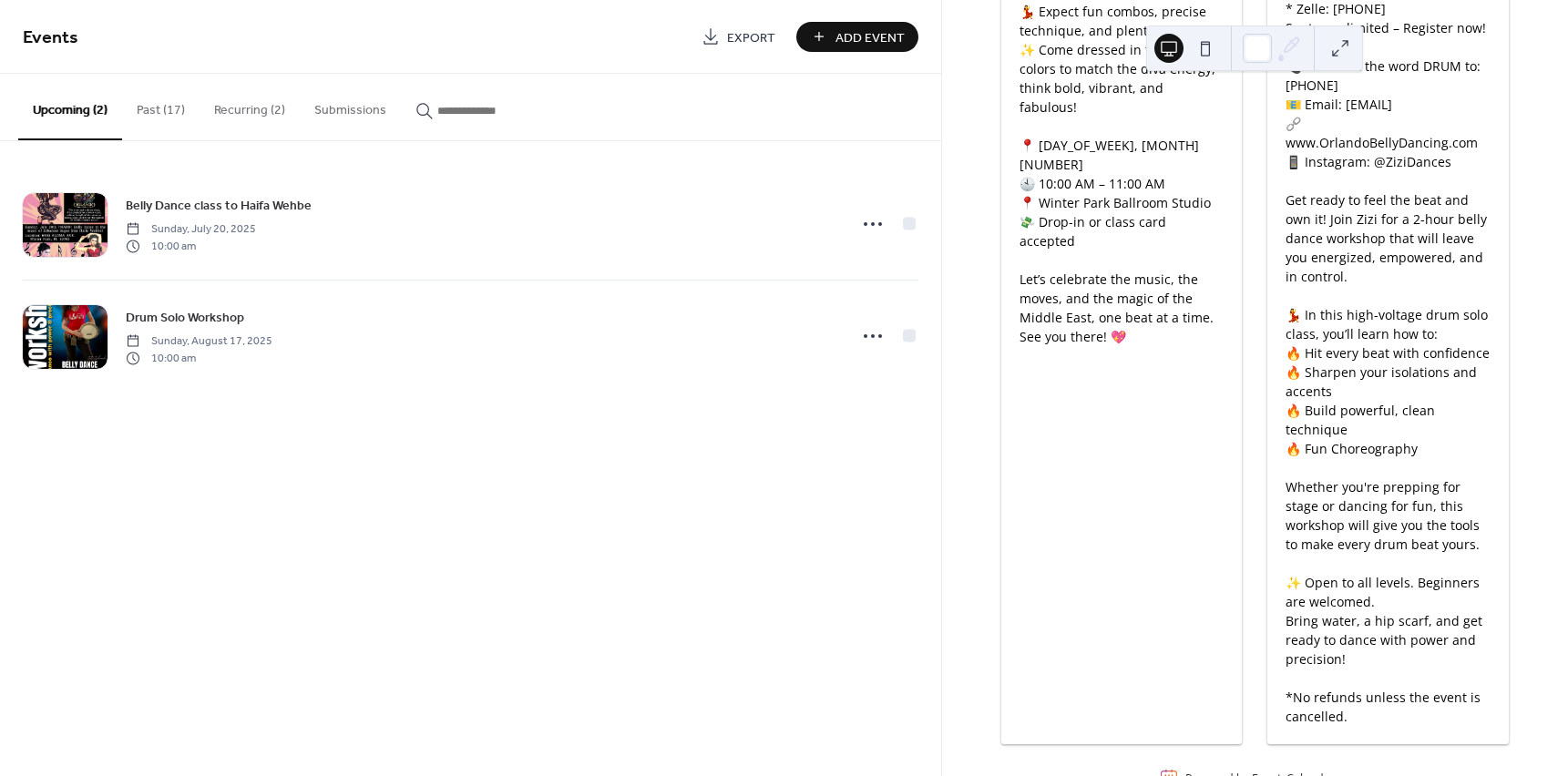 click on "Upcoming (2)" at bounding box center [70, 107] 